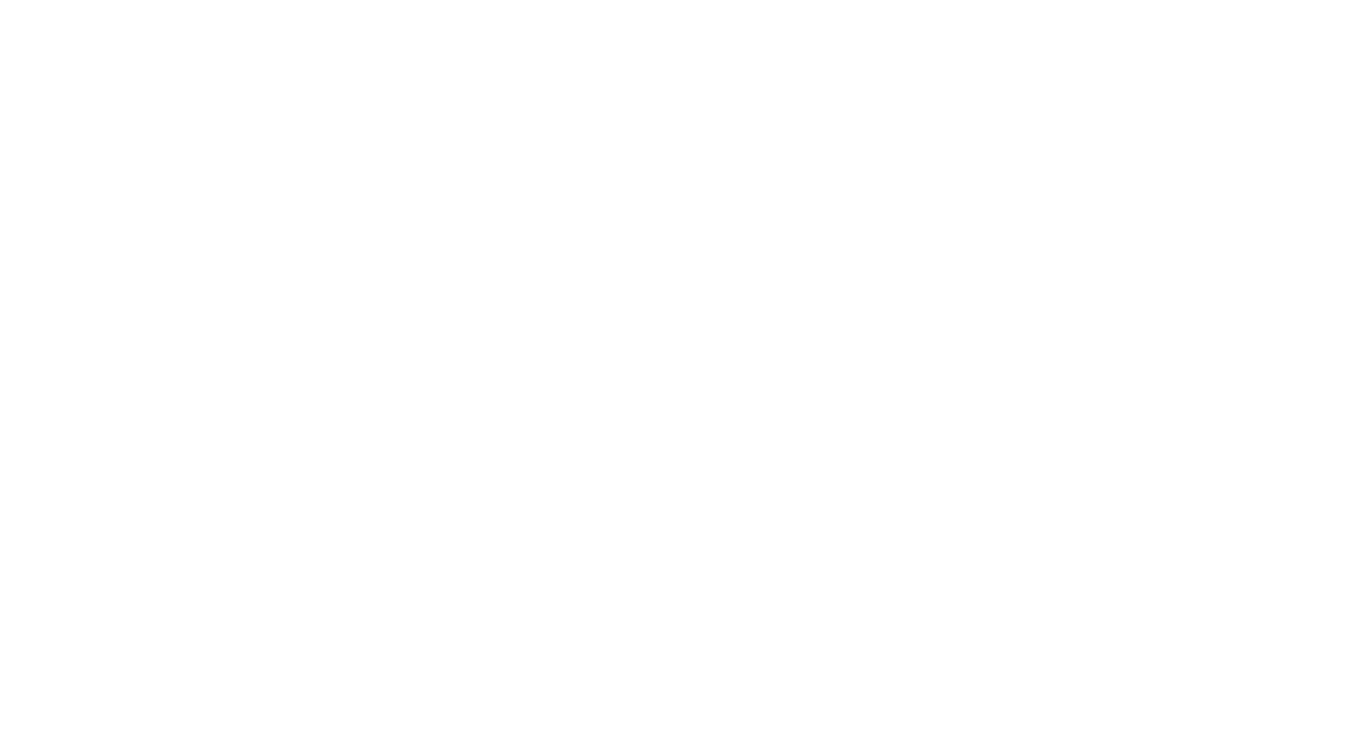 scroll, scrollTop: 0, scrollLeft: 0, axis: both 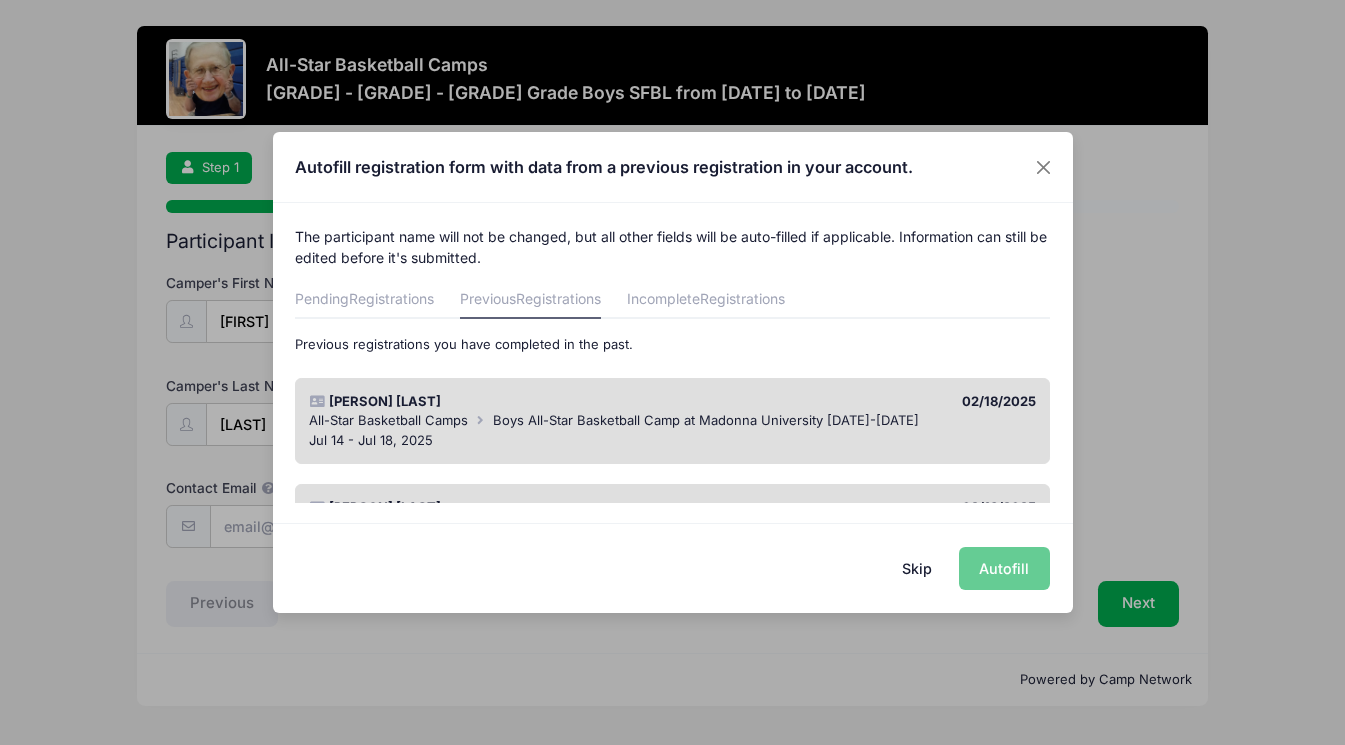 click on "Skip" at bounding box center (916, 568) 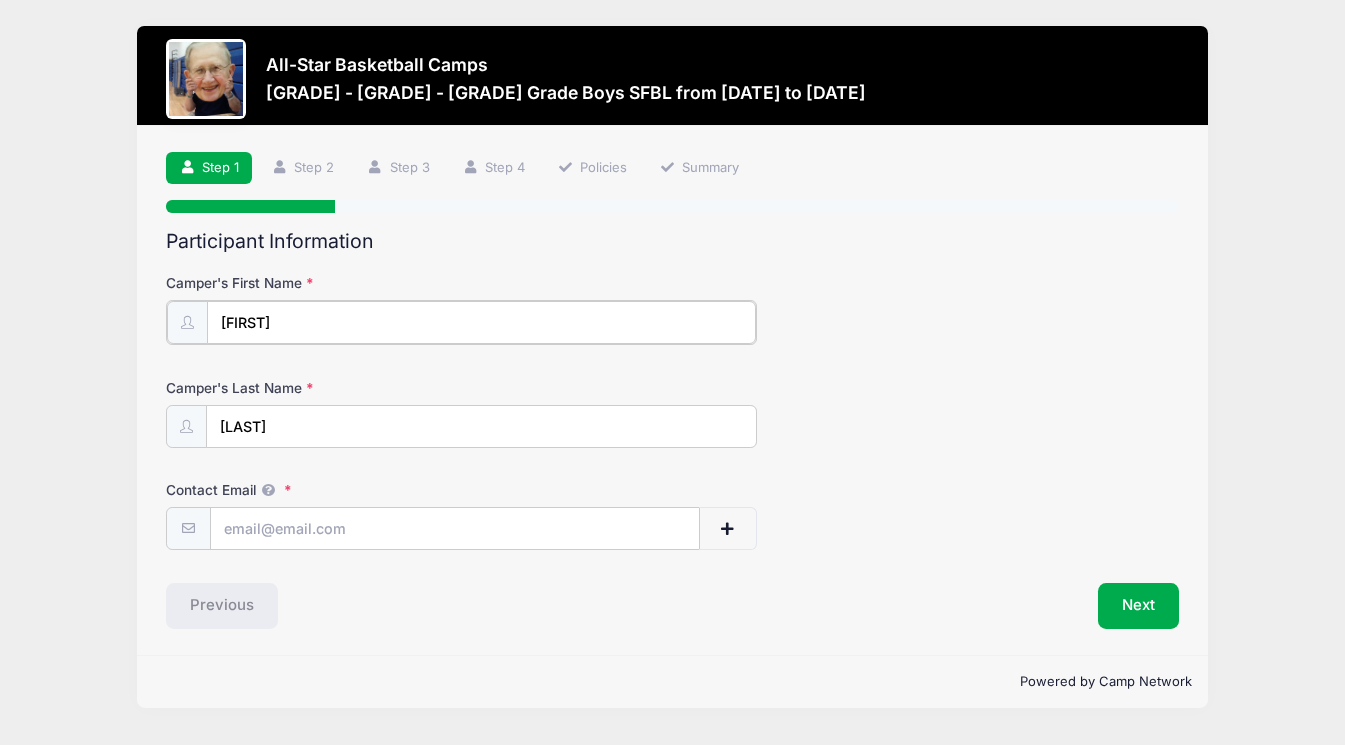 click on "[FIRST]" at bounding box center (481, 322) 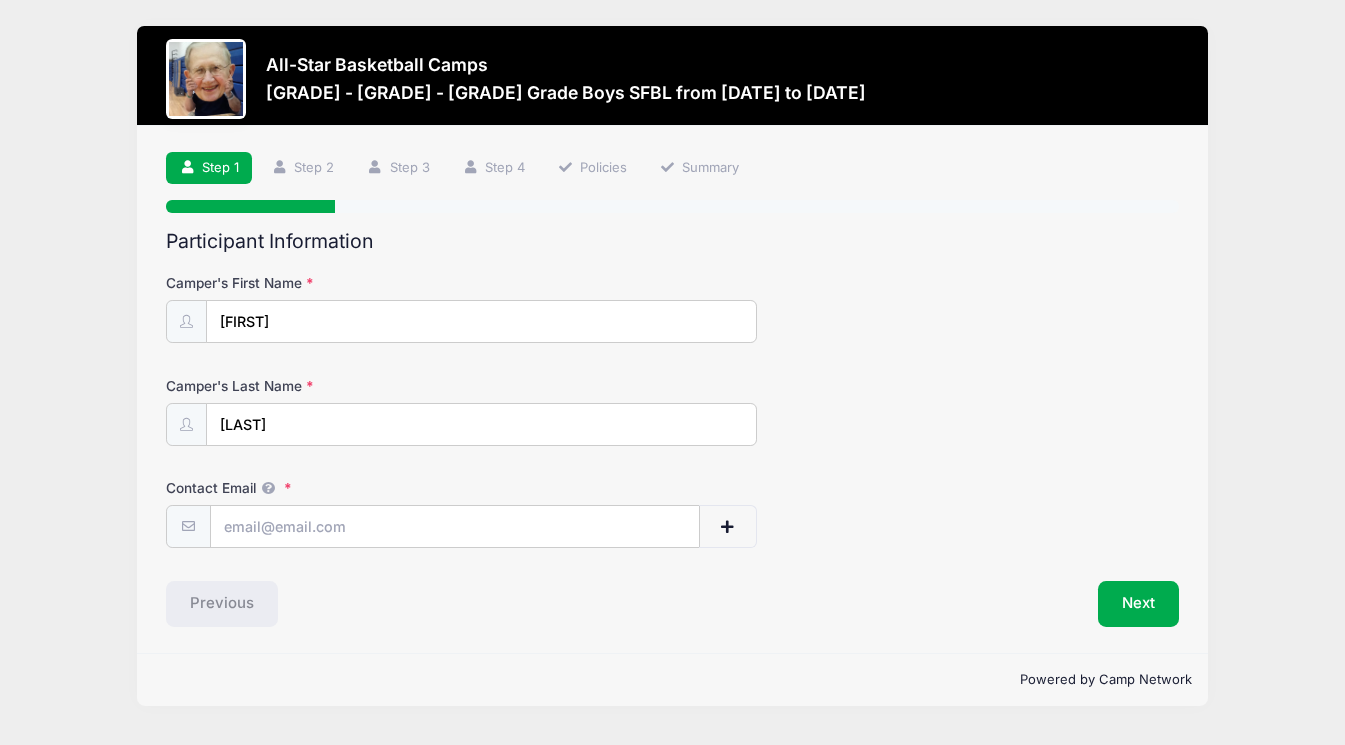 click on "Step 1
Step 2
Step 3
Step 4
Policies
Summary" at bounding box center [672, 168] 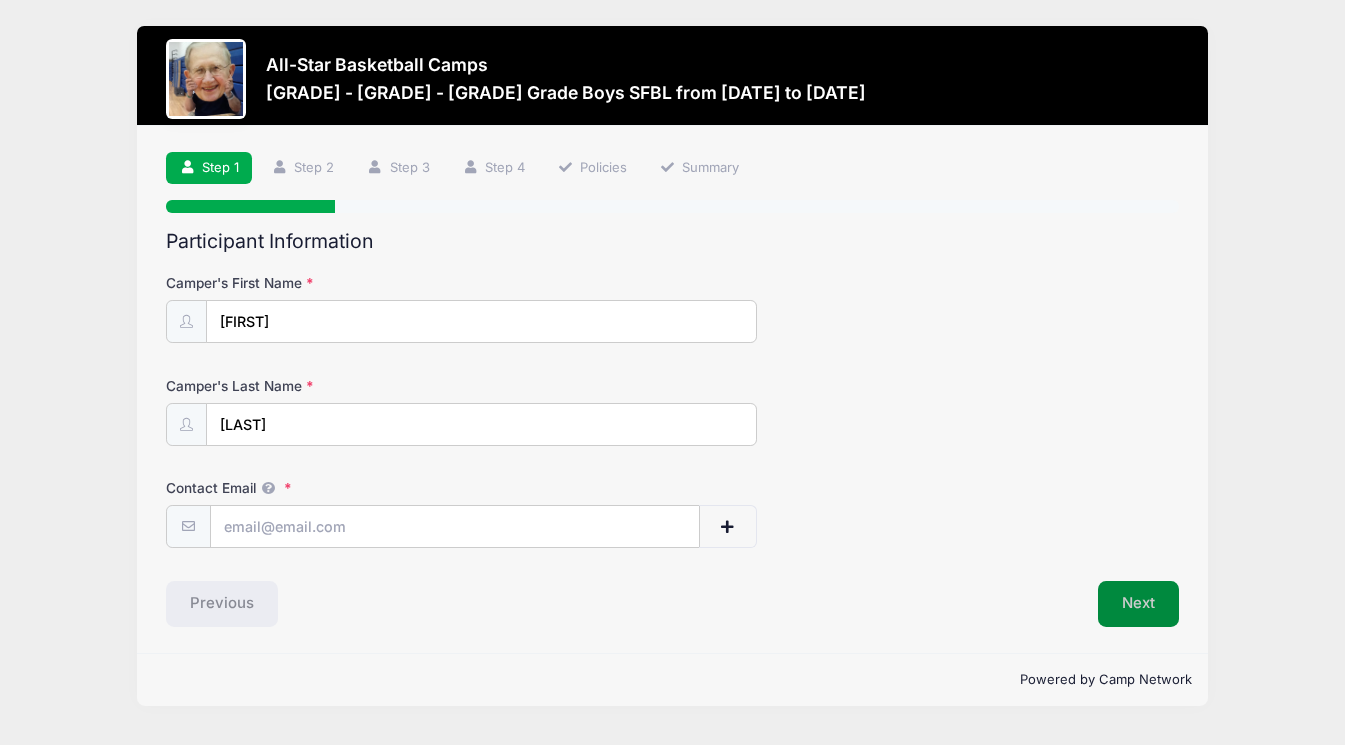 click on "Next" at bounding box center [1138, 604] 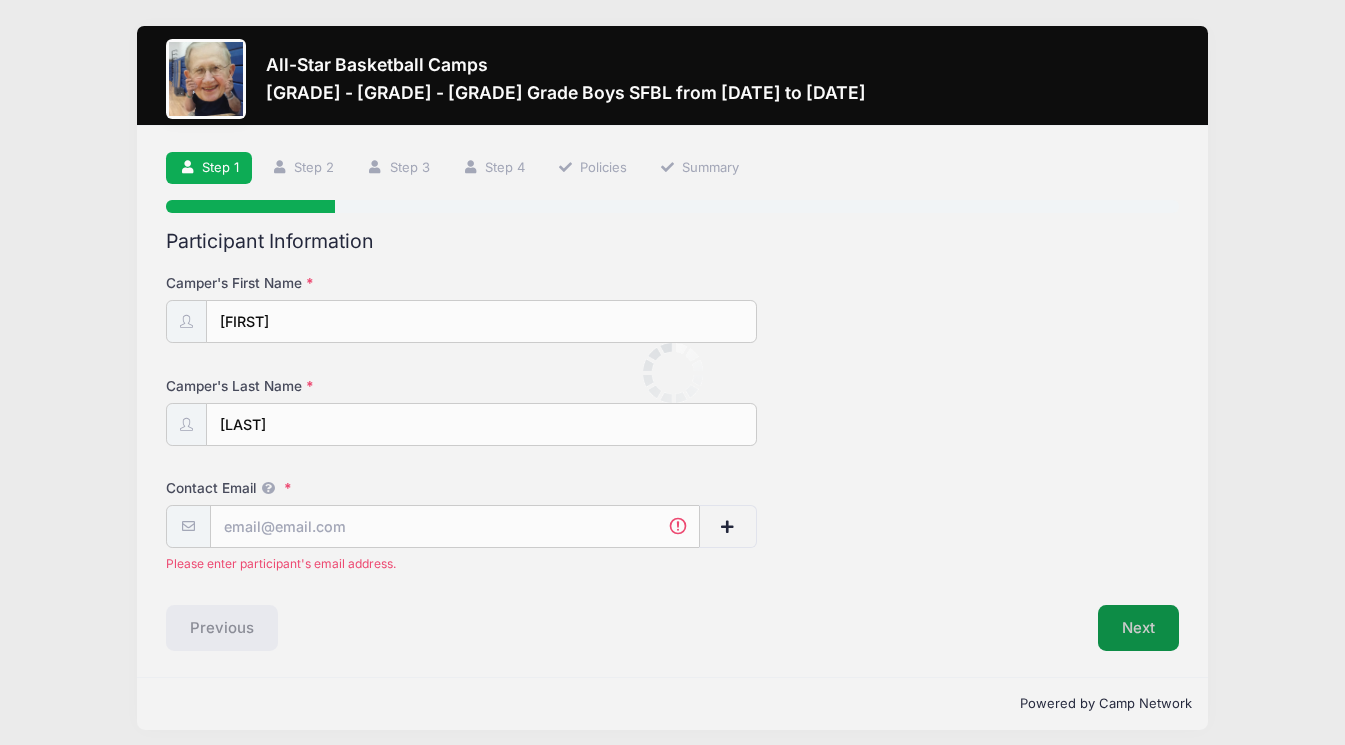 scroll, scrollTop: 10, scrollLeft: 0, axis: vertical 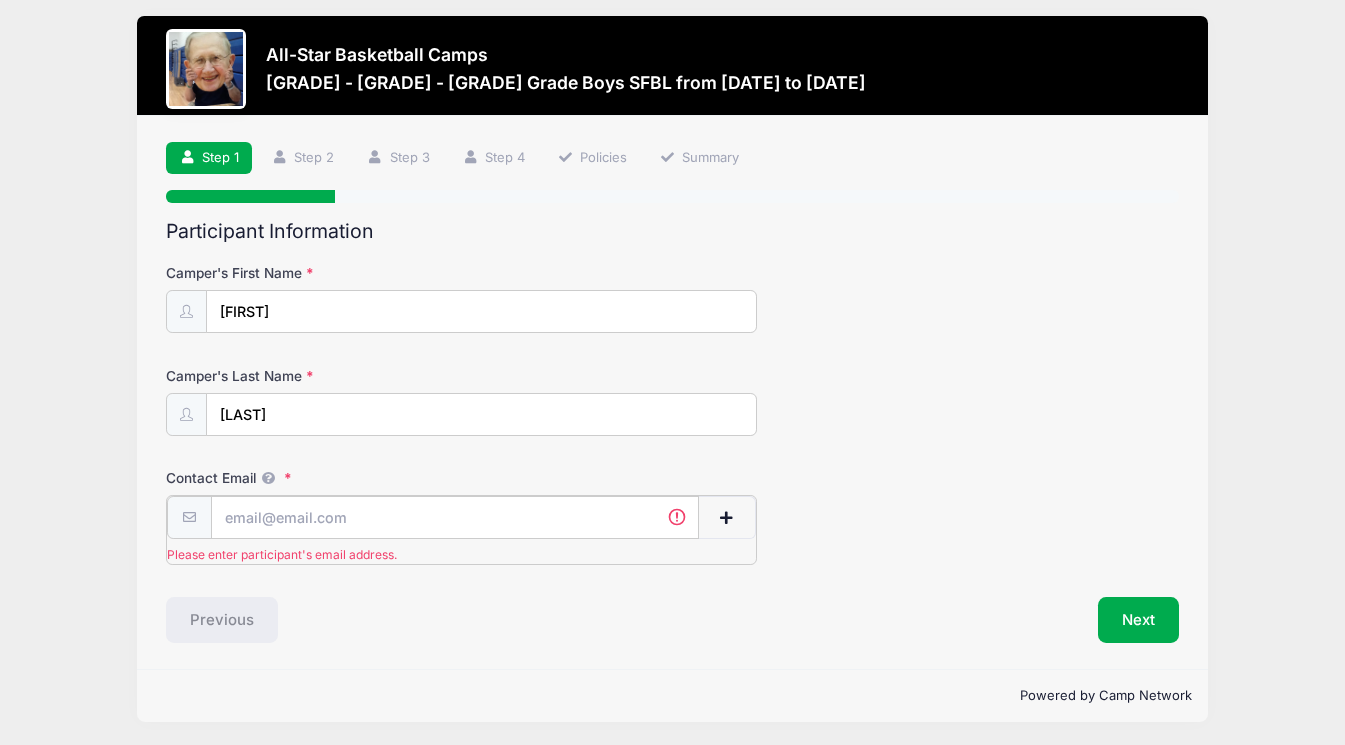 click on "Contact Email" at bounding box center (455, 517) 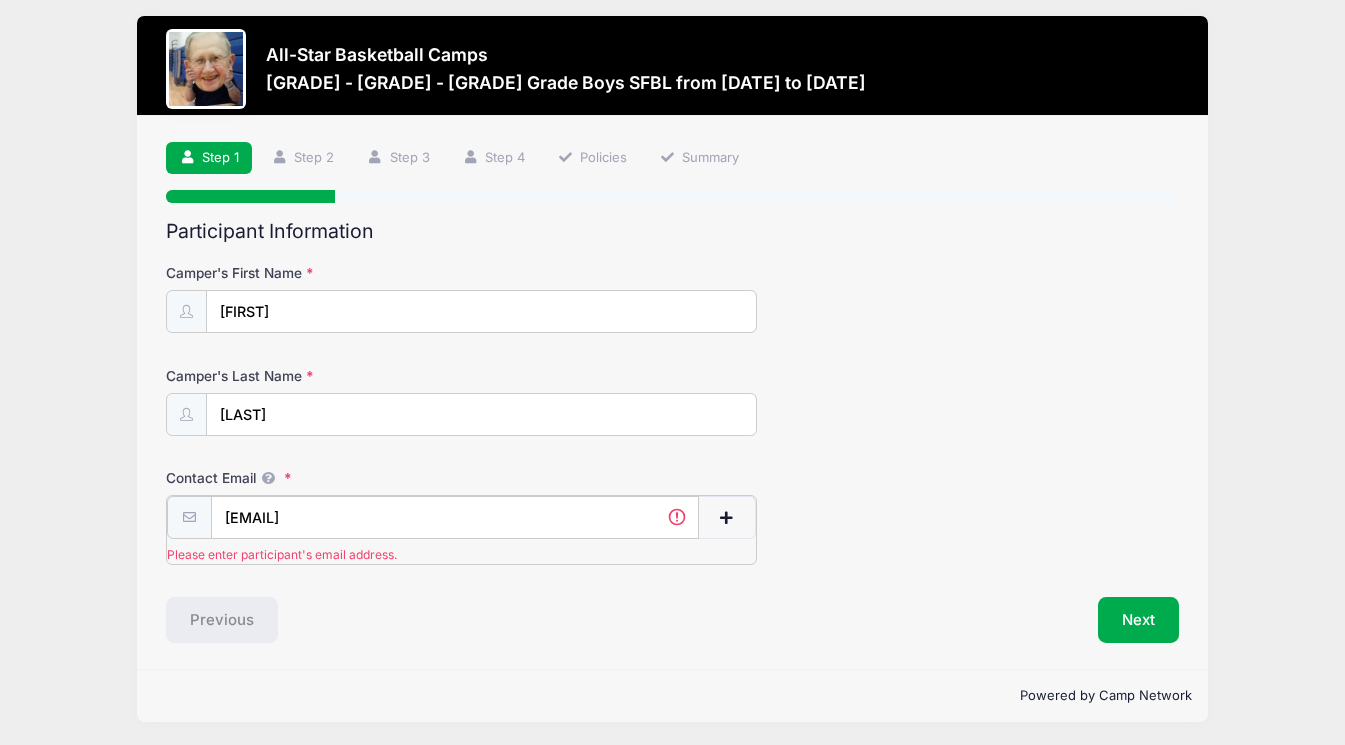 scroll, scrollTop: 0, scrollLeft: 0, axis: both 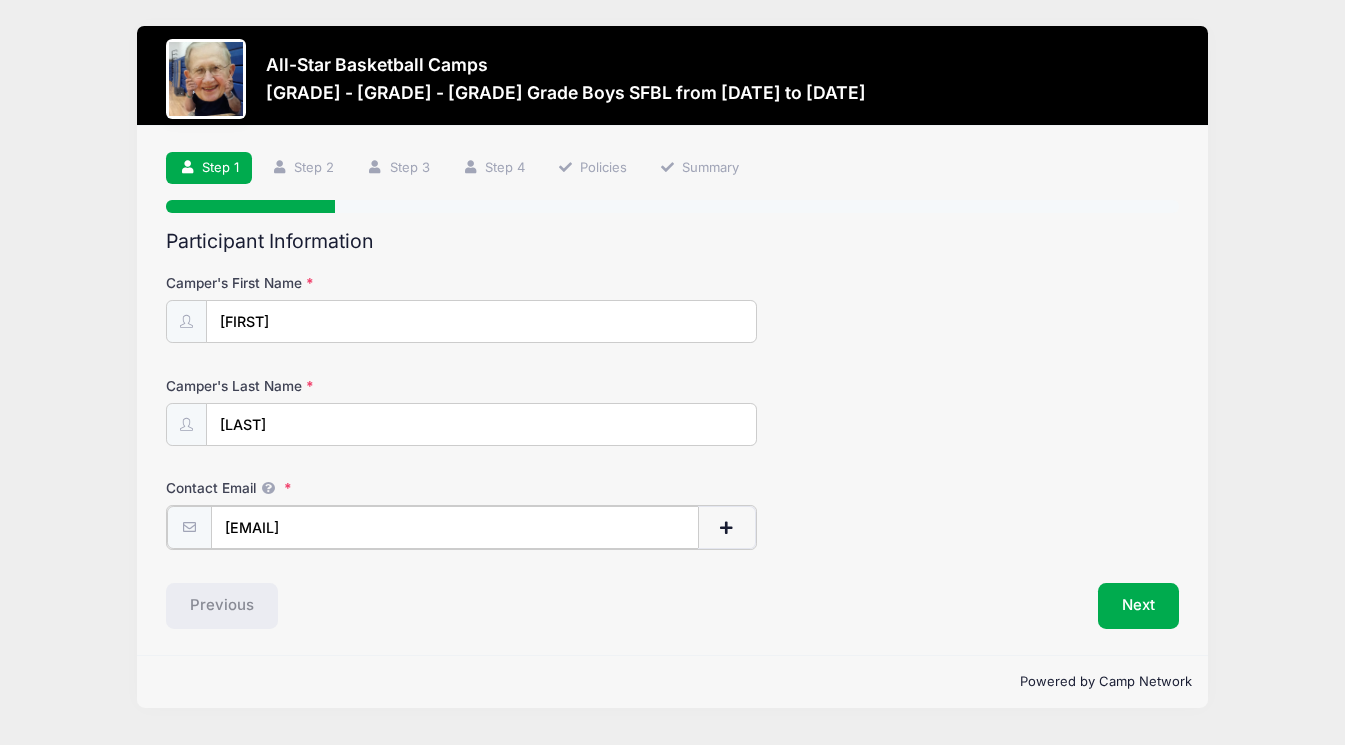click at bounding box center [727, 527] 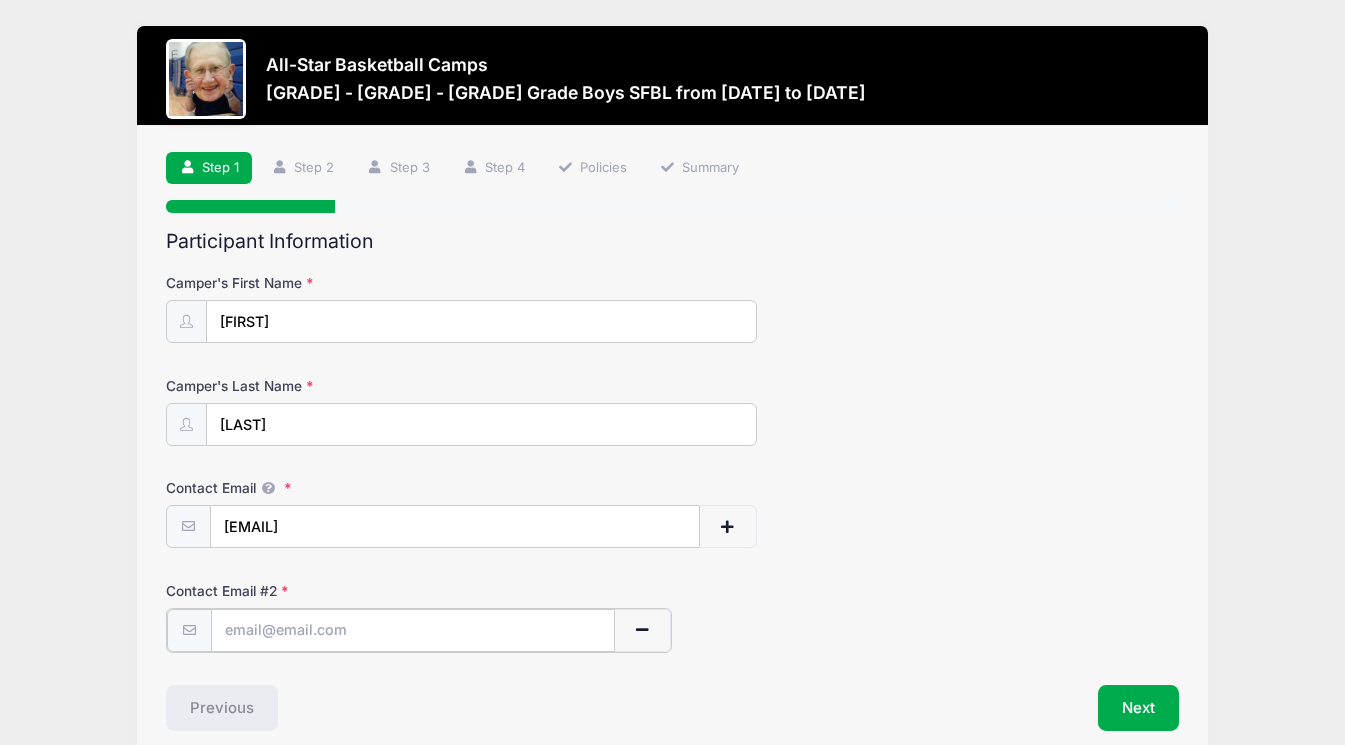 click at bounding box center (413, 630) 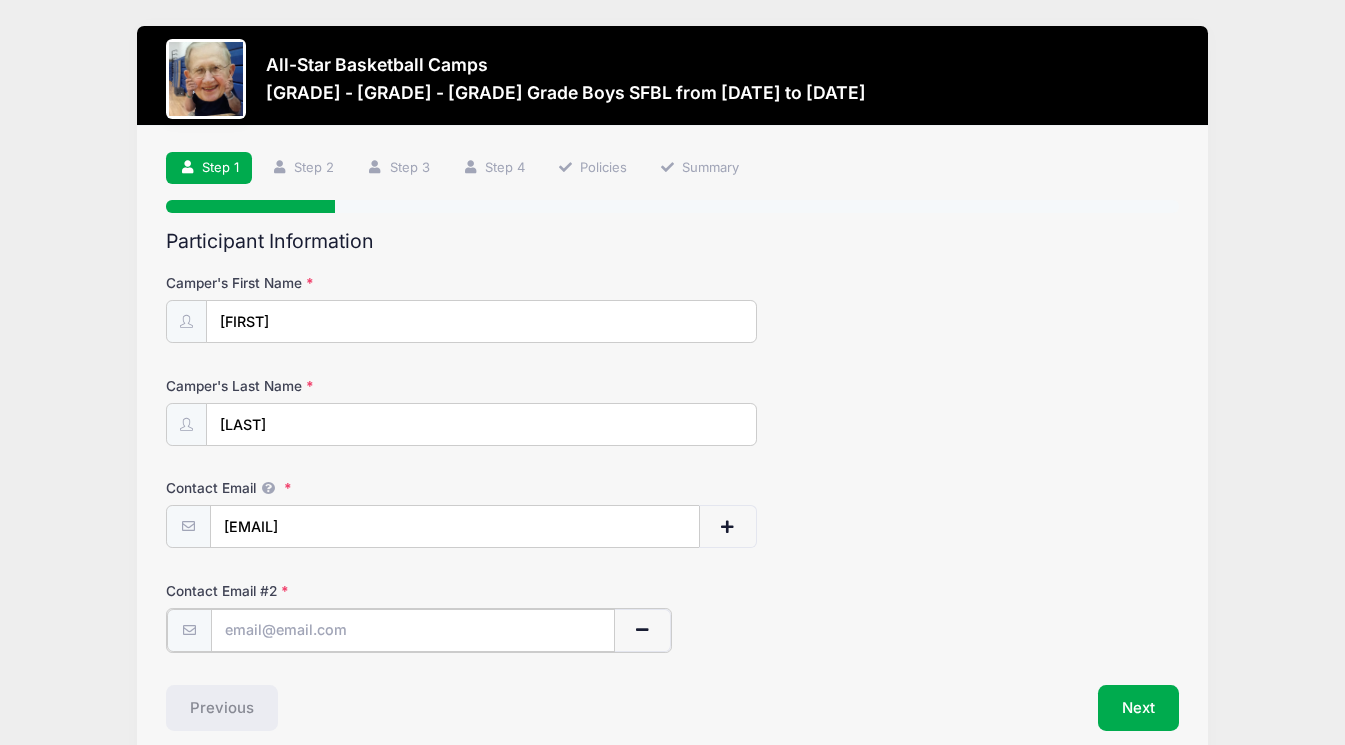 type on "[EMAIL]" 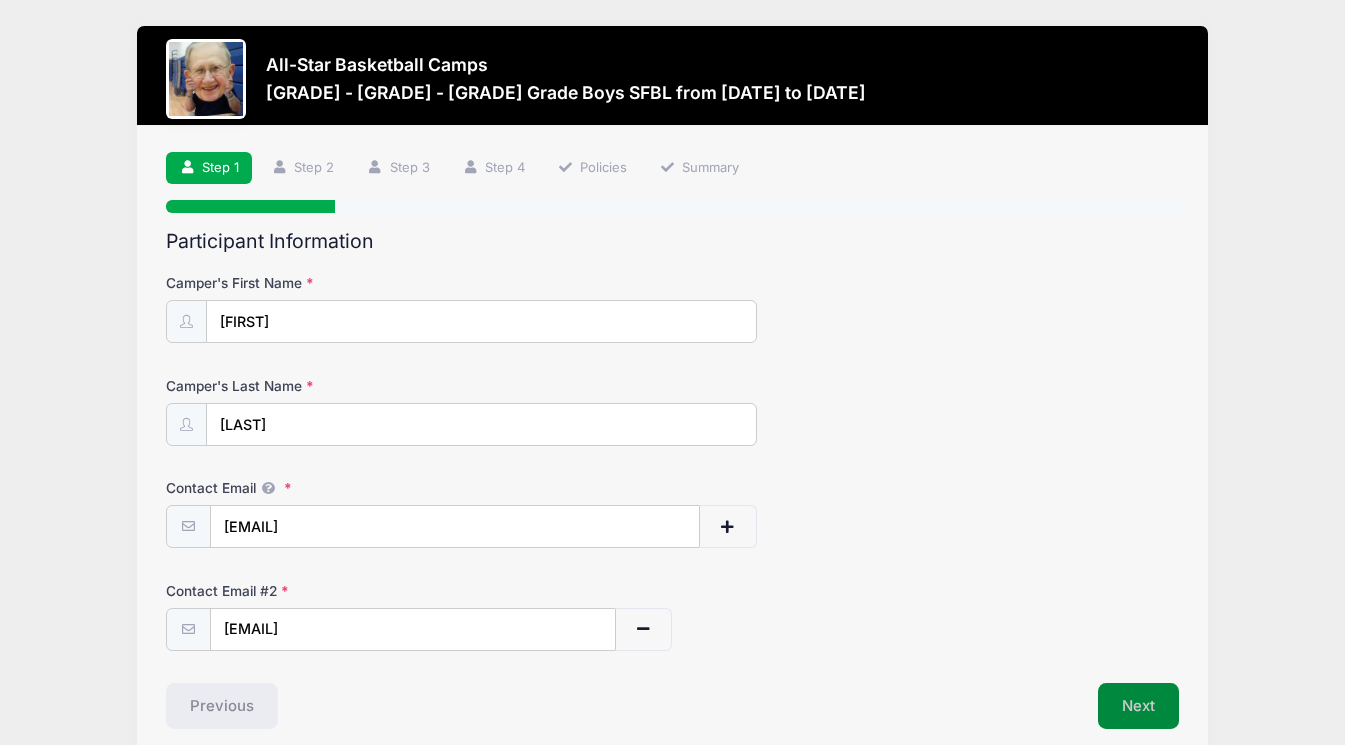 click on "Next" at bounding box center [1138, 706] 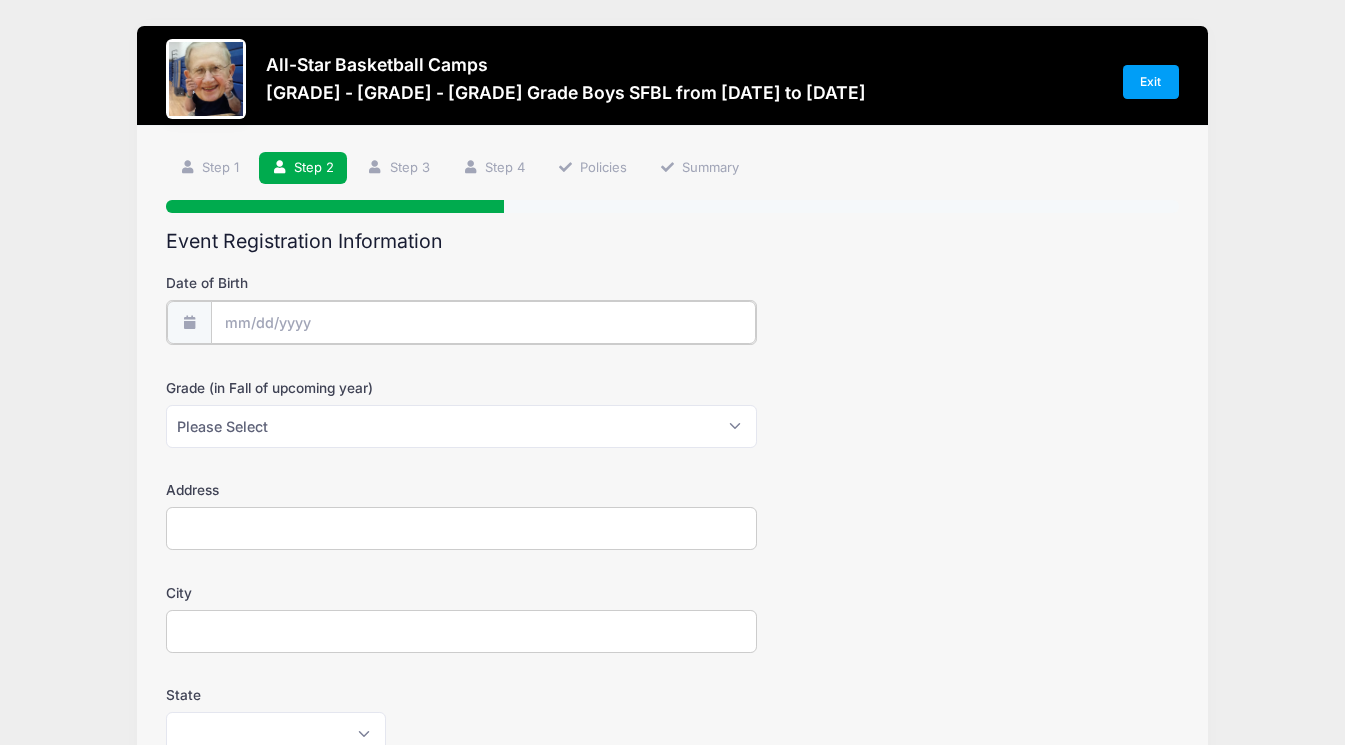 click on "Date of Birth" at bounding box center (483, 322) 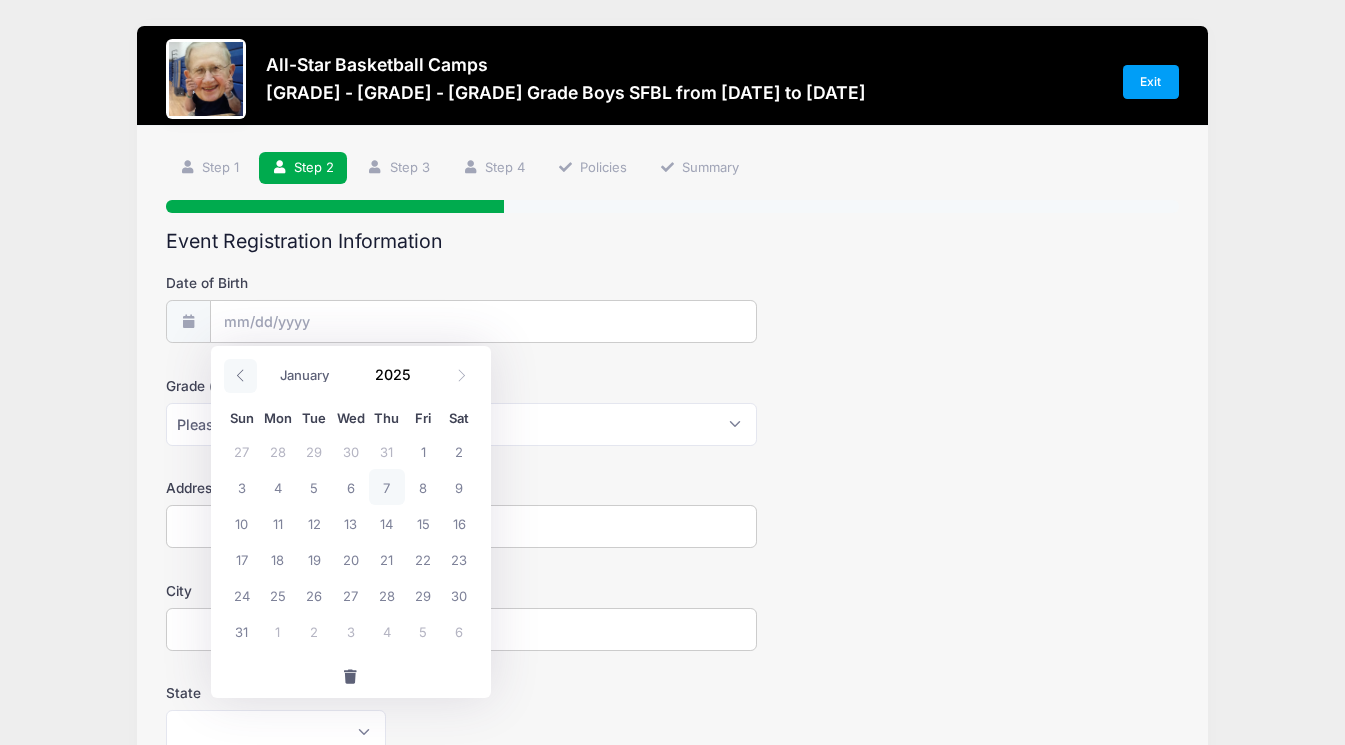 click 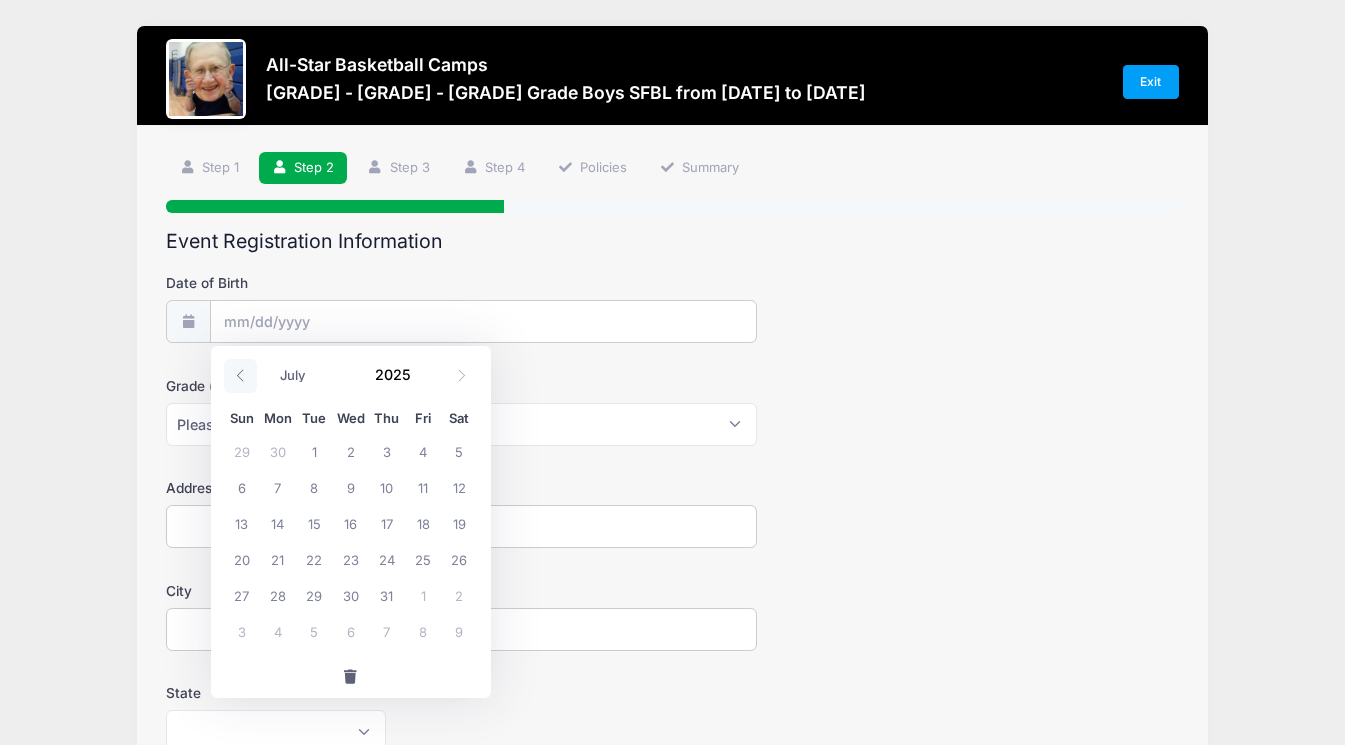click 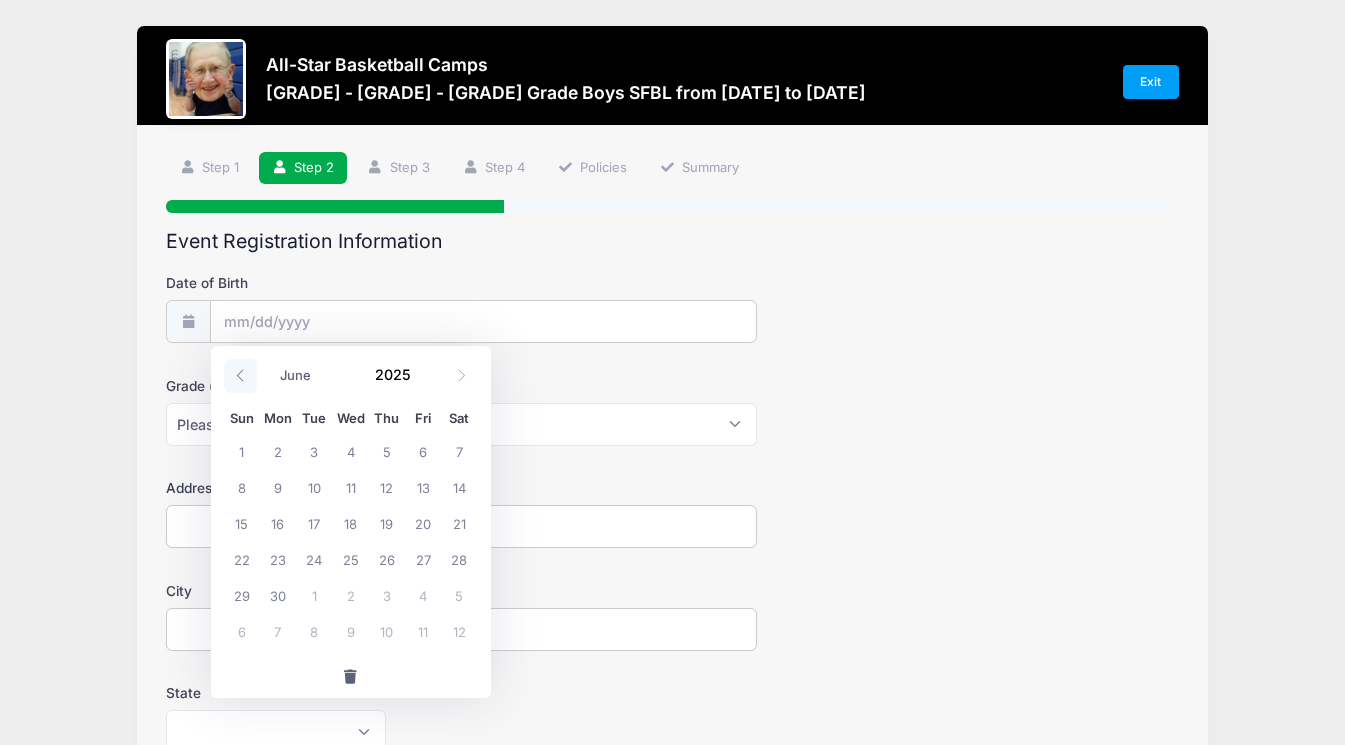 click 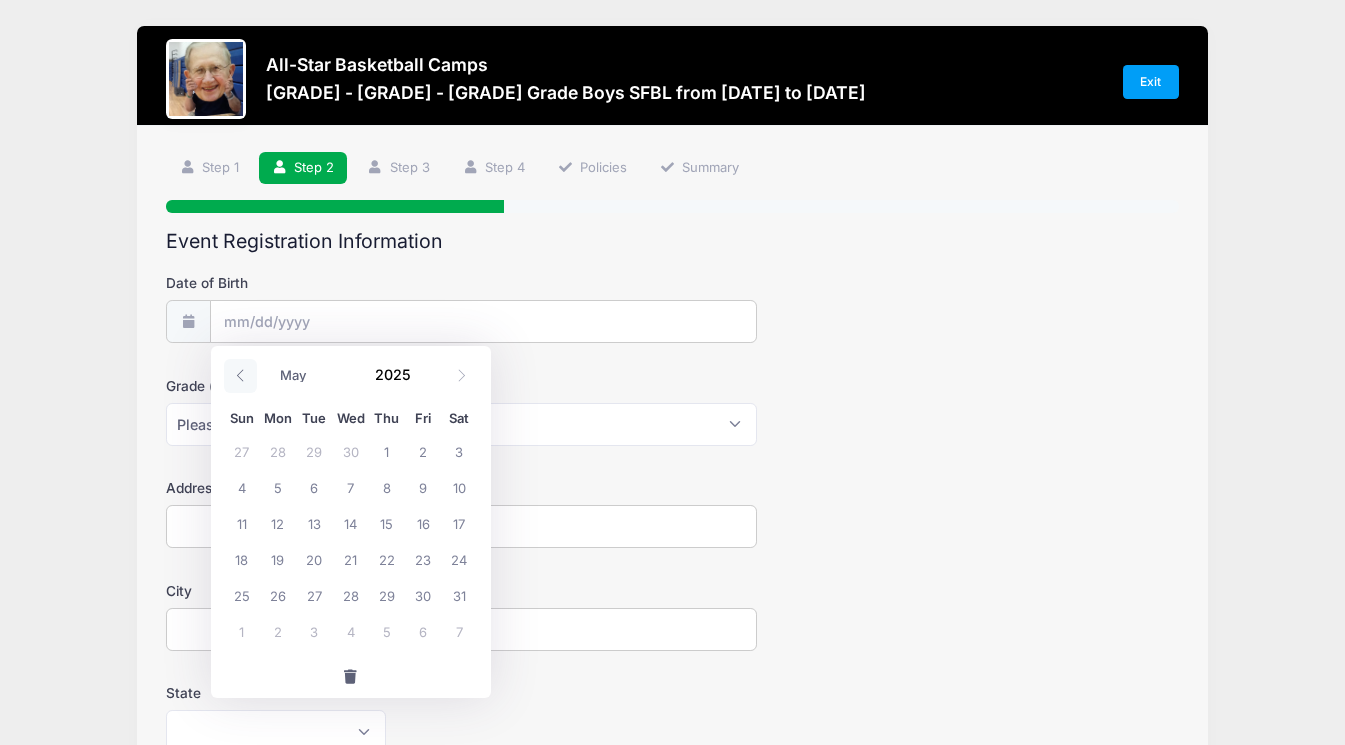 click 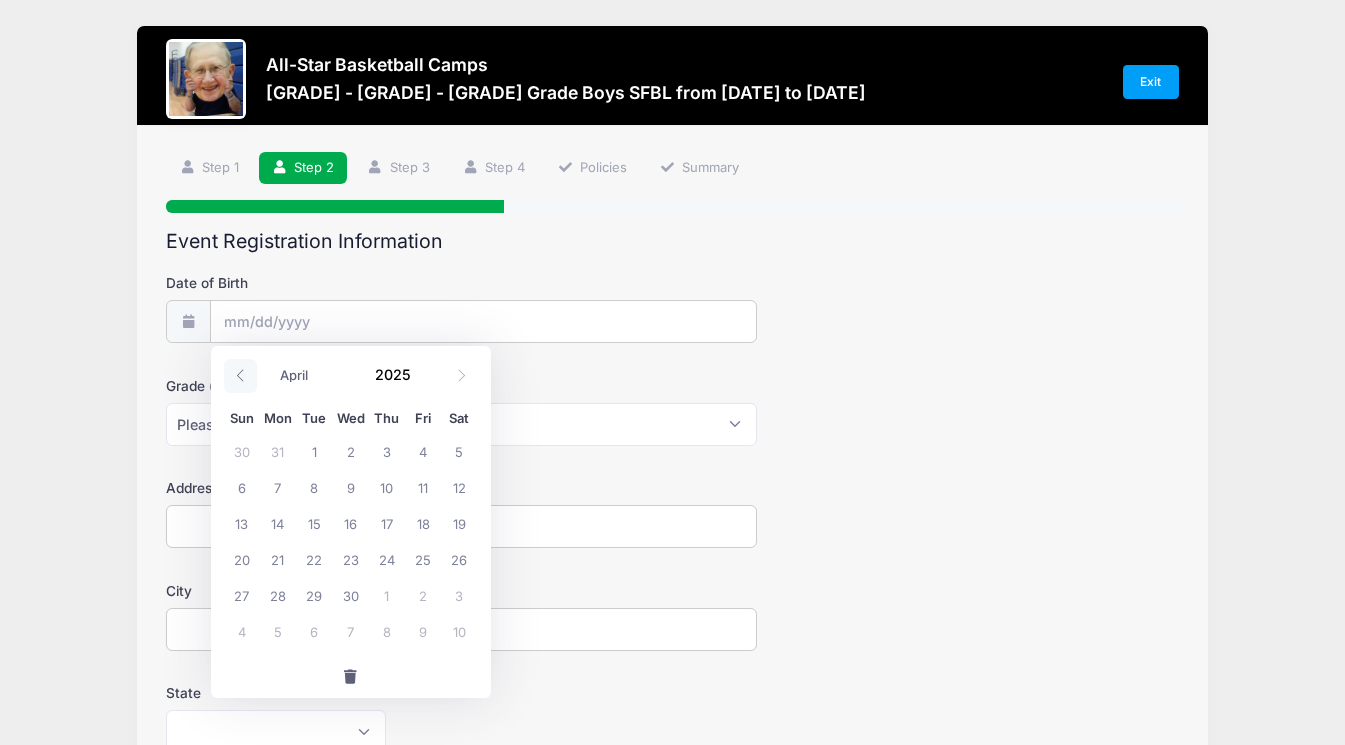 click 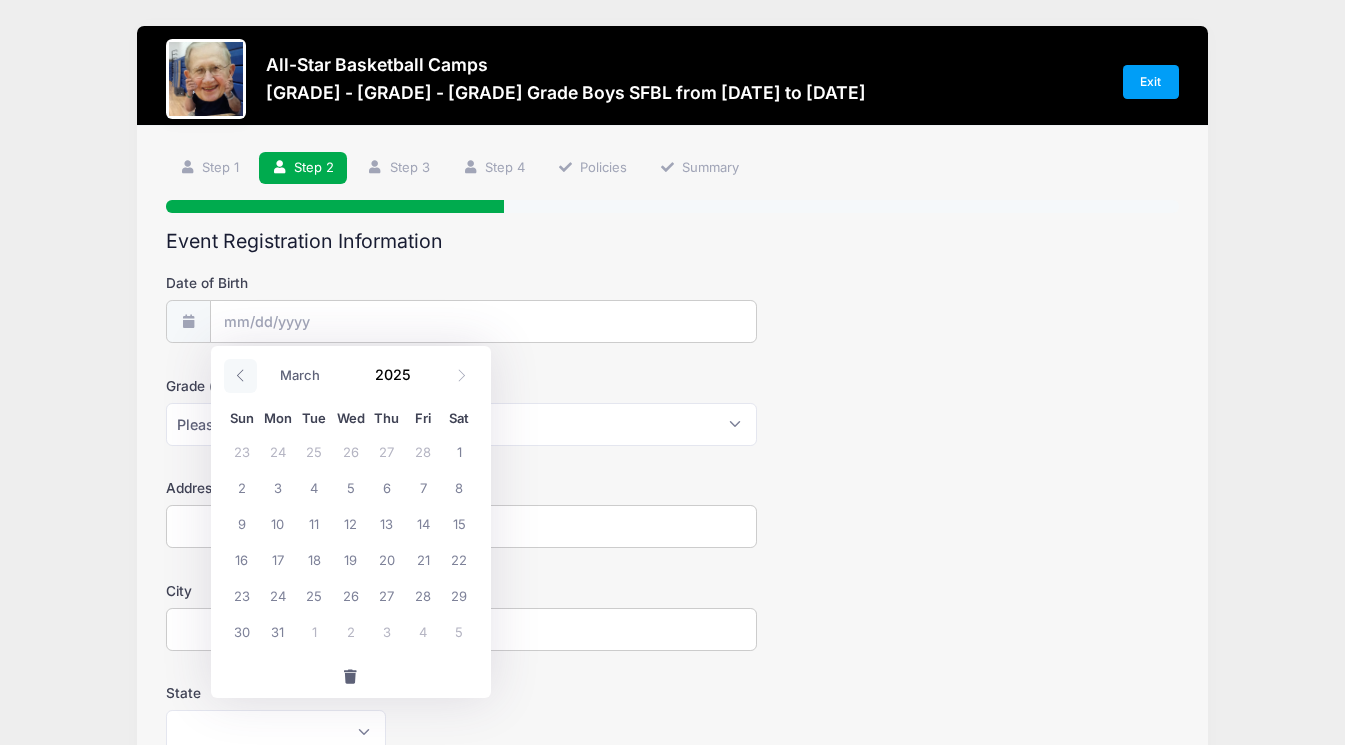 click 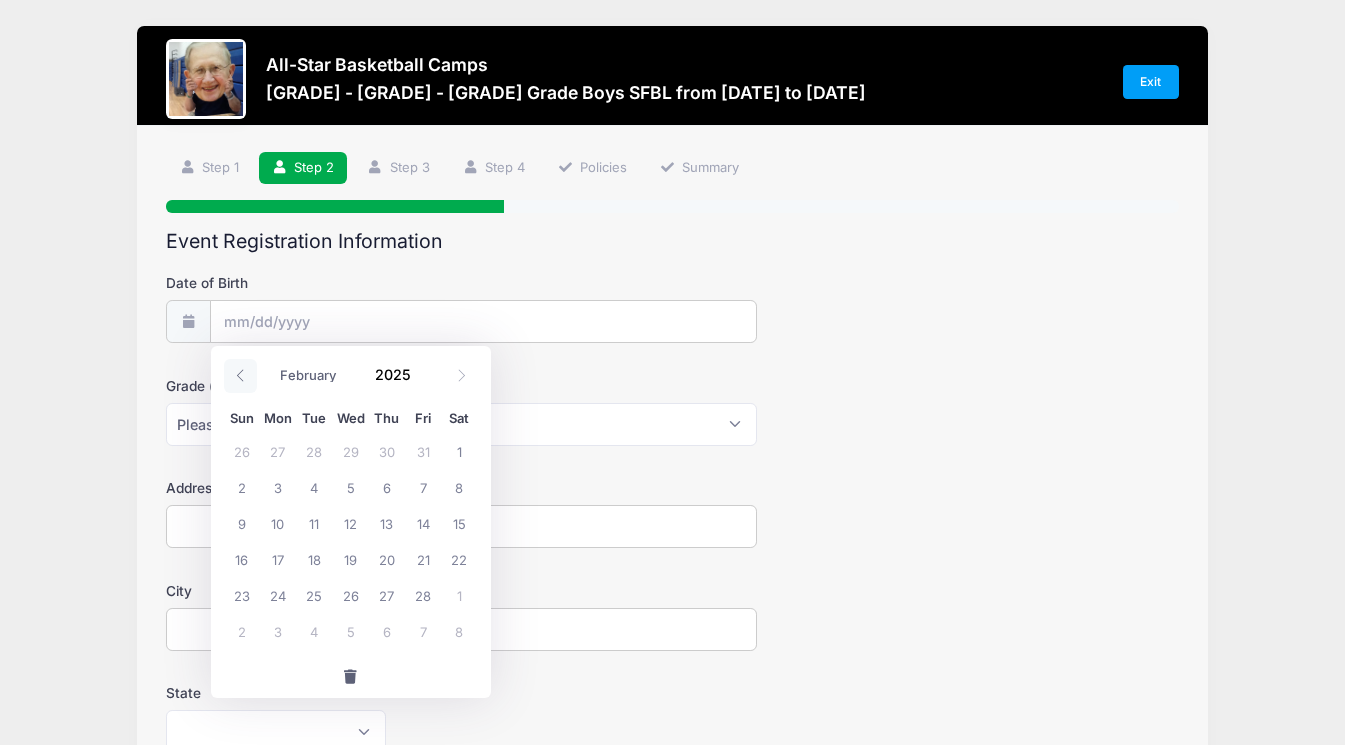 click 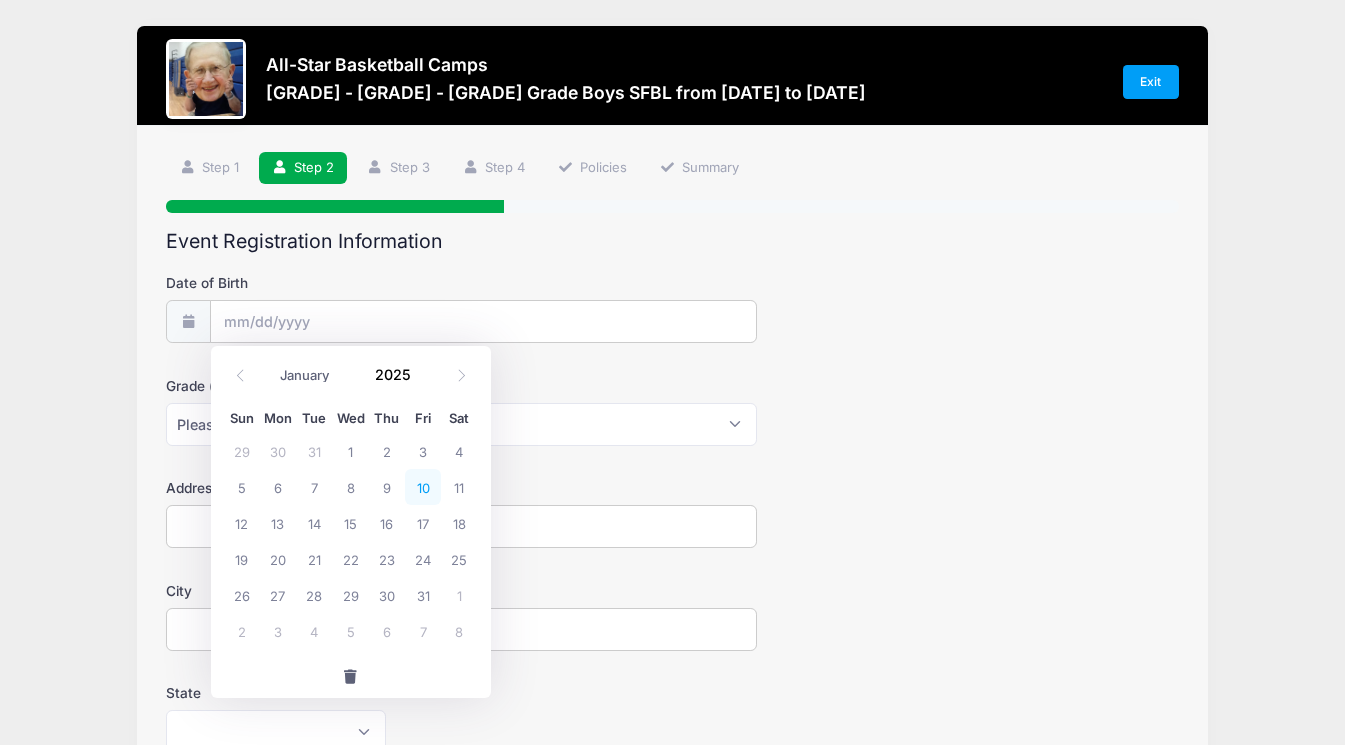 click on "10" at bounding box center [423, 487] 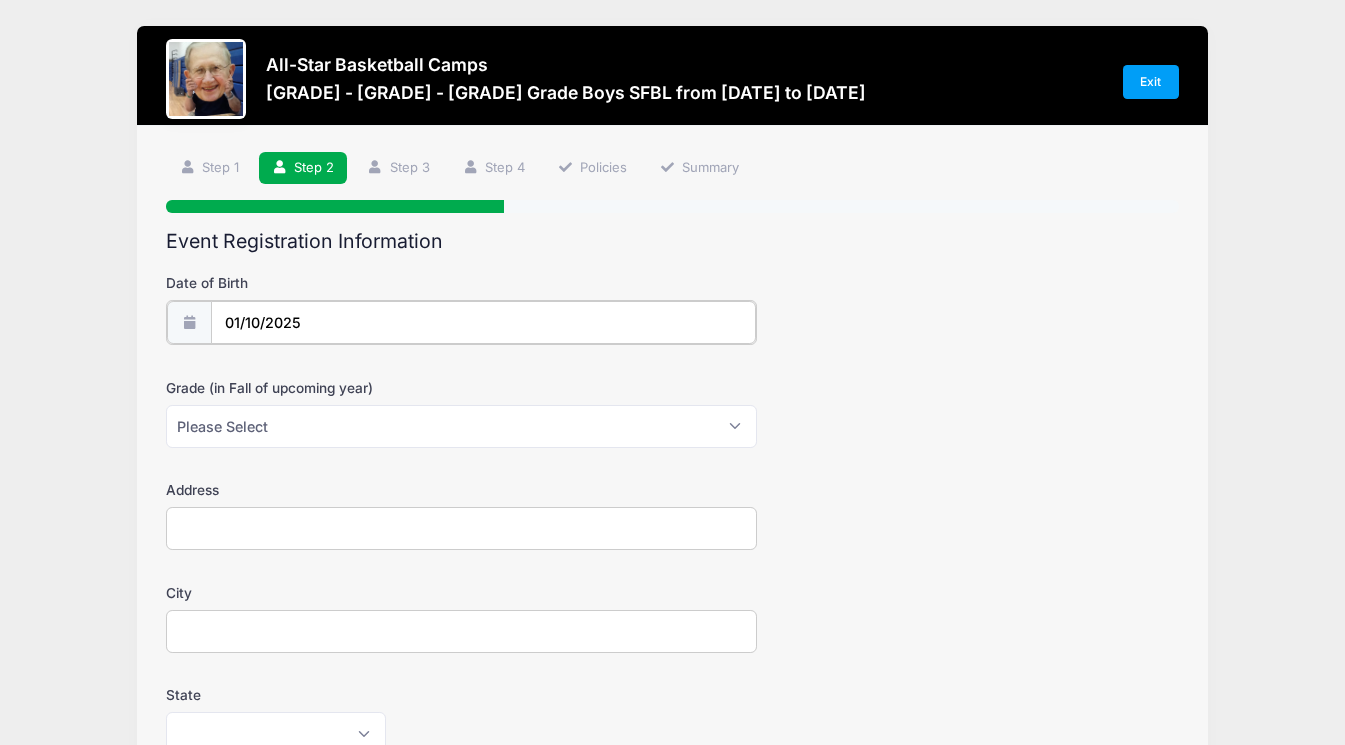 click on "01/10/2025" at bounding box center (483, 322) 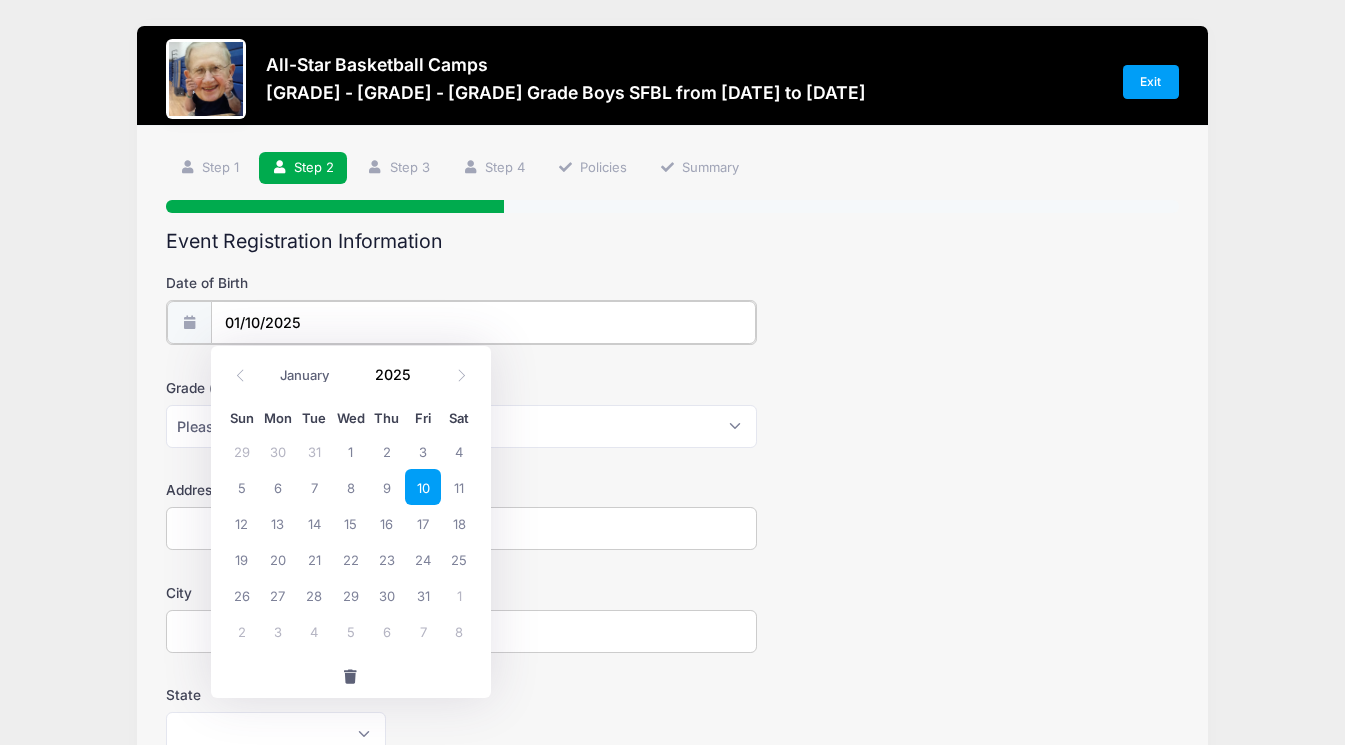click on "01/10/2025" at bounding box center [483, 322] 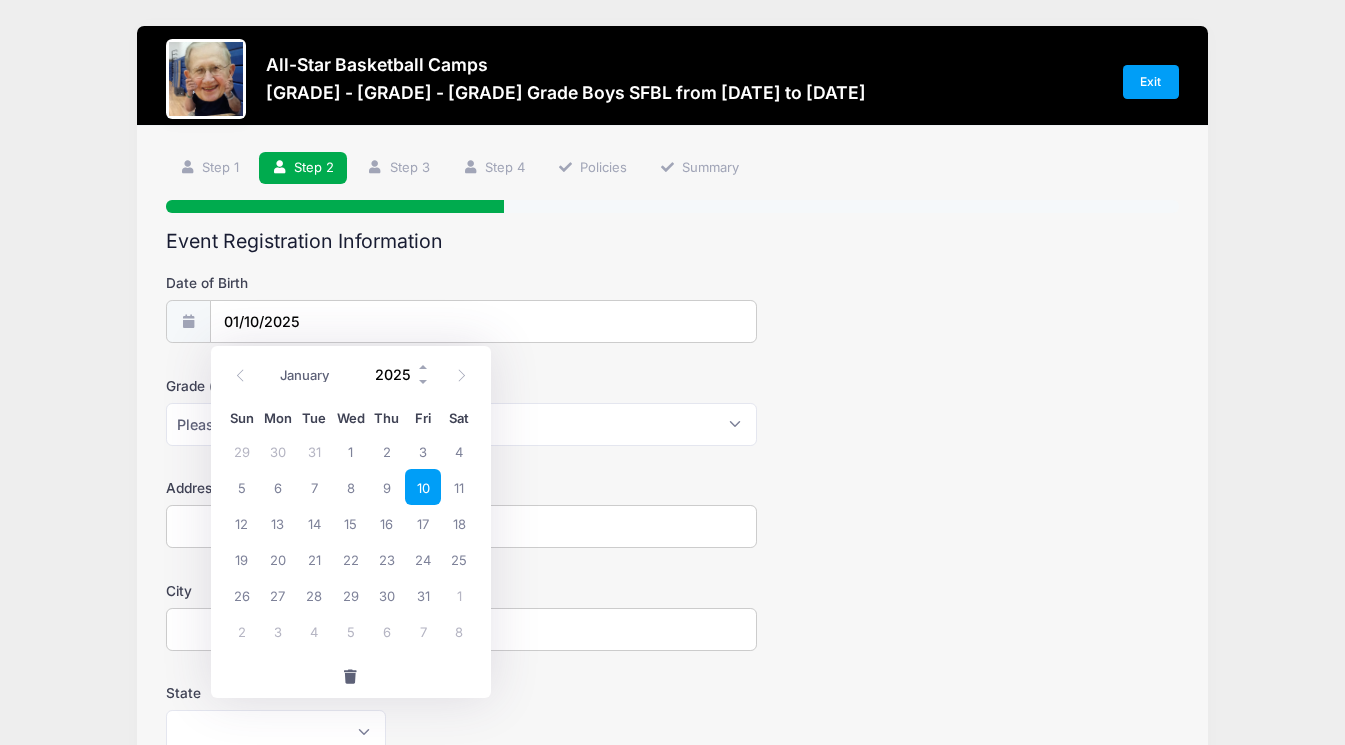 click on "2025" at bounding box center [398, 375] 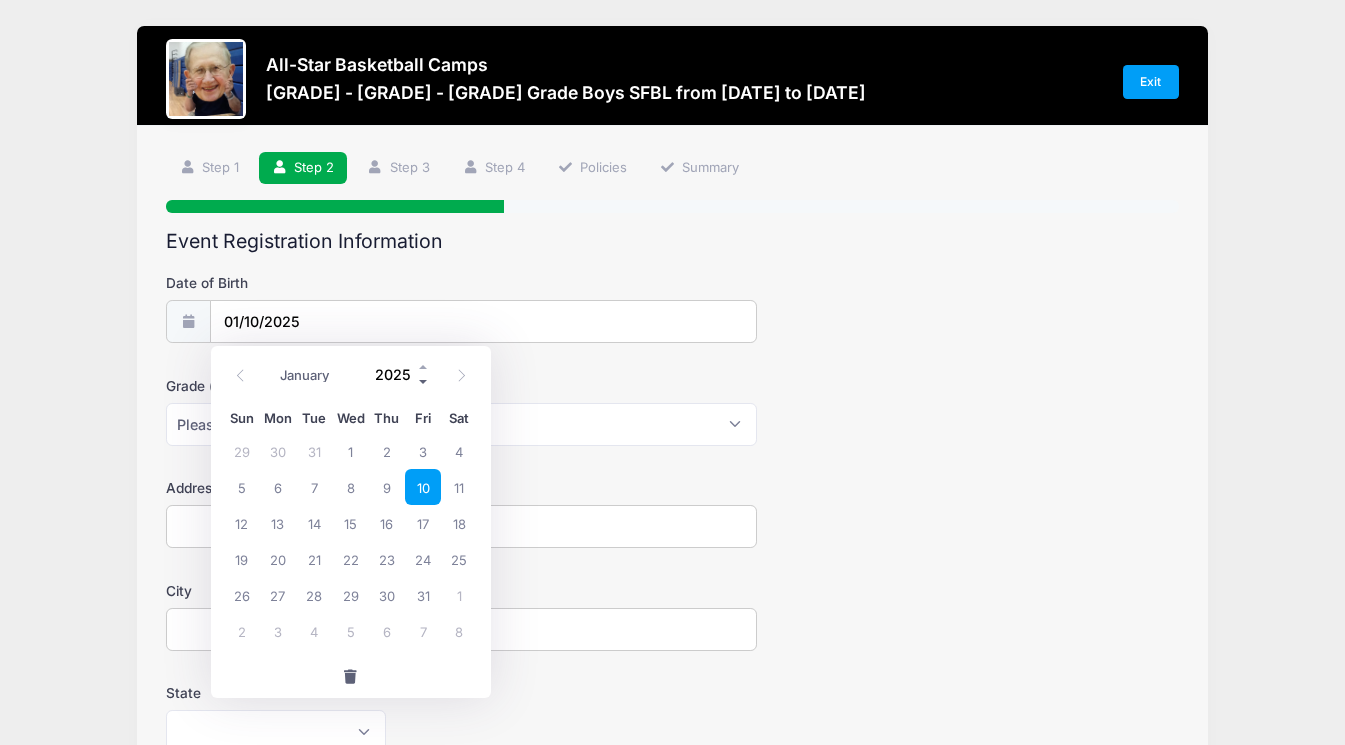 click at bounding box center (424, 382) 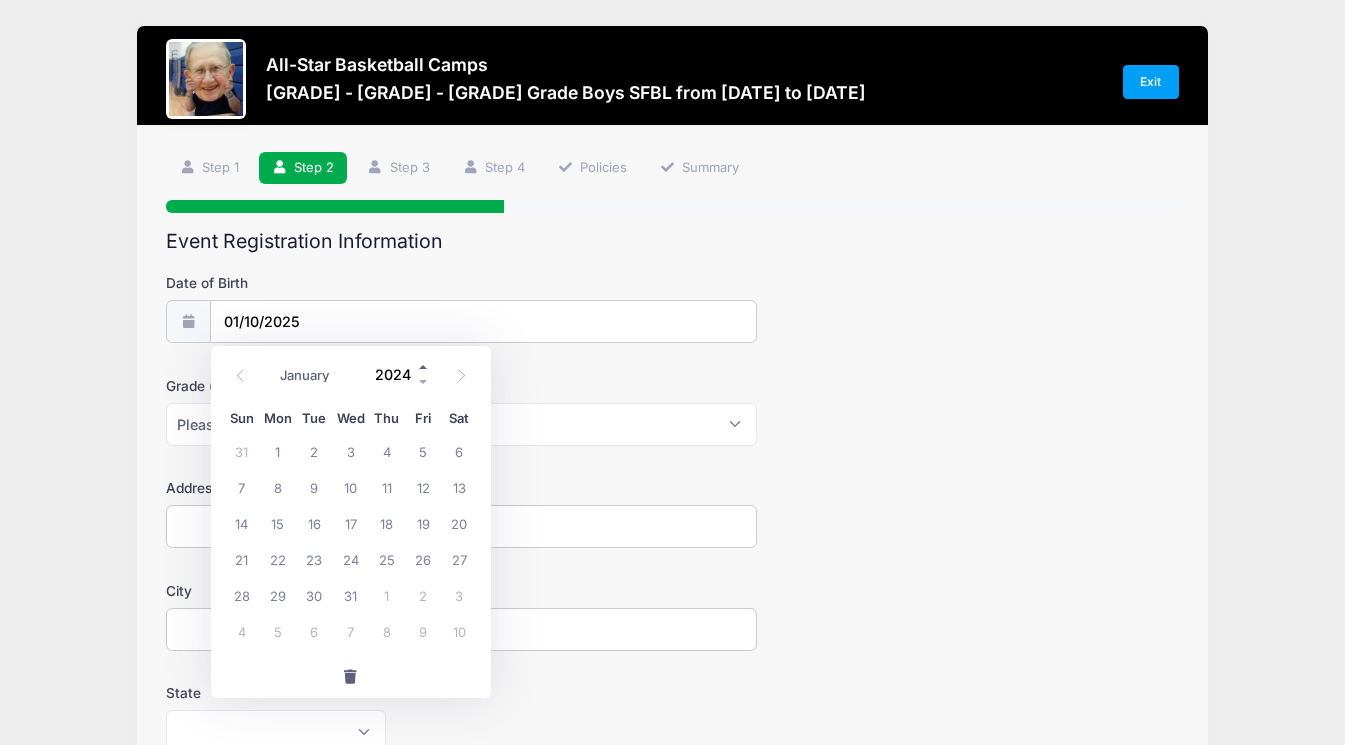 click at bounding box center (424, 367) 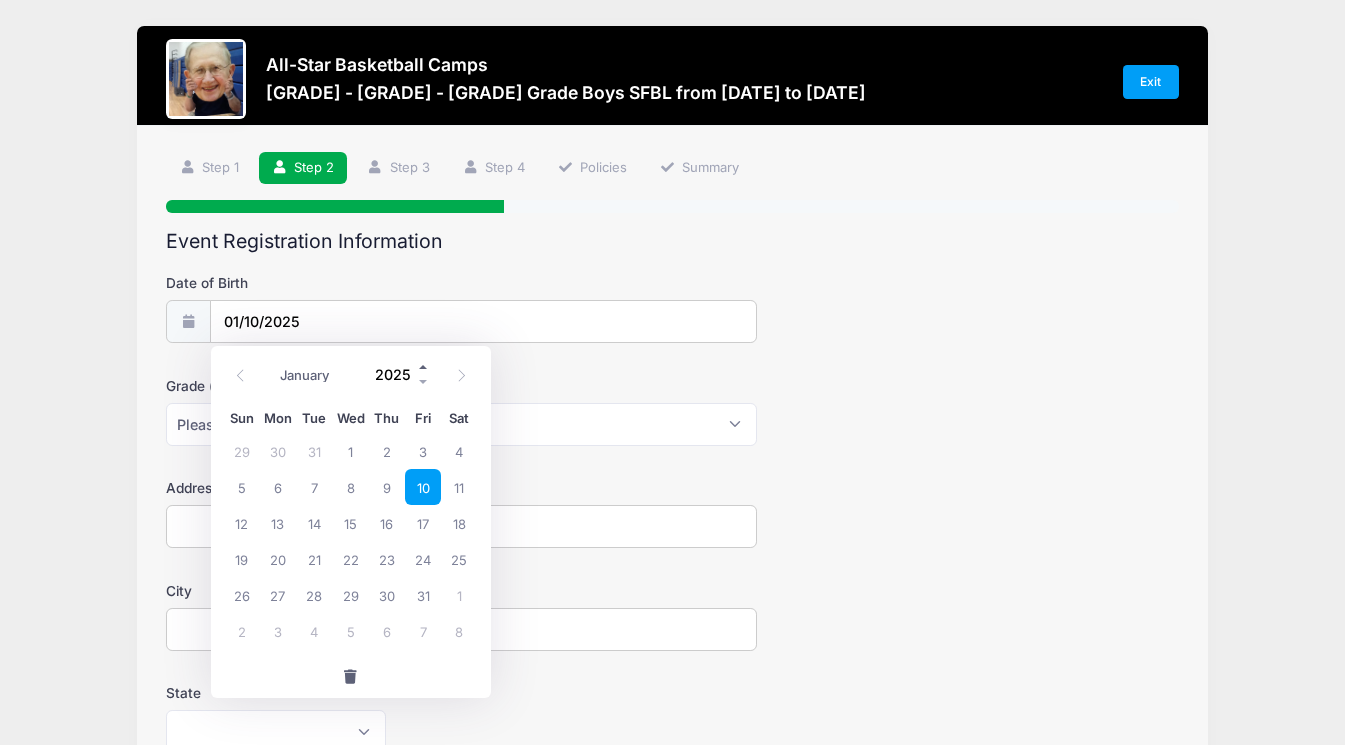click at bounding box center (424, 367) 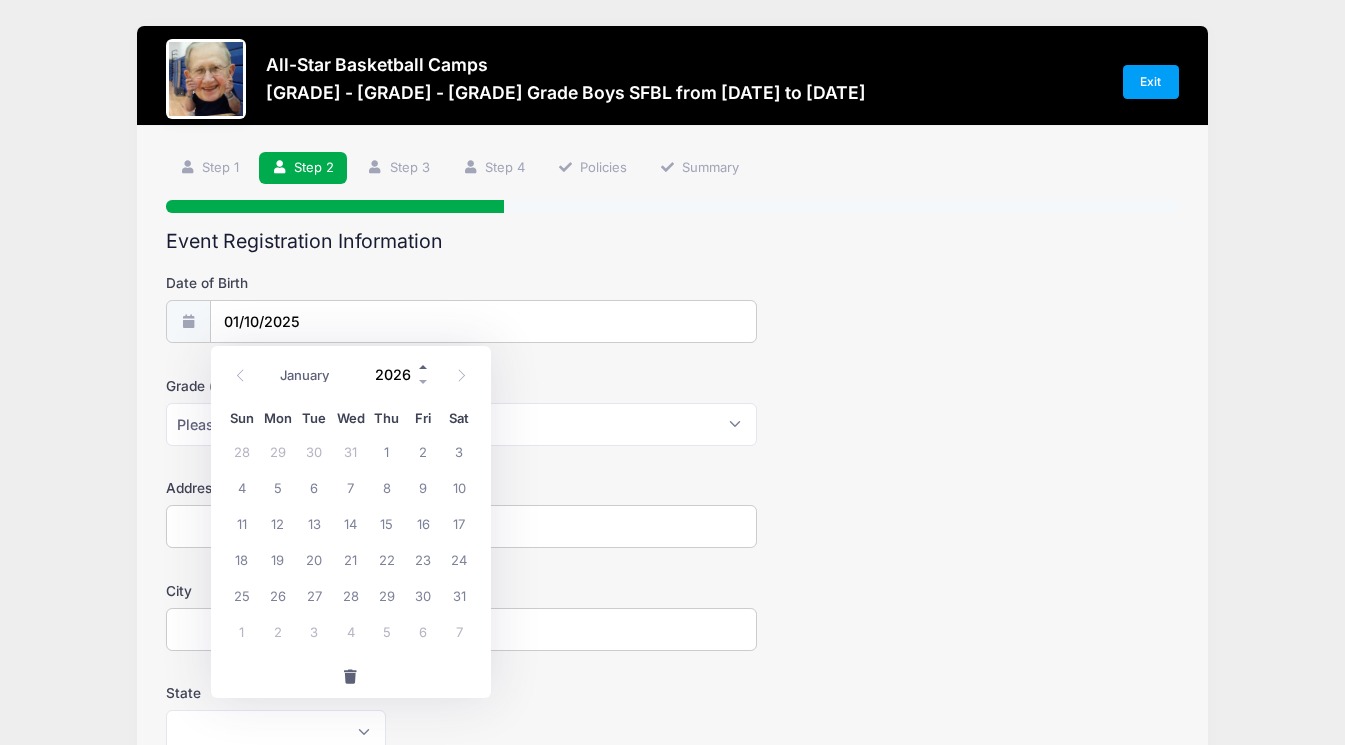 click at bounding box center [424, 367] 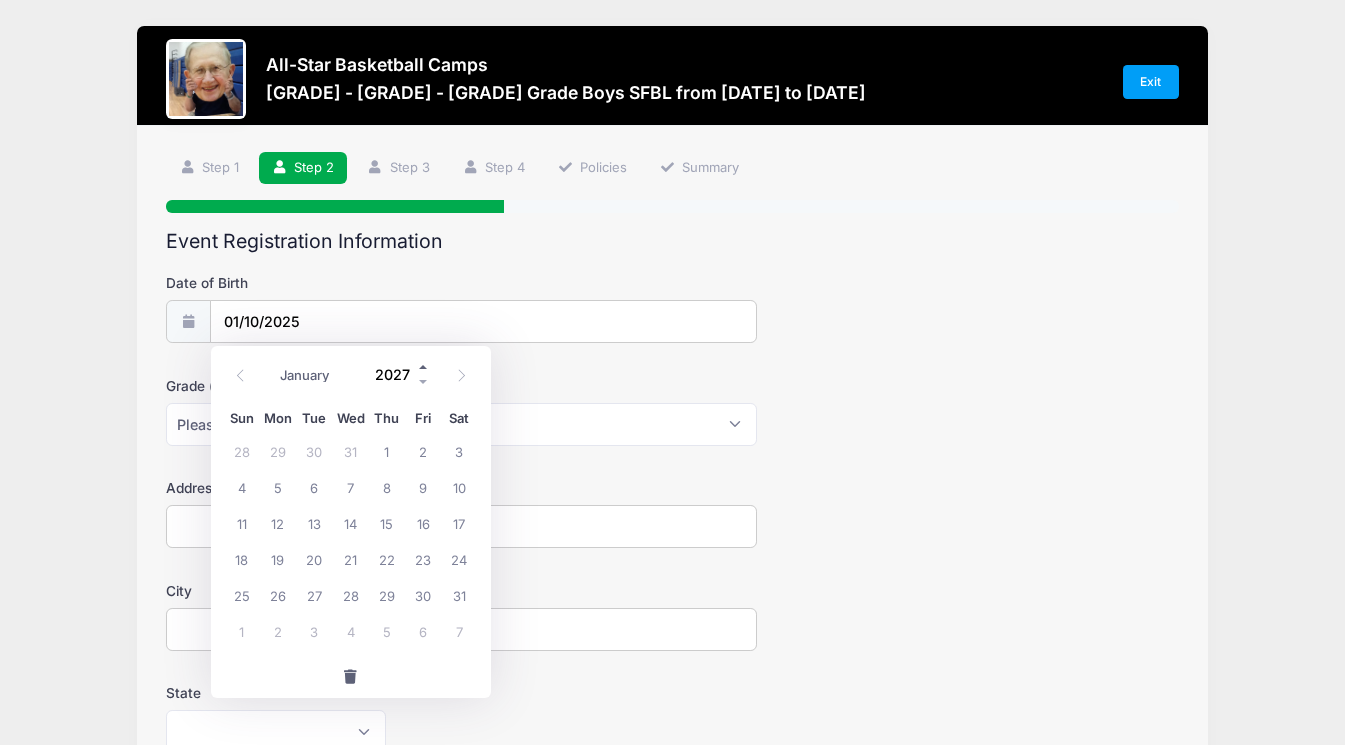 click at bounding box center [424, 367] 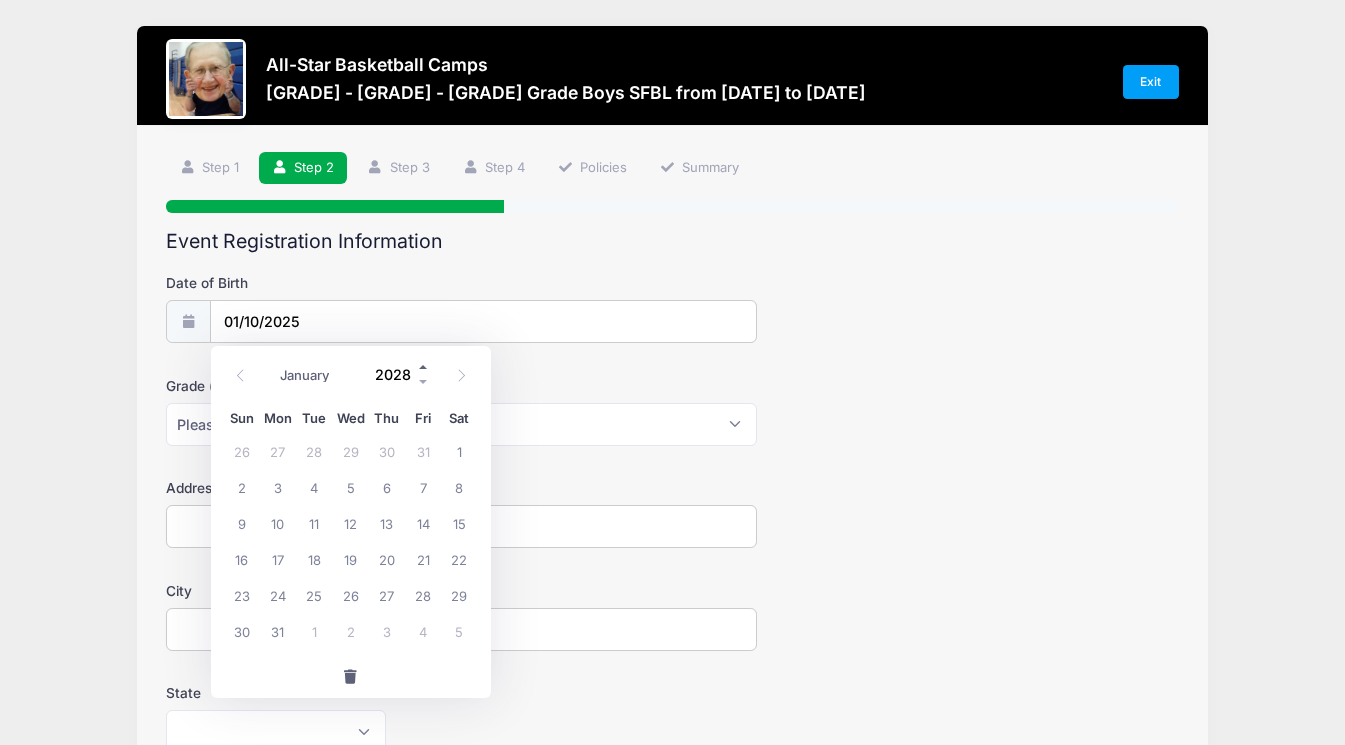 click at bounding box center (424, 367) 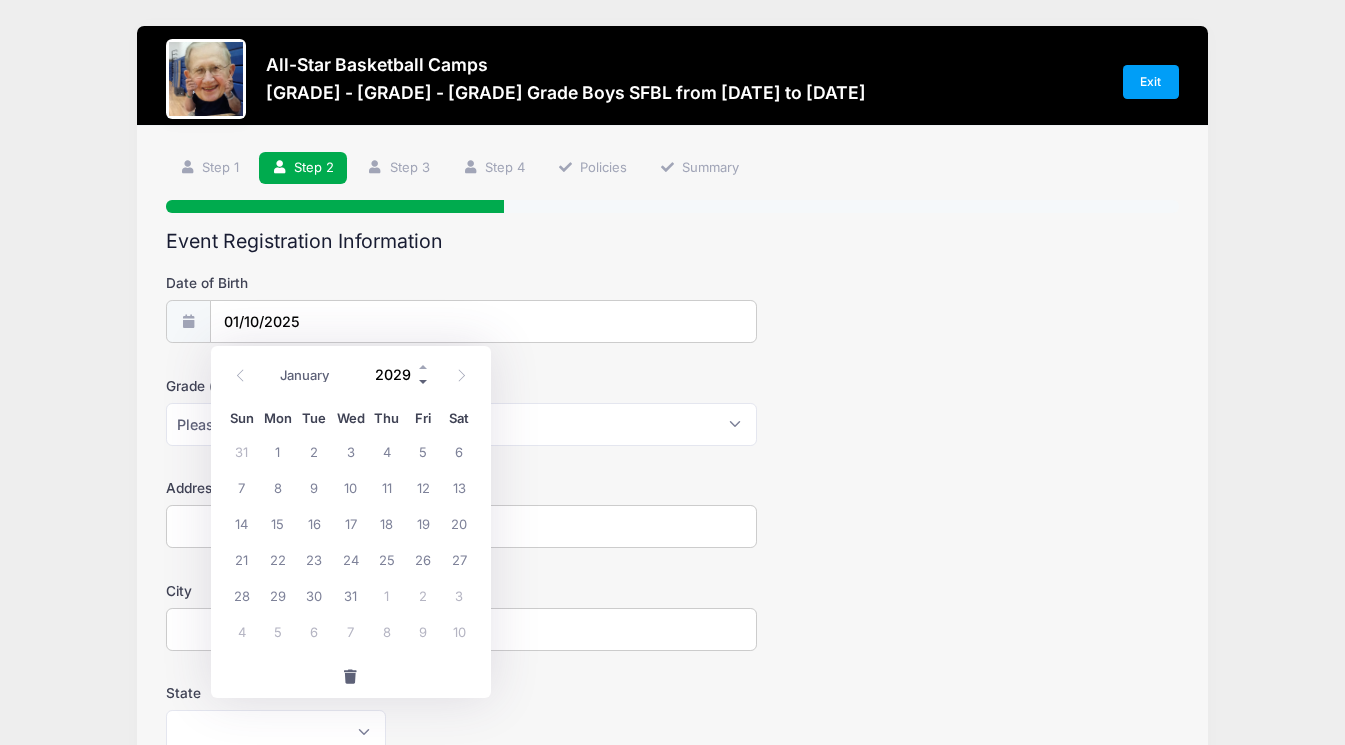 click at bounding box center [424, 382] 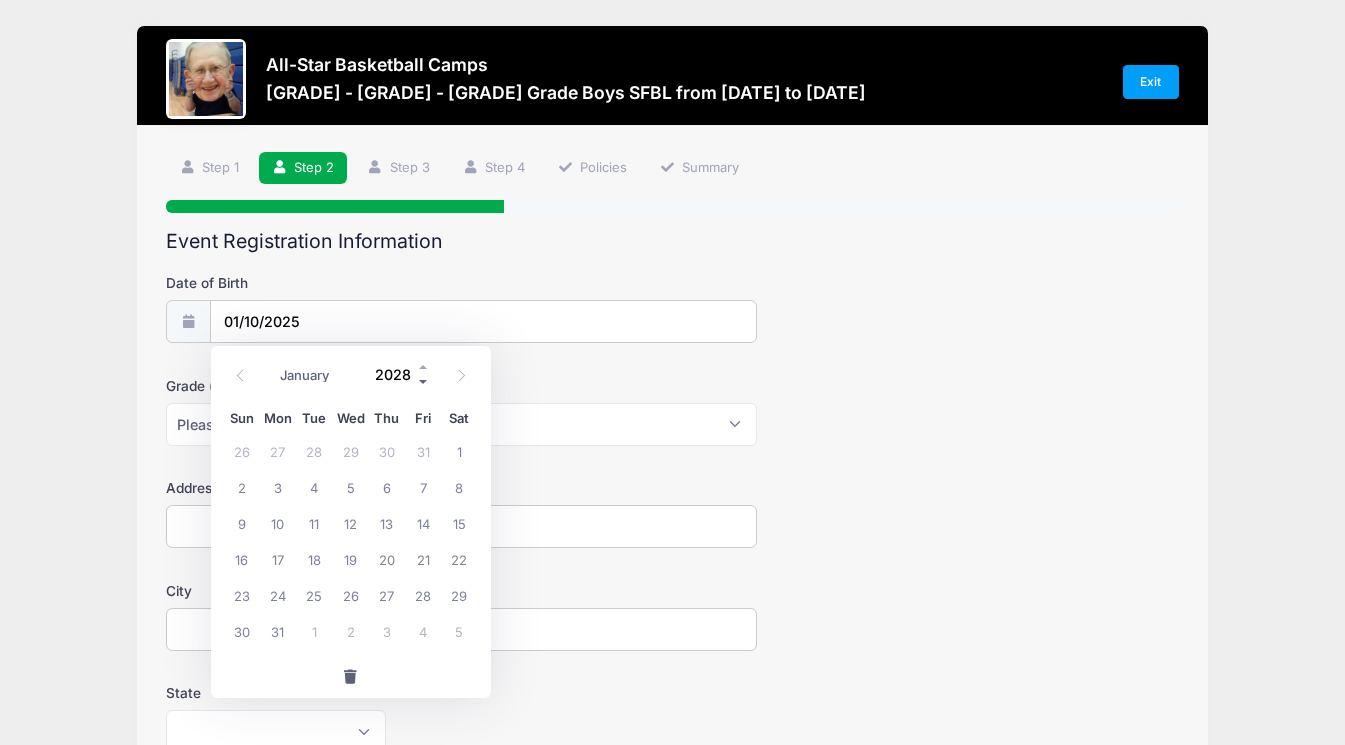 click at bounding box center [424, 382] 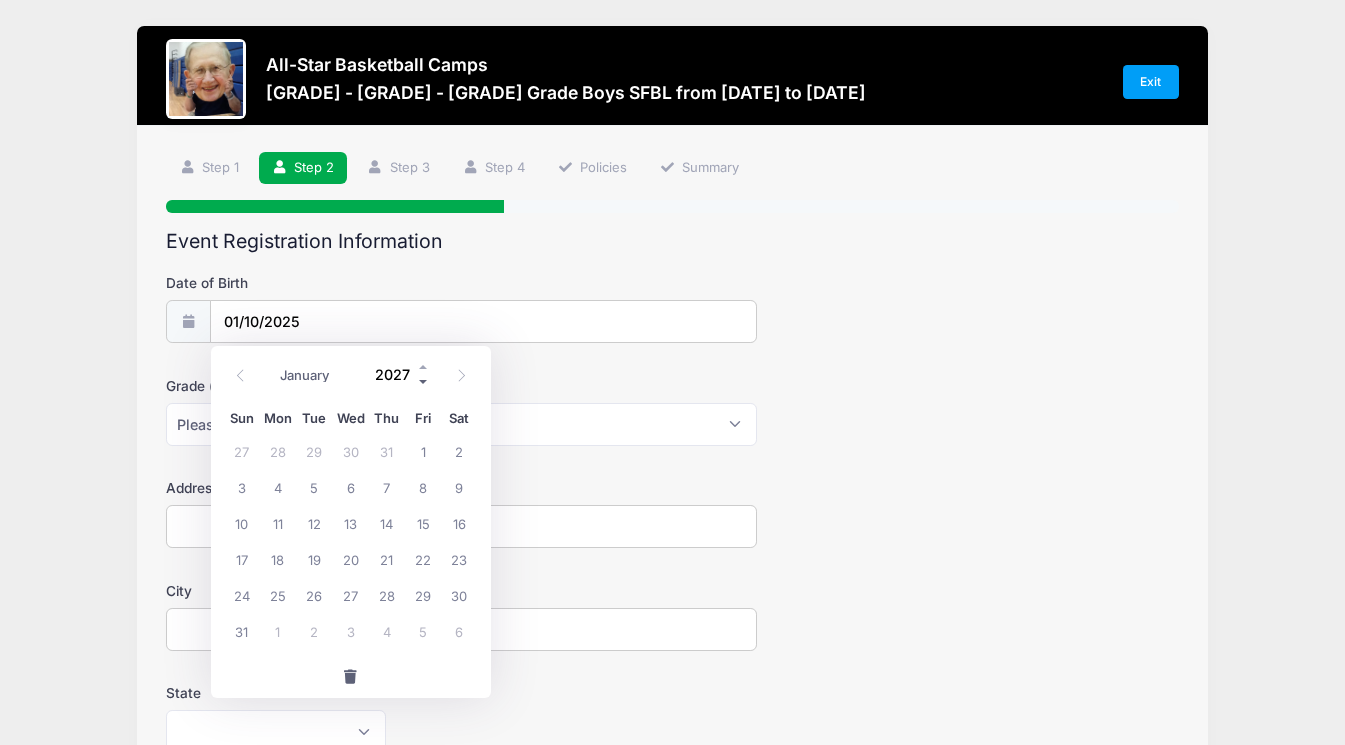 click at bounding box center [424, 382] 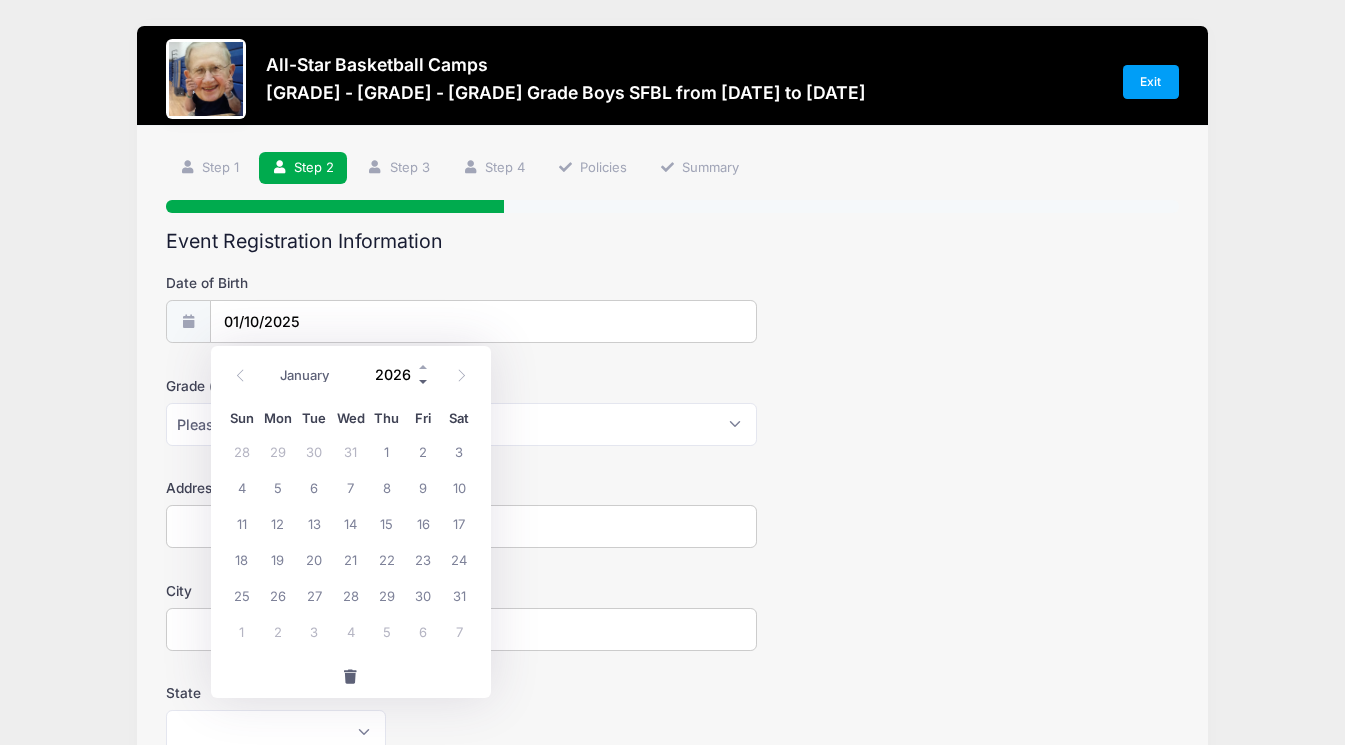 click at bounding box center [424, 382] 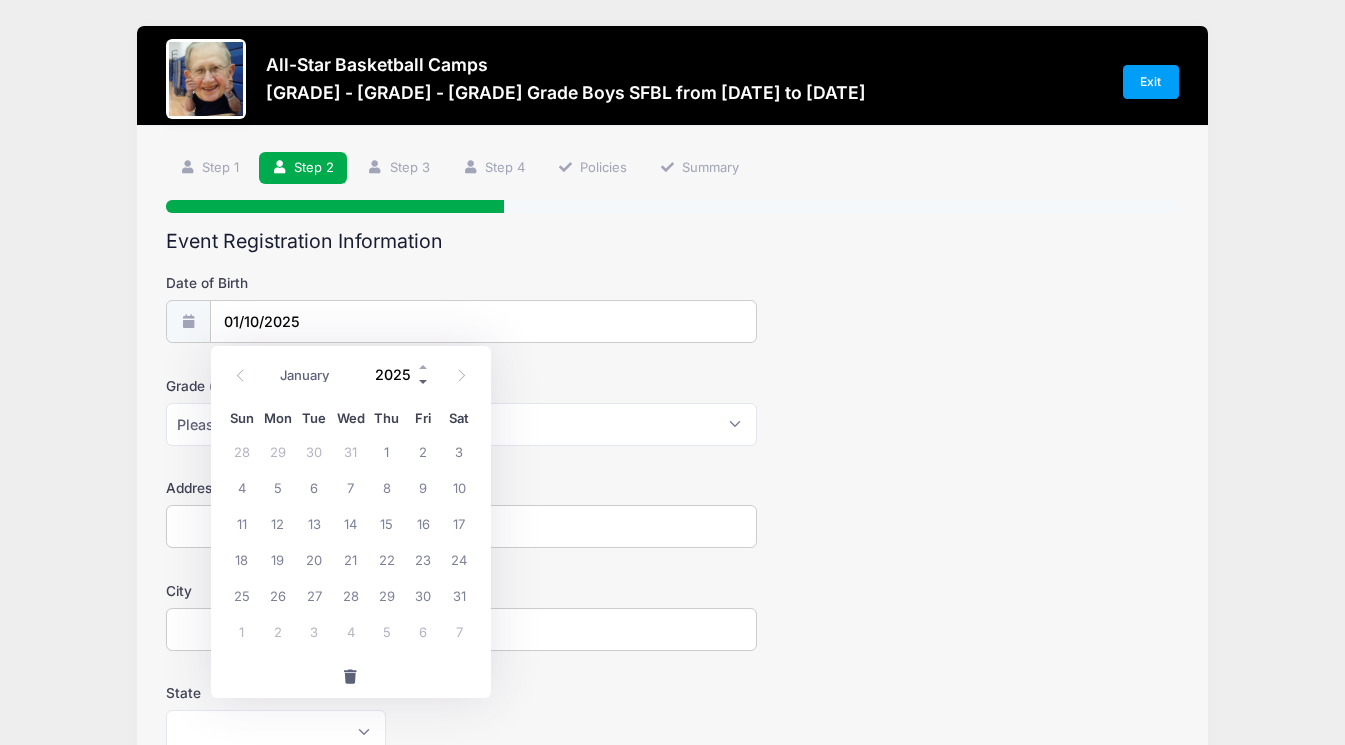 click at bounding box center [424, 382] 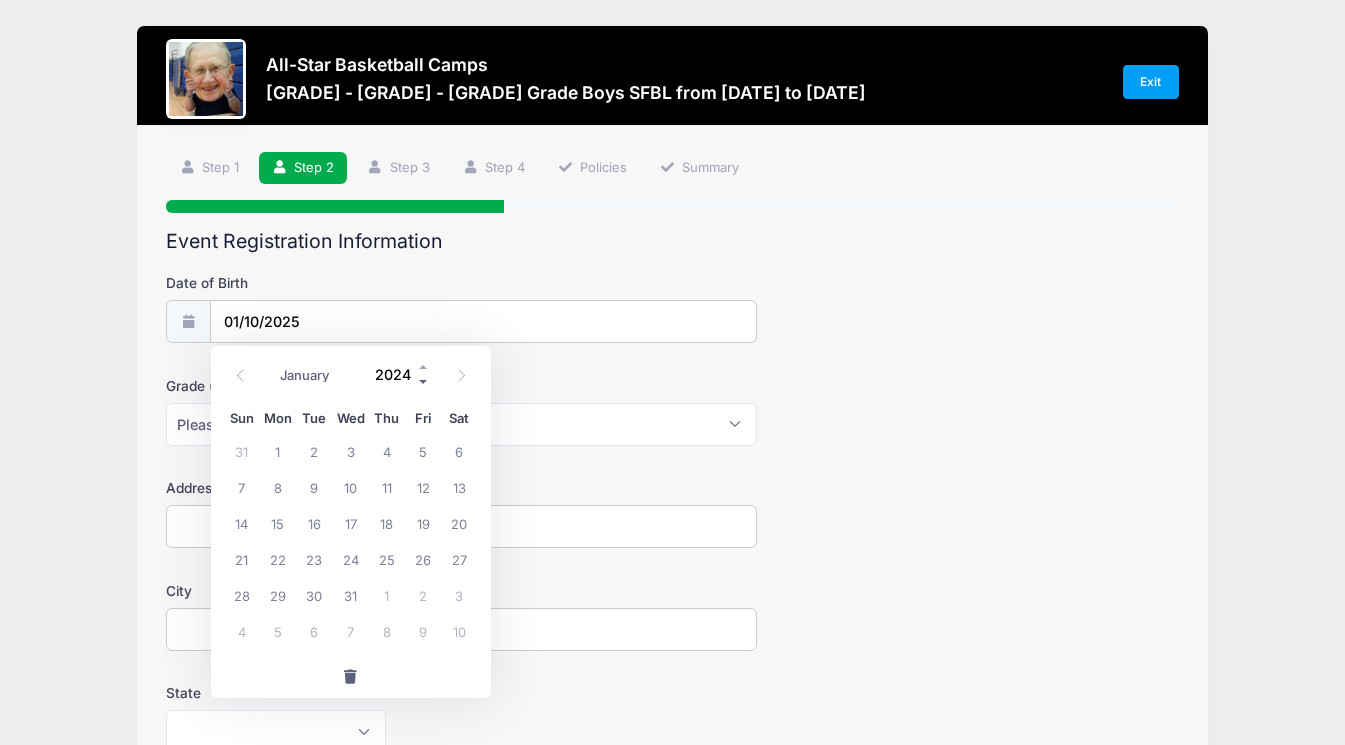 click at bounding box center [424, 382] 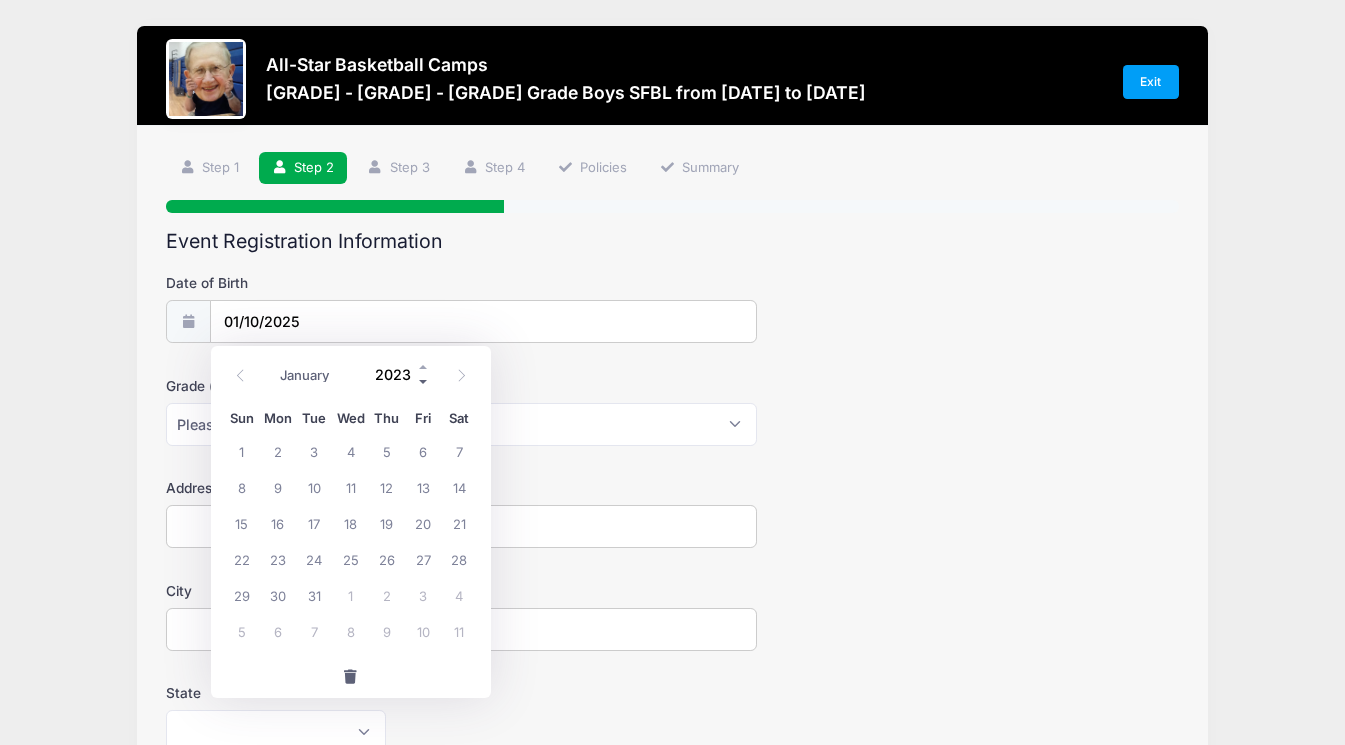 click at bounding box center [424, 382] 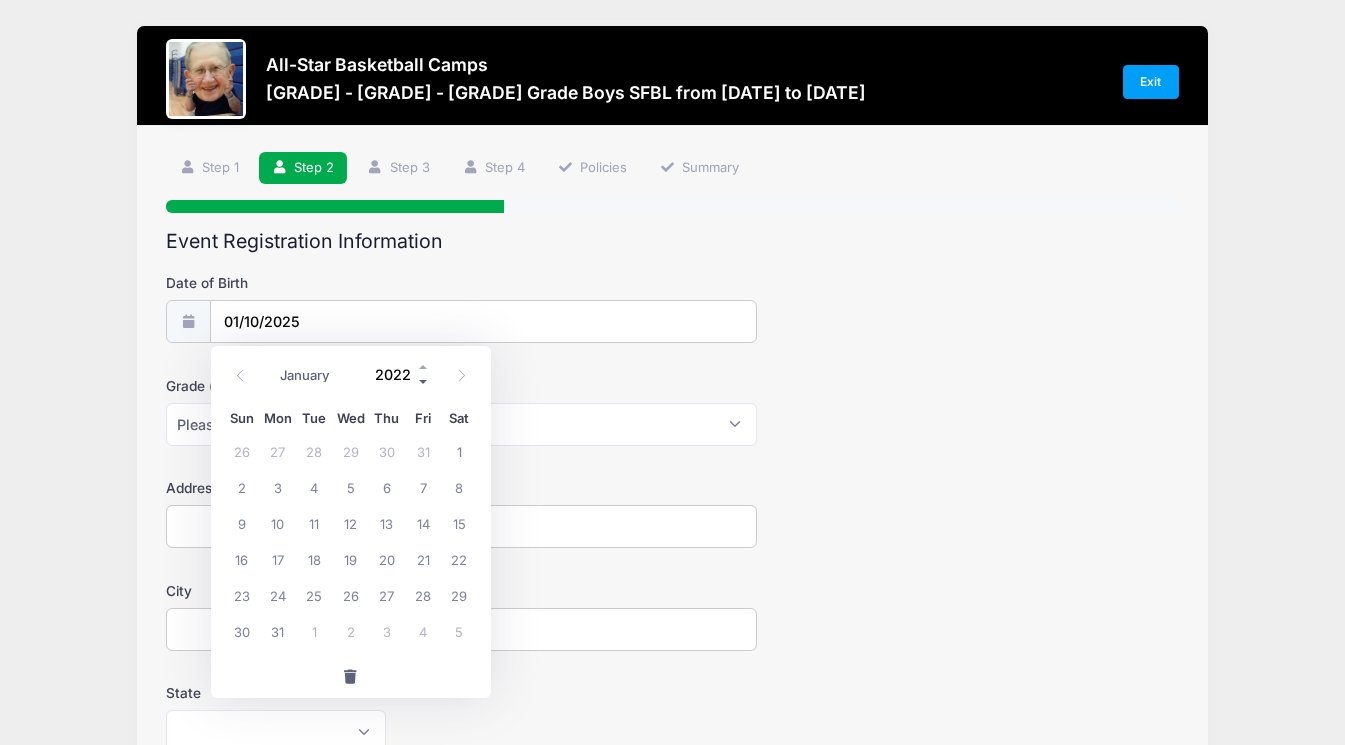 click at bounding box center (424, 382) 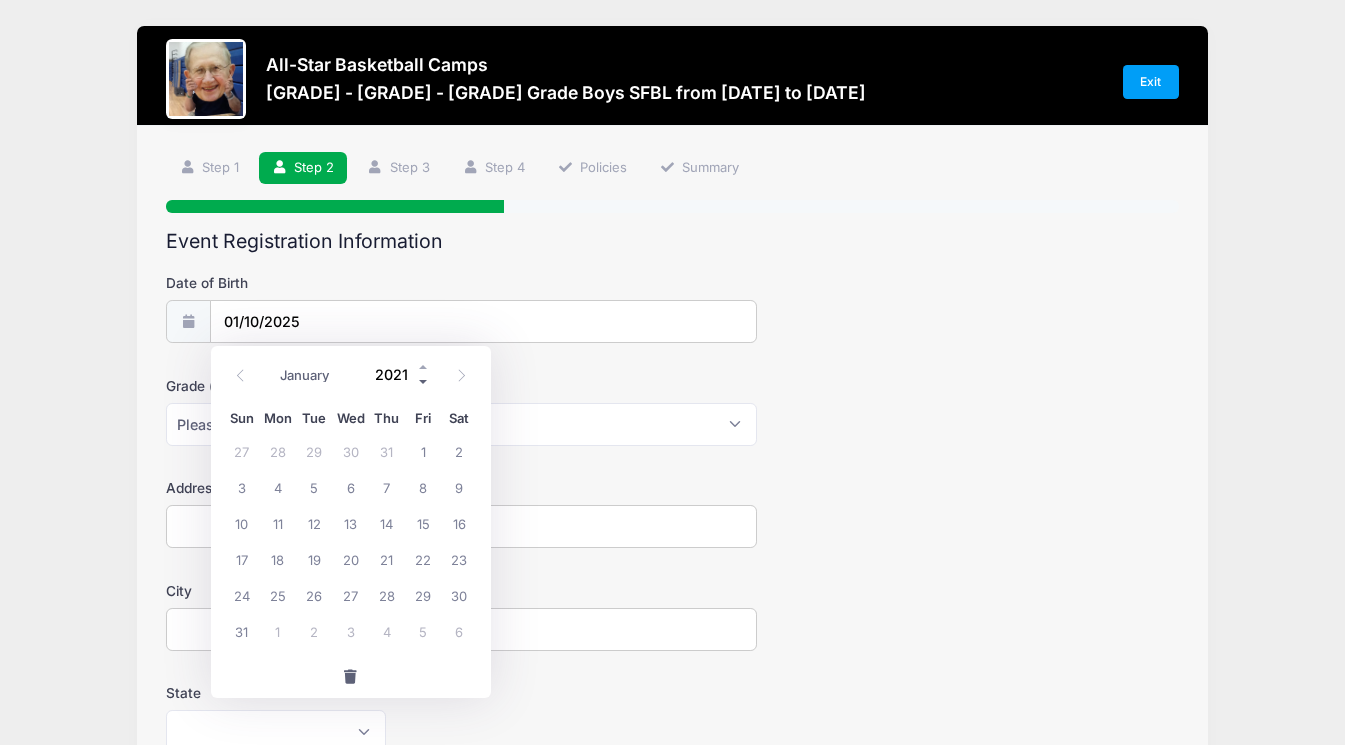 click at bounding box center [424, 382] 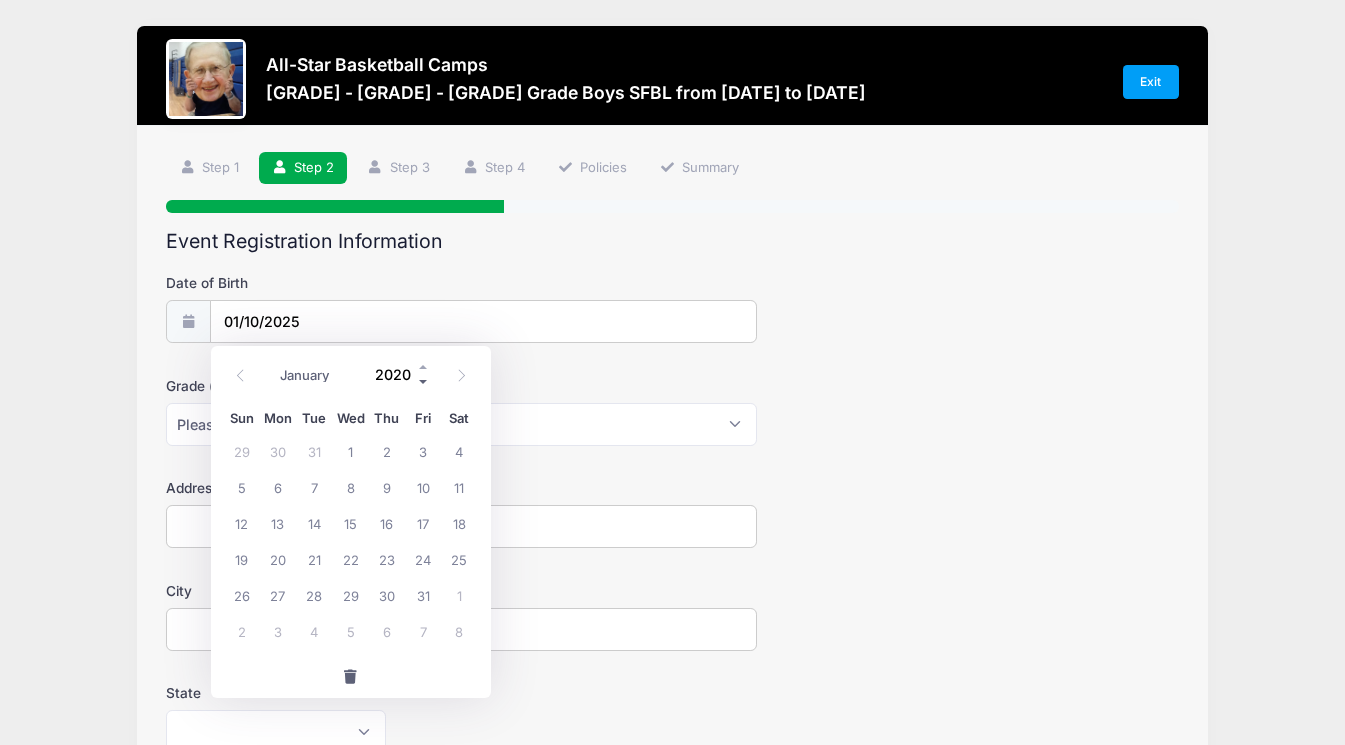 click at bounding box center [424, 382] 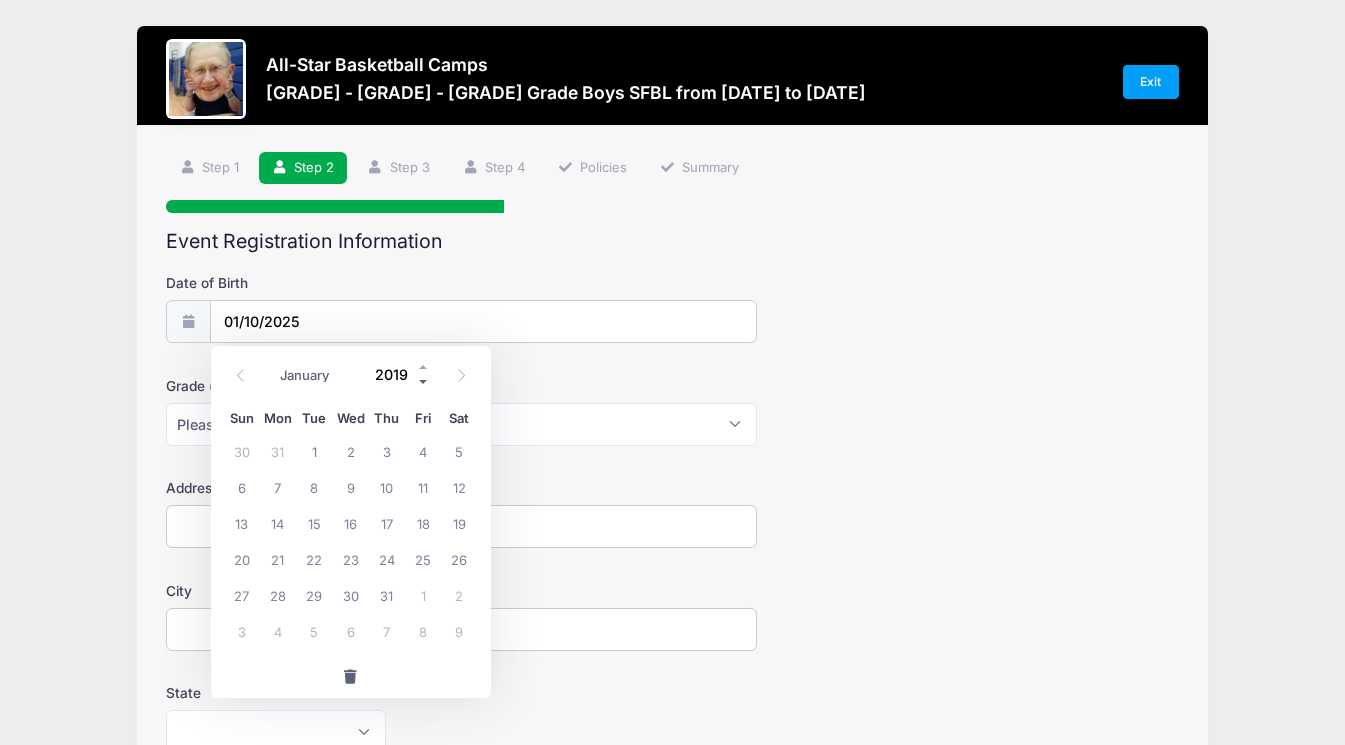 click at bounding box center (424, 382) 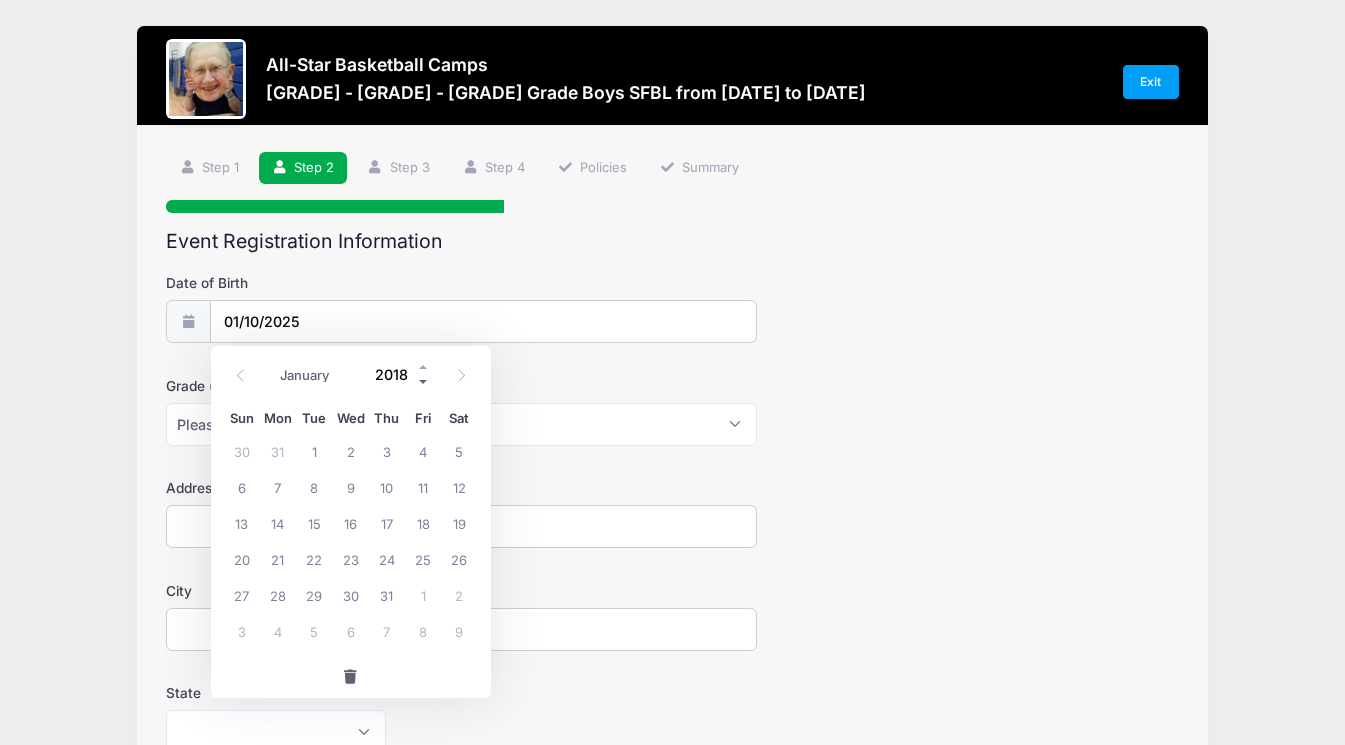 click at bounding box center [424, 382] 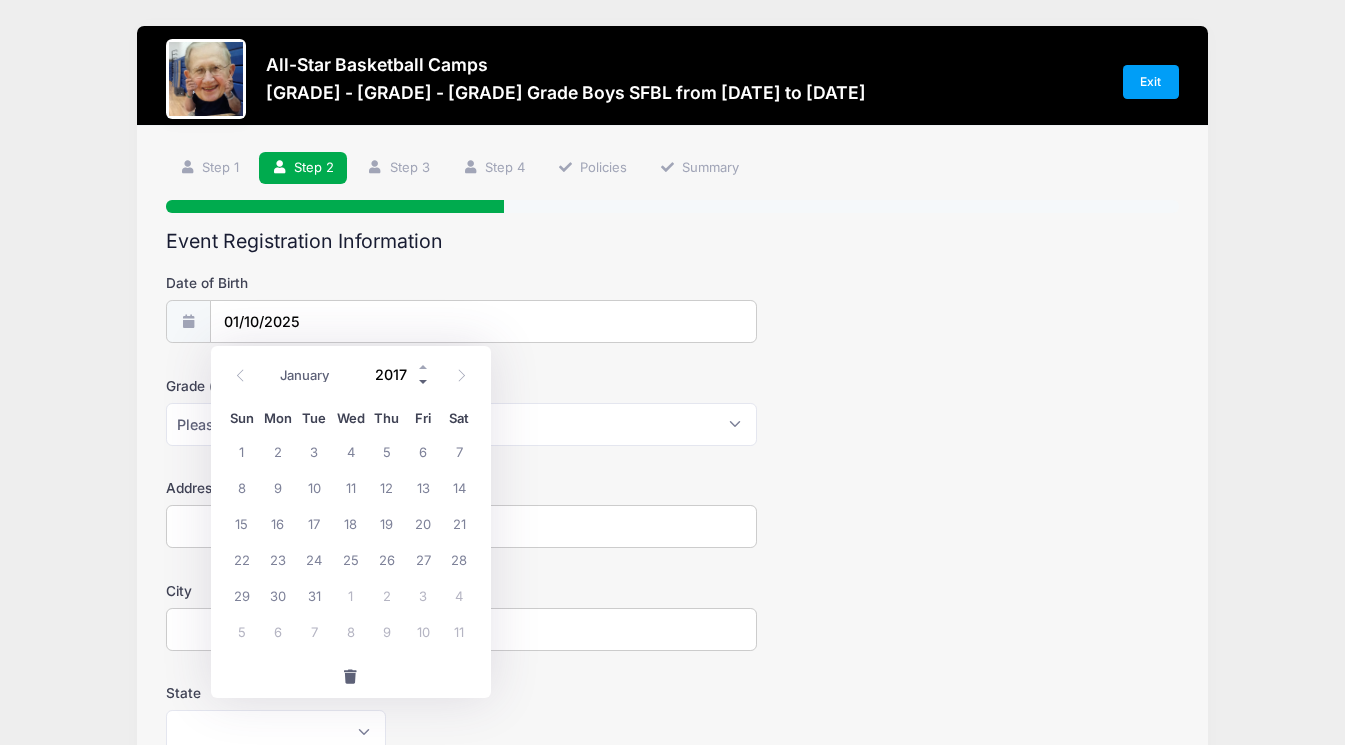 click at bounding box center (424, 382) 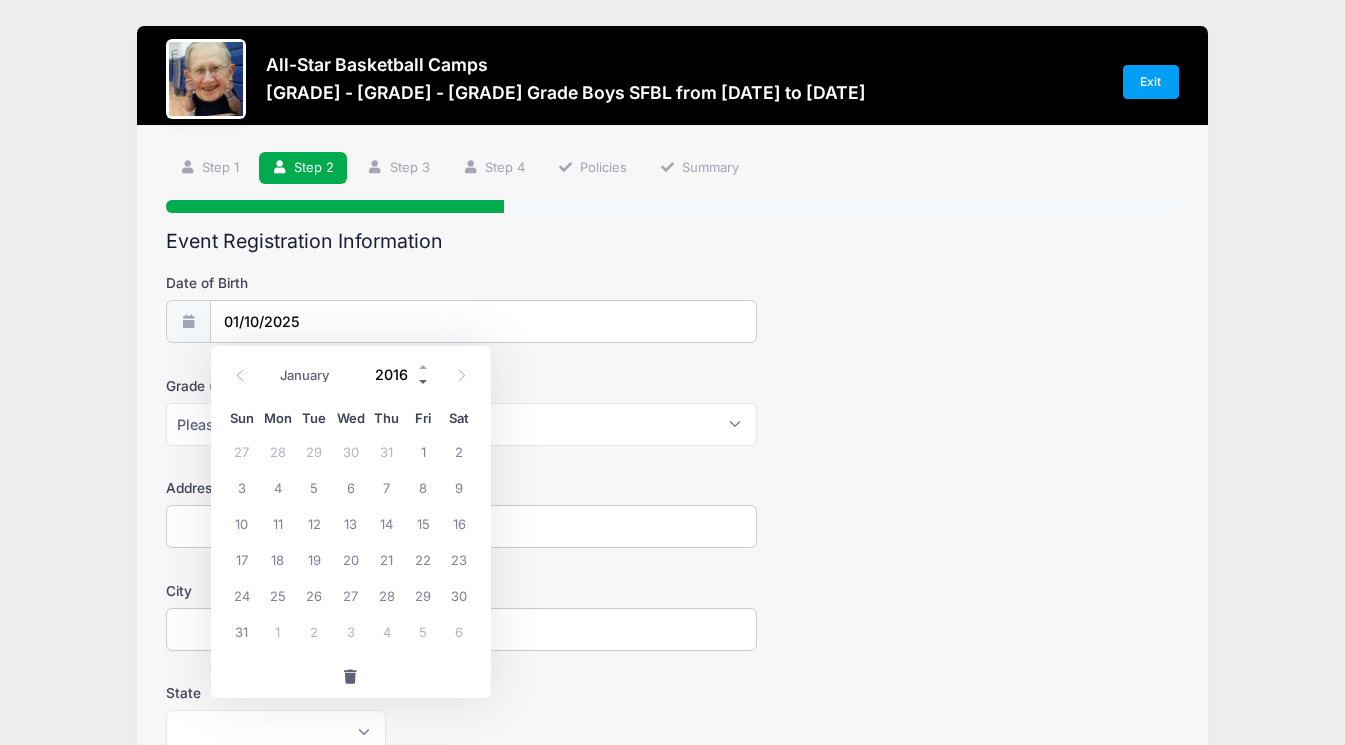 click at bounding box center (424, 382) 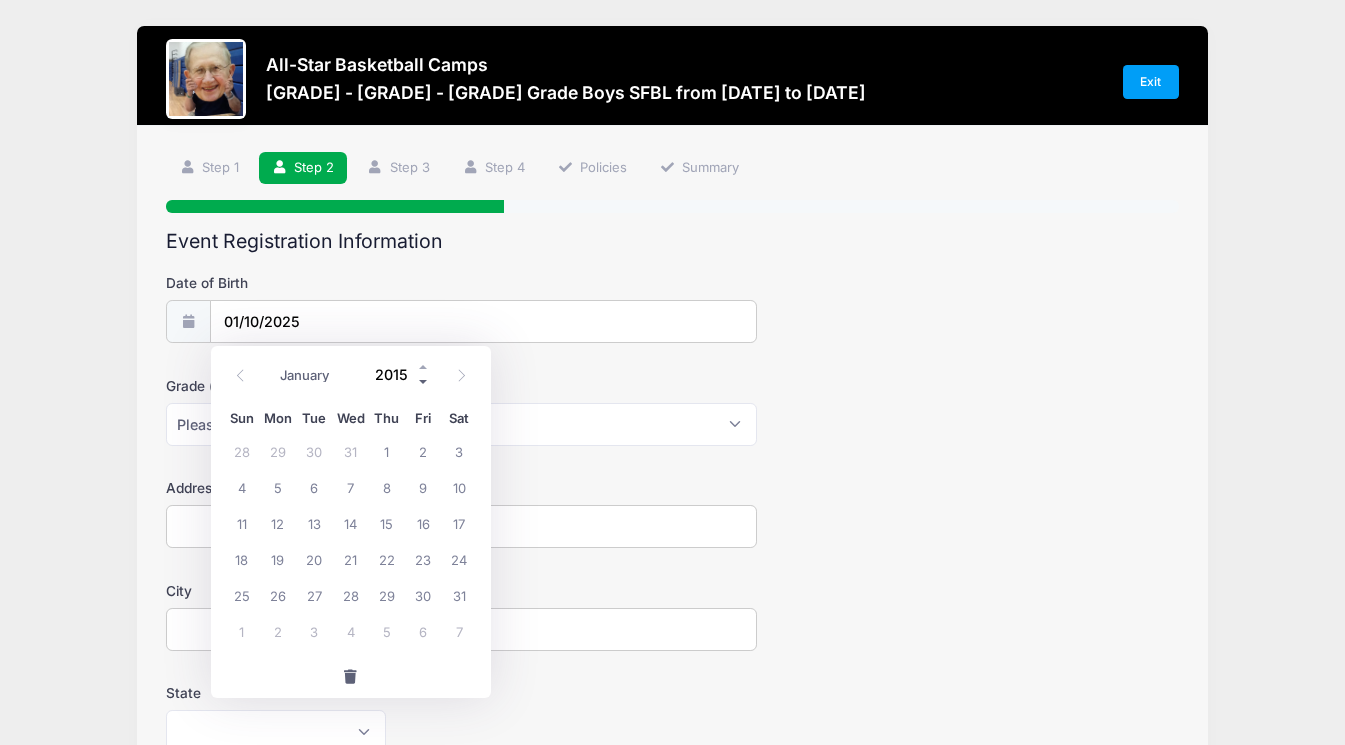 click at bounding box center [424, 382] 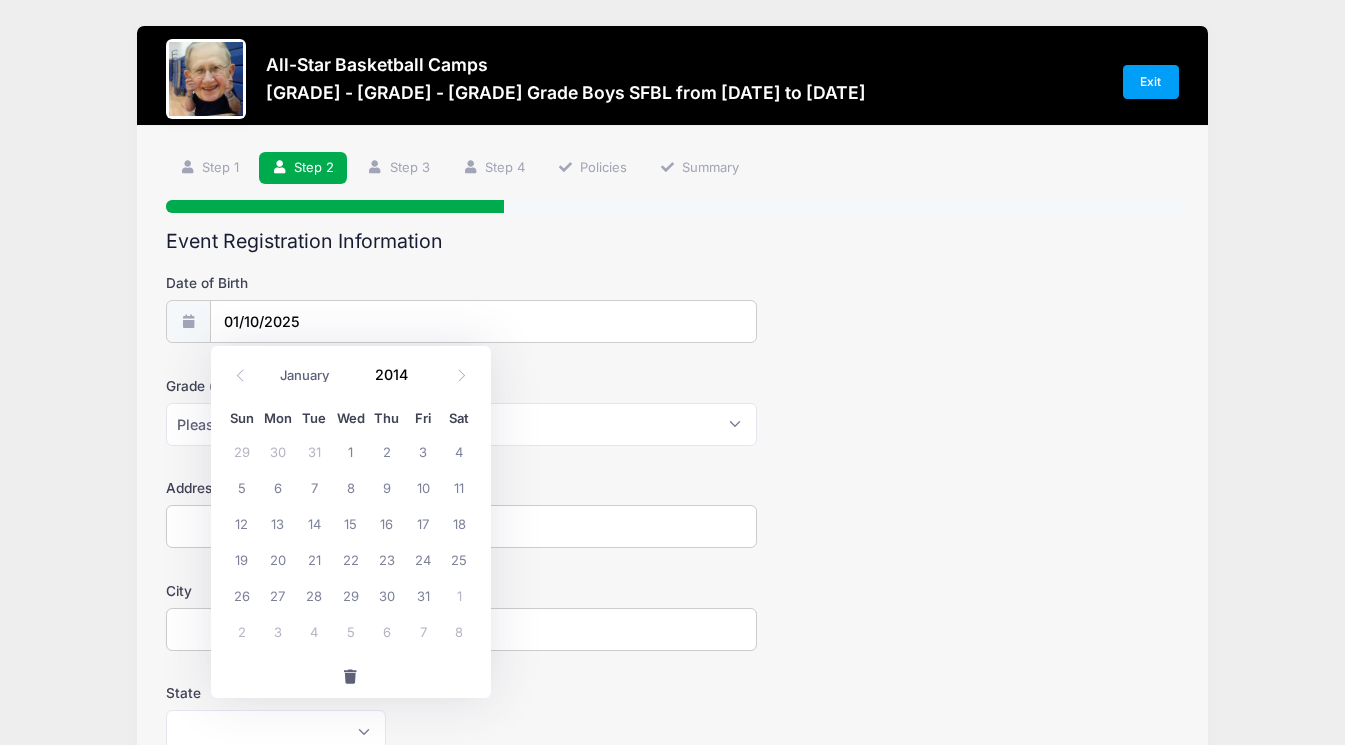 click on "Date of Birth" at bounding box center [334, 283] 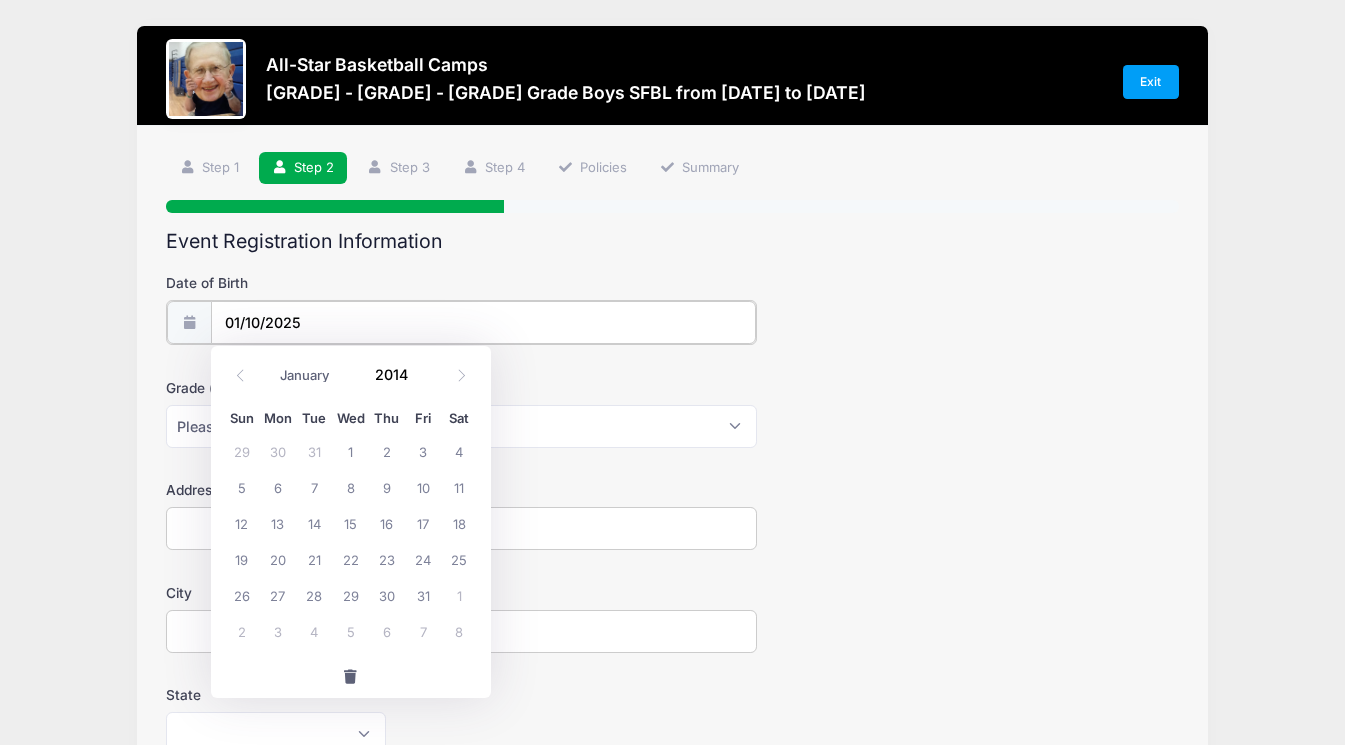 click on "01/10/2025" at bounding box center [483, 322] 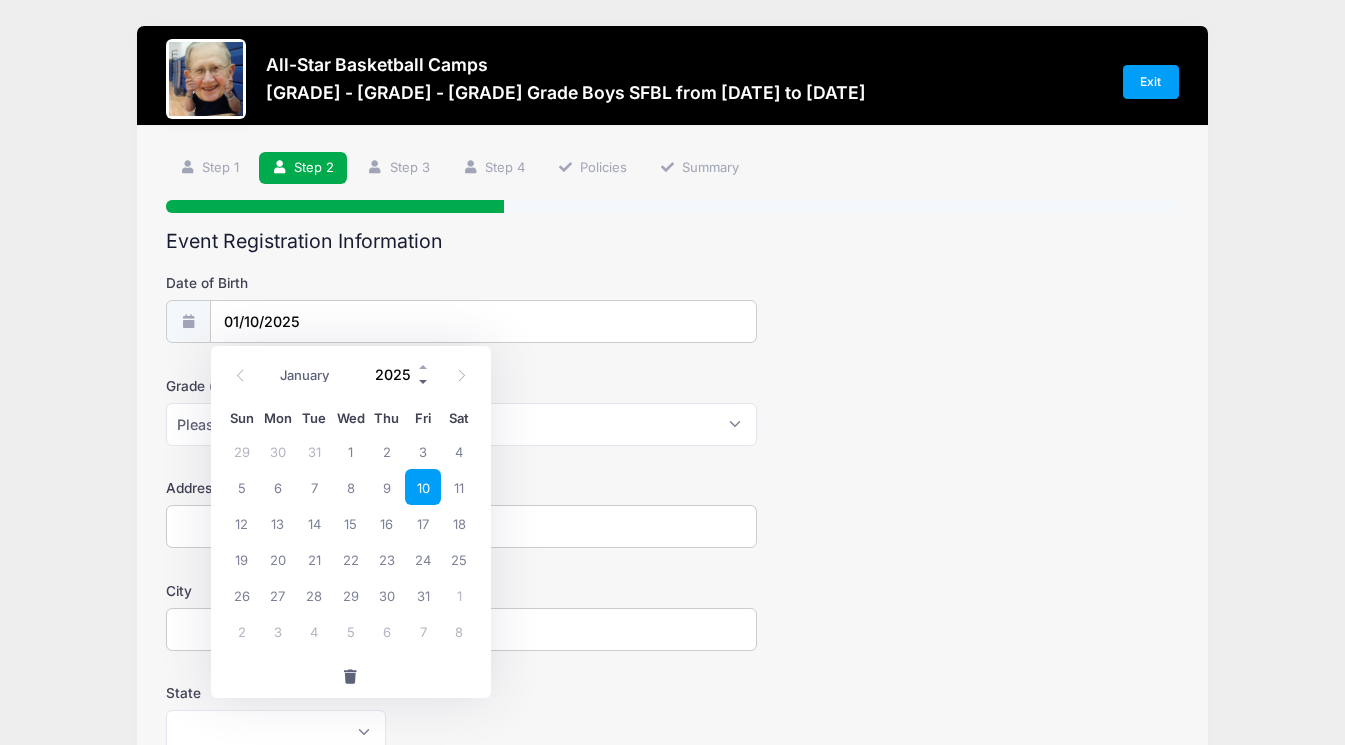click at bounding box center [424, 382] 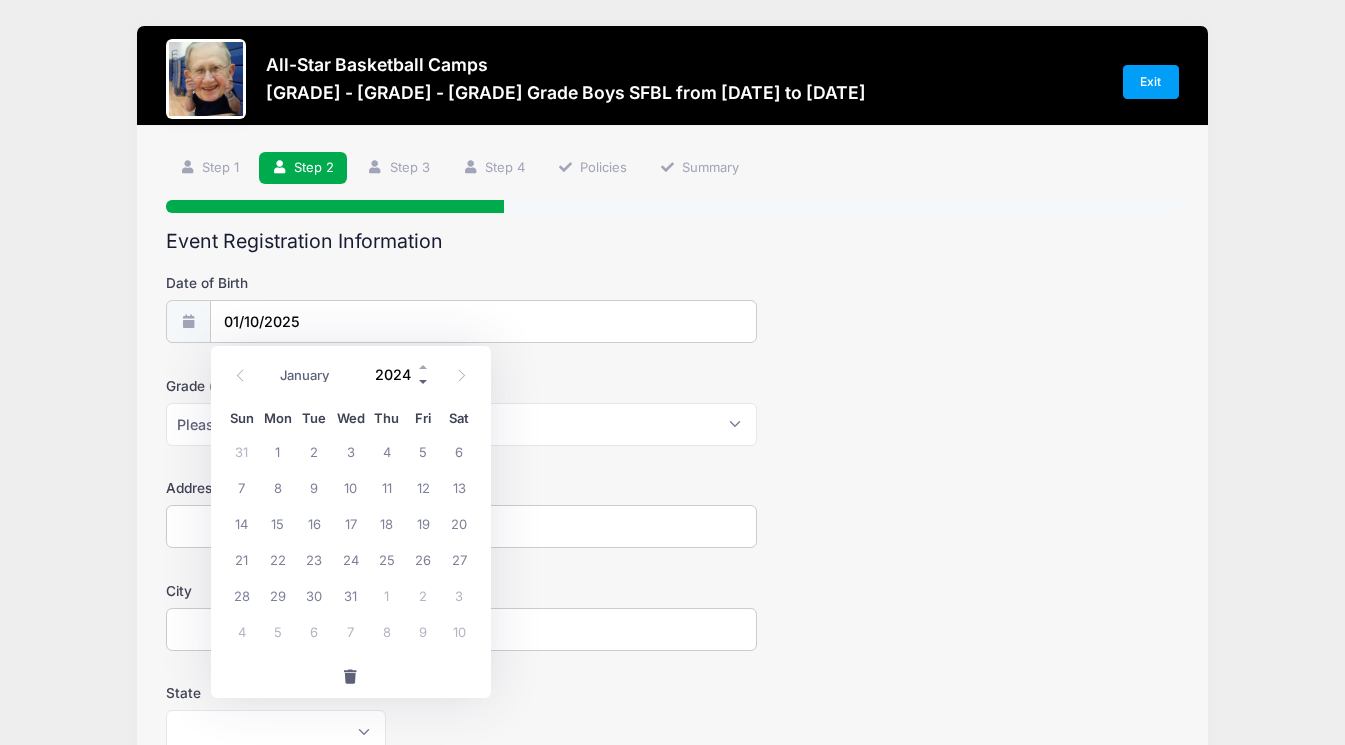 click at bounding box center [424, 382] 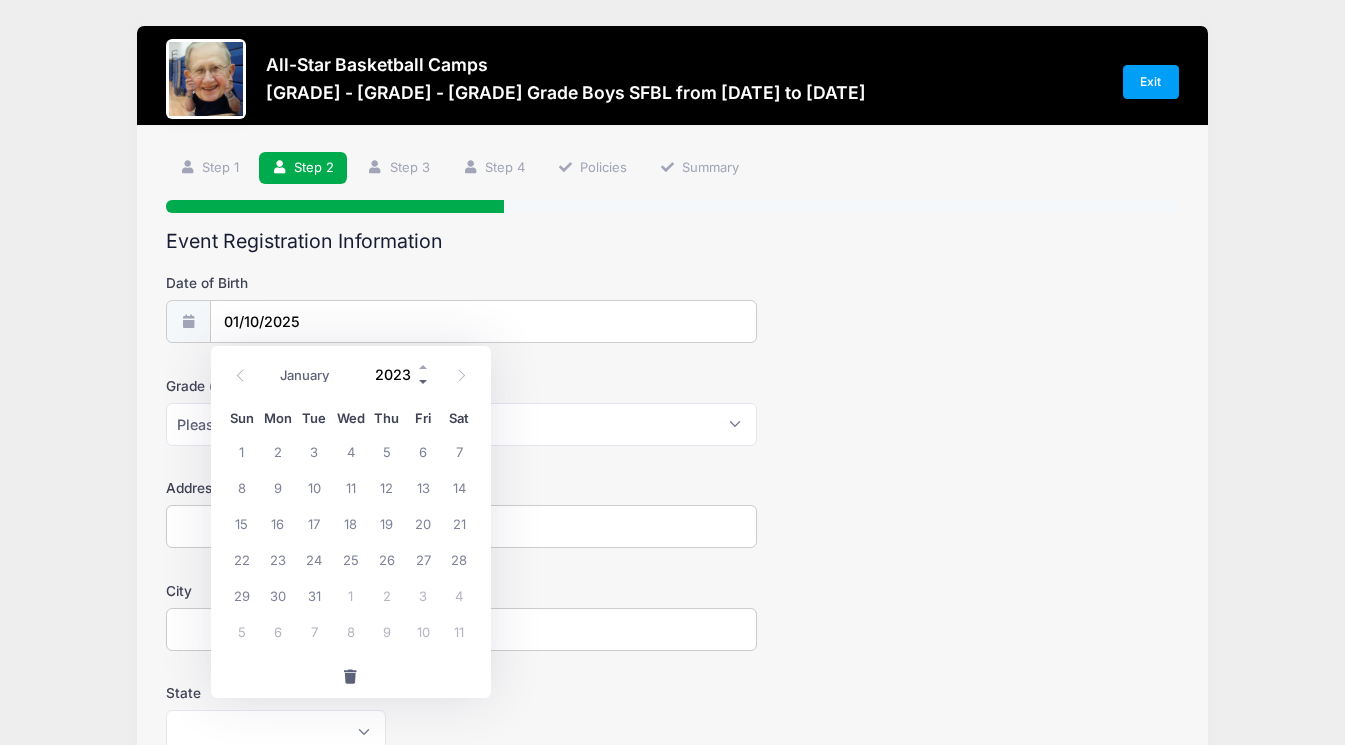 click at bounding box center [424, 382] 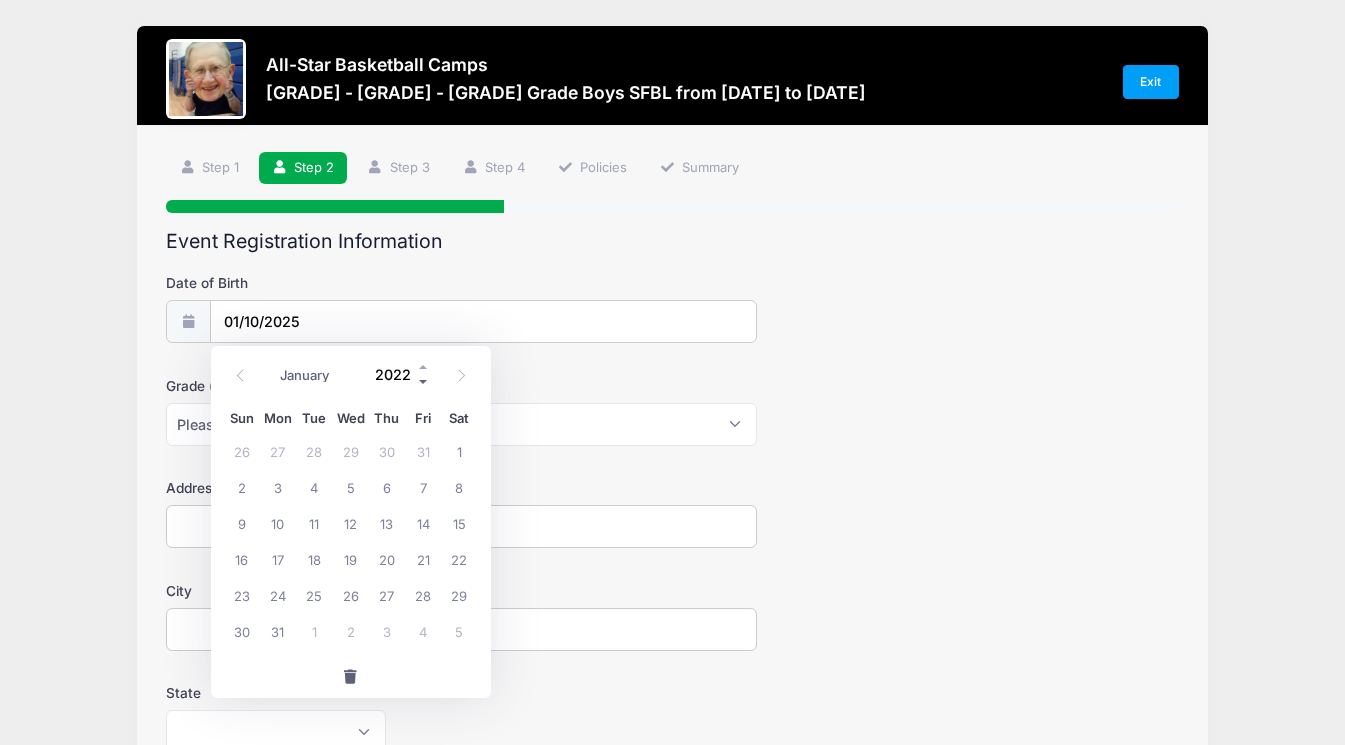 click at bounding box center [424, 382] 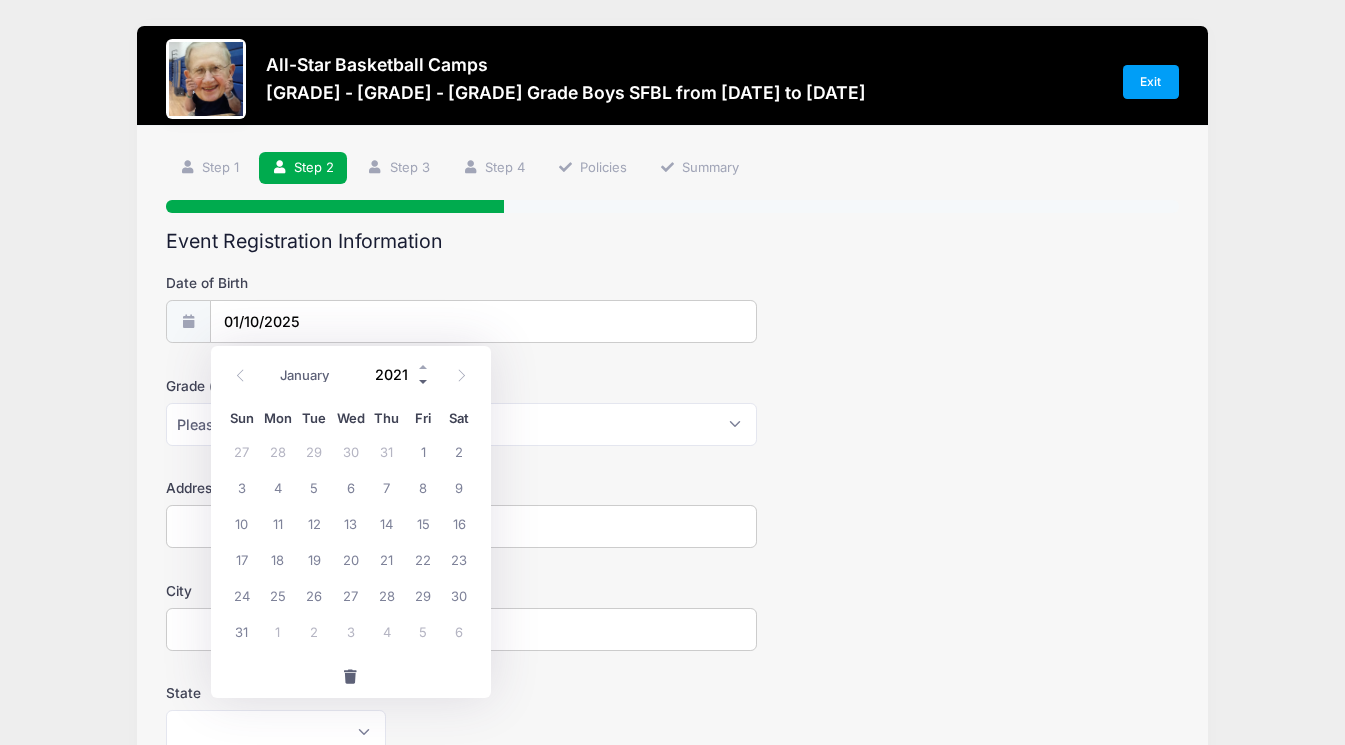 click at bounding box center [424, 382] 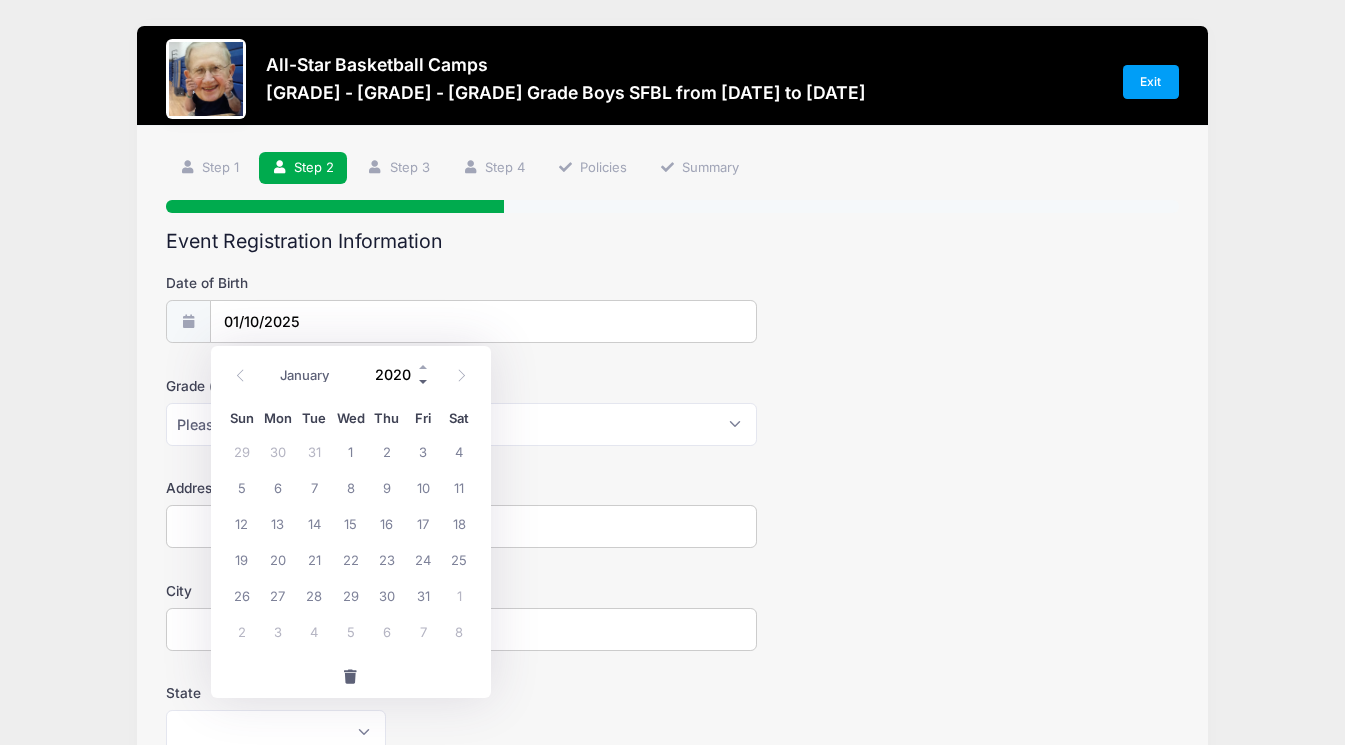 click at bounding box center [424, 382] 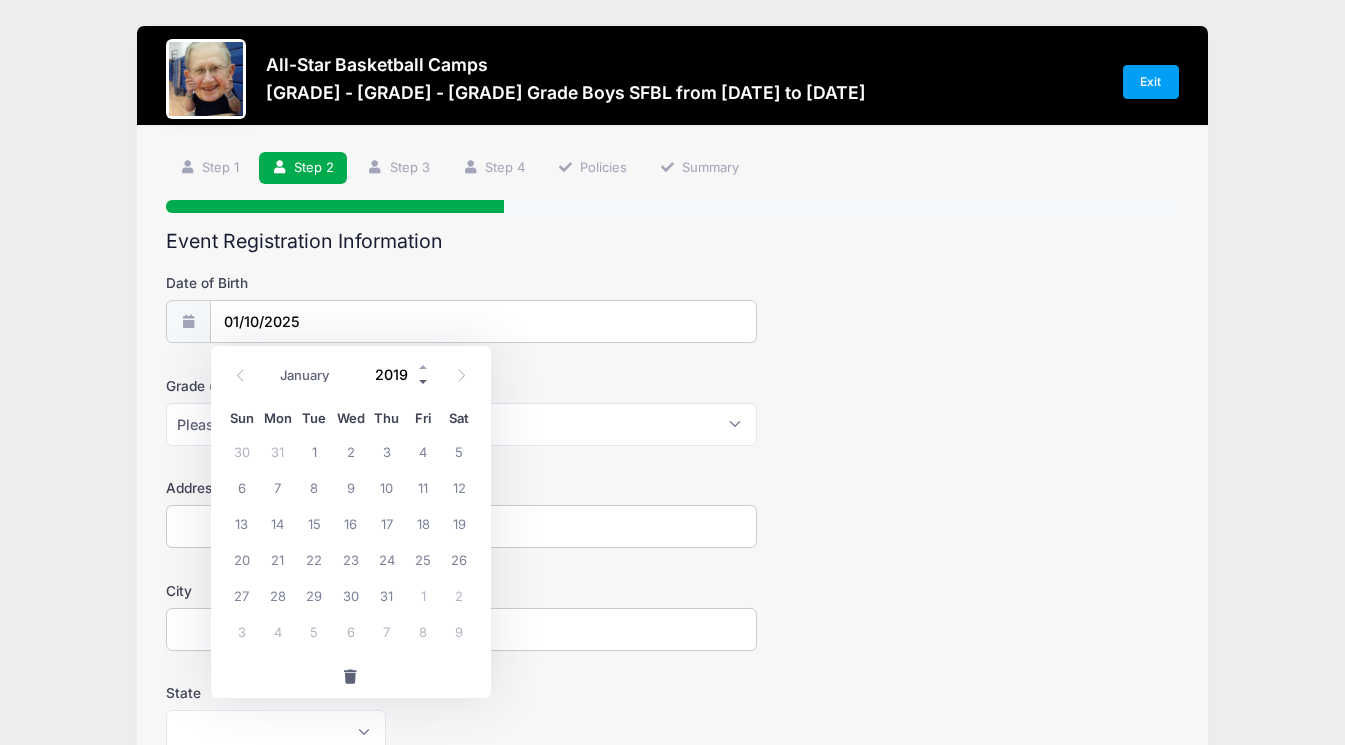 click at bounding box center (424, 382) 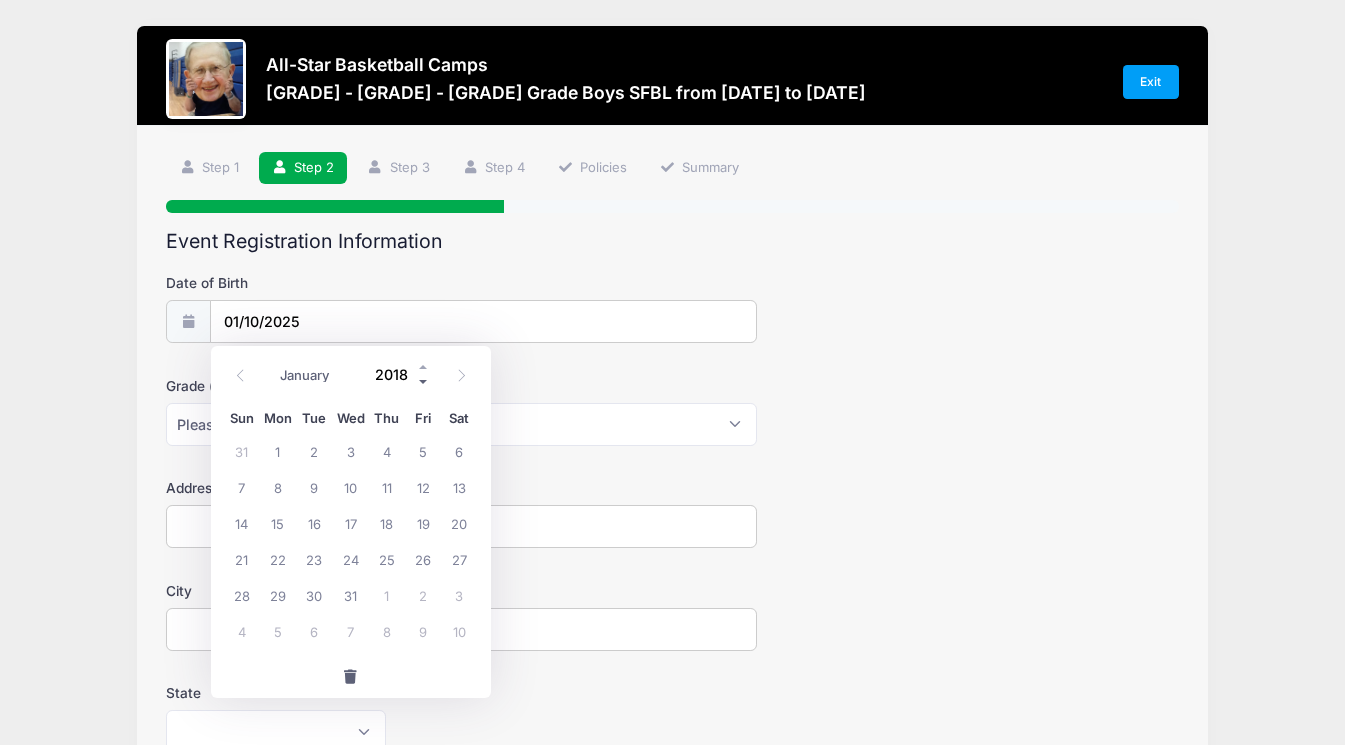 click at bounding box center (424, 382) 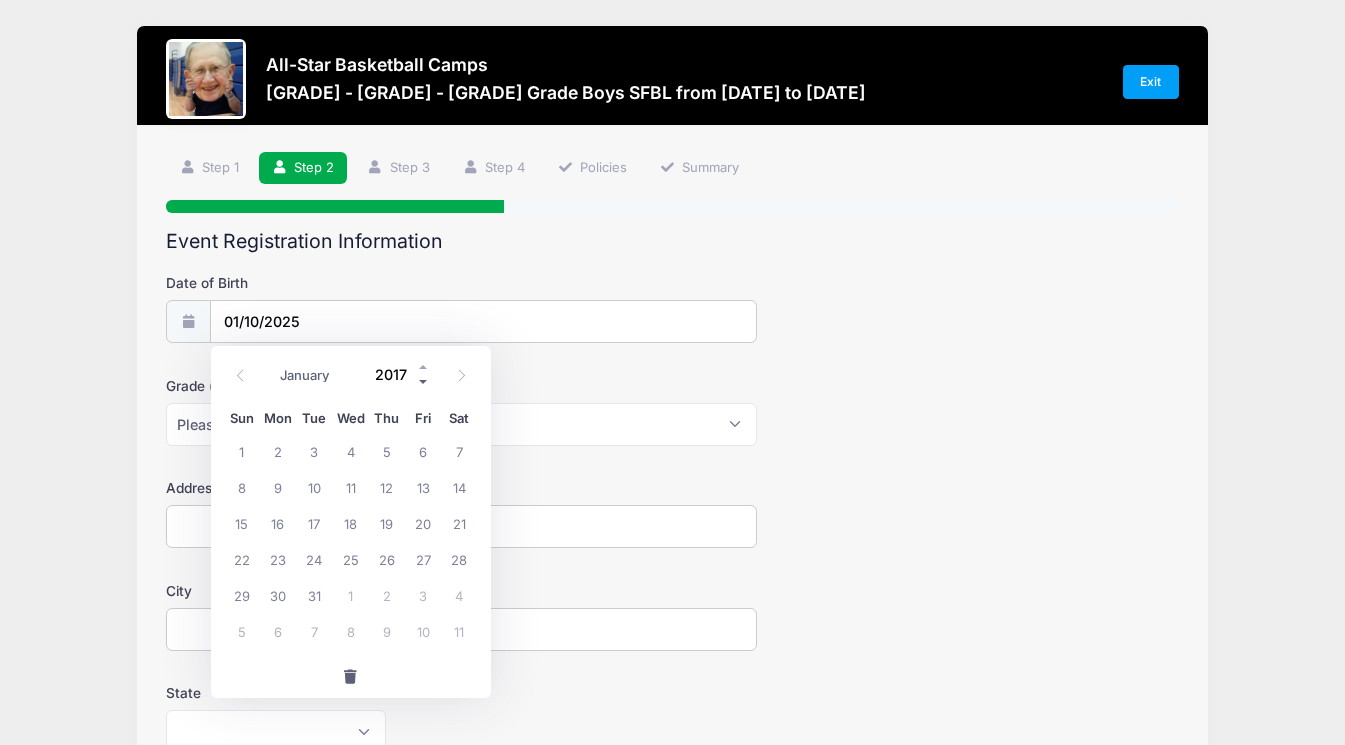 click at bounding box center (424, 382) 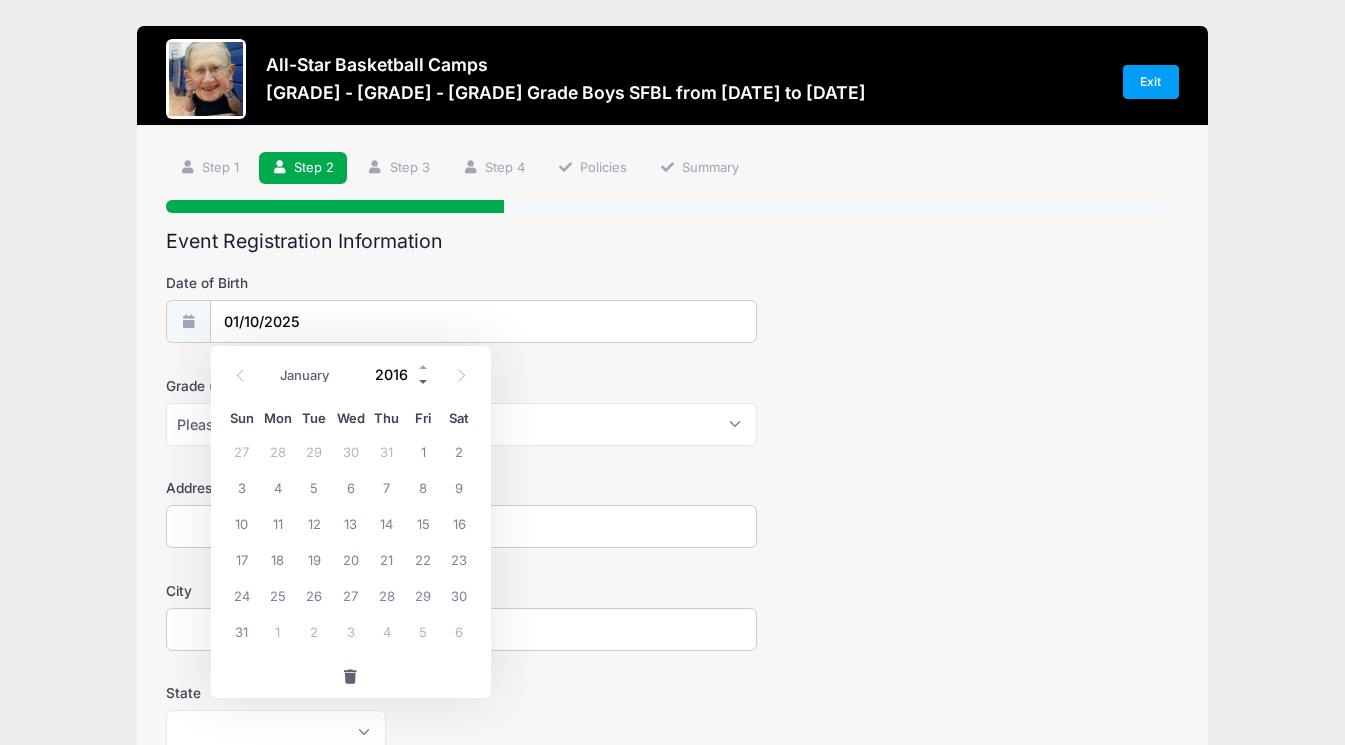 click at bounding box center (424, 382) 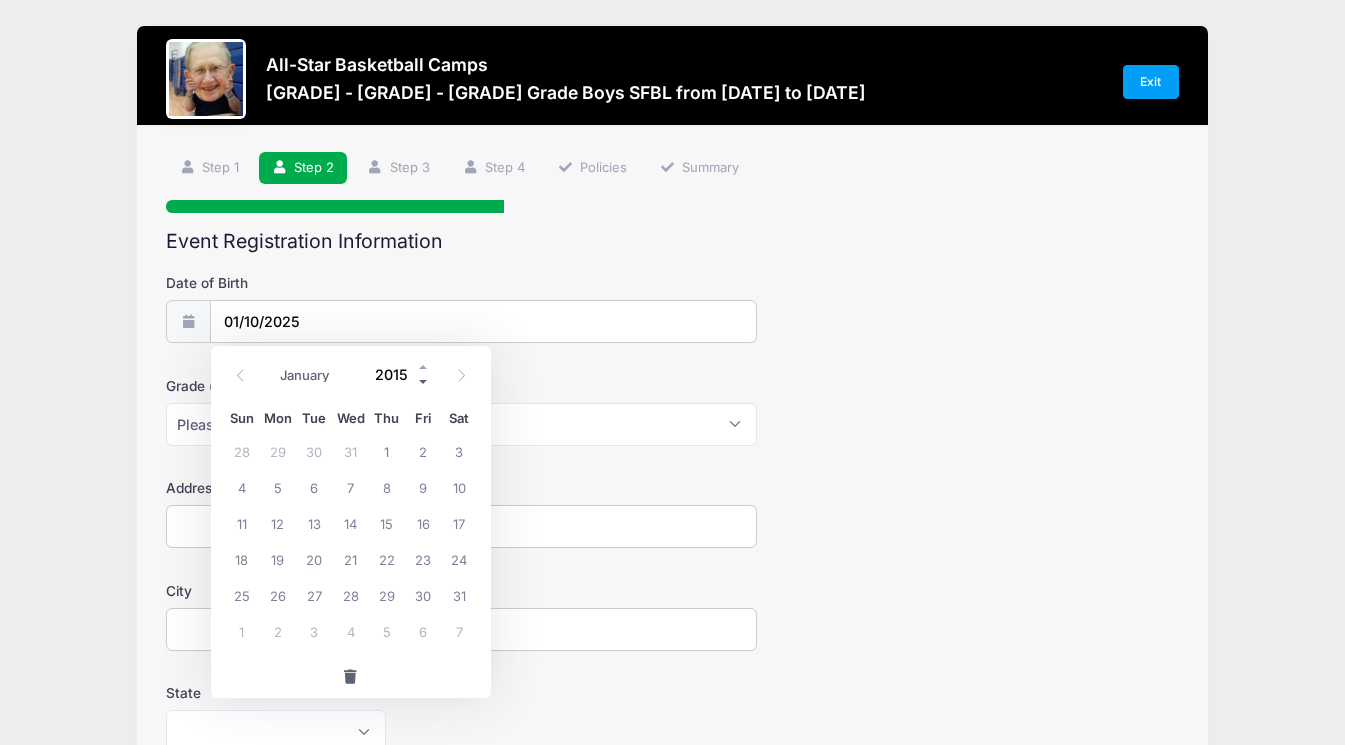 click at bounding box center [424, 382] 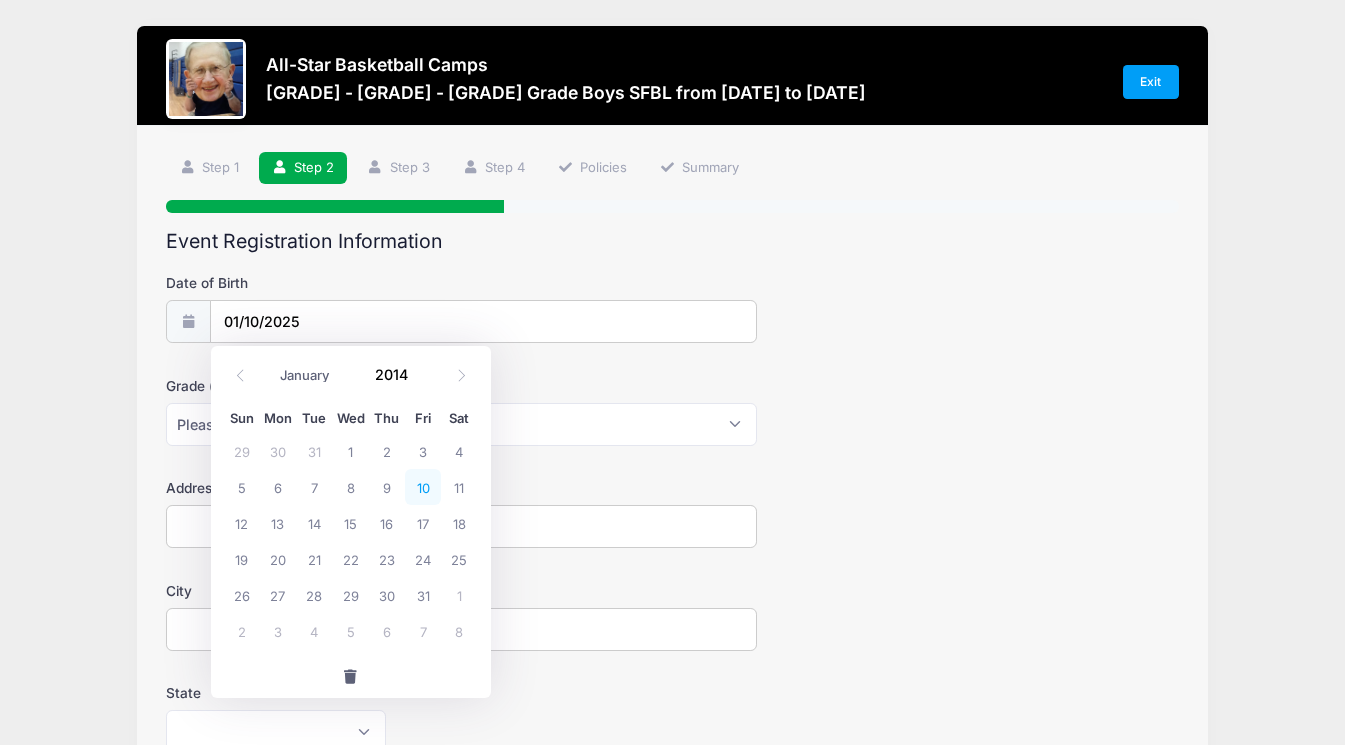 click on "10" at bounding box center [423, 487] 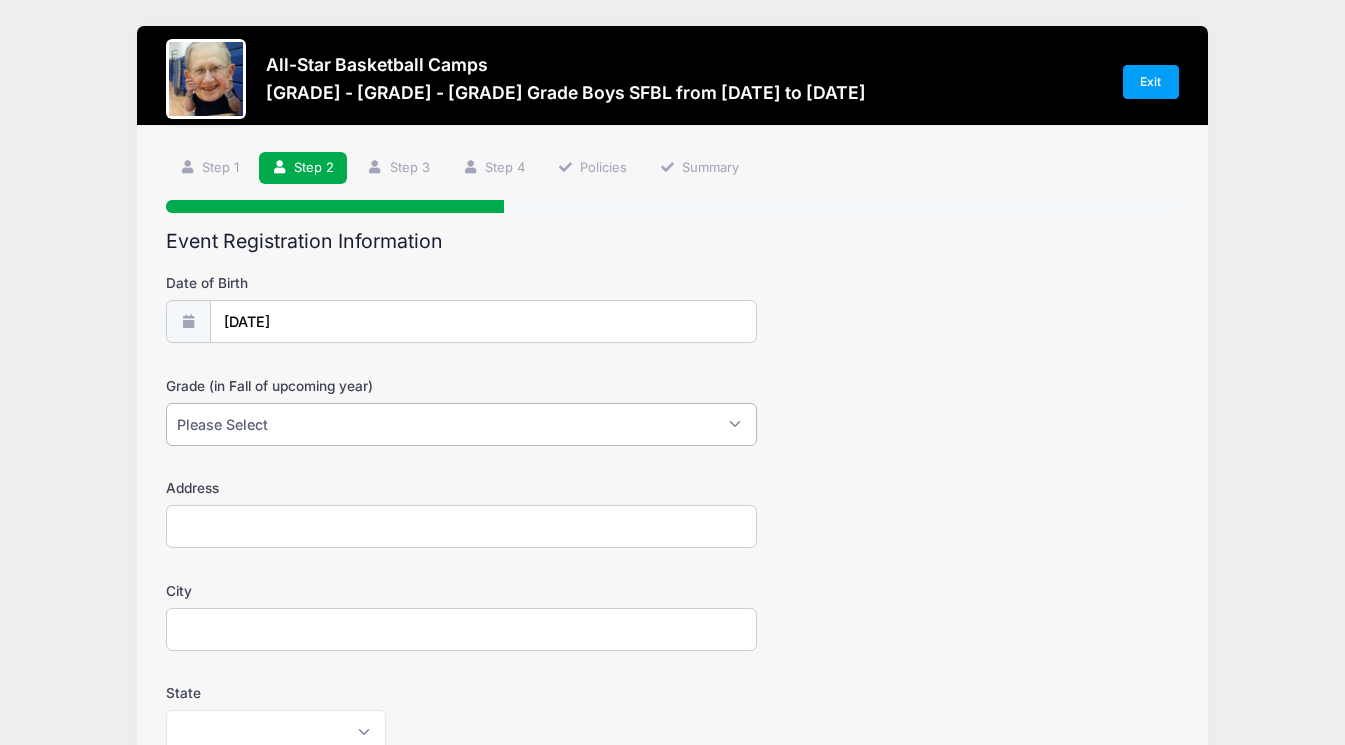 click on "Please Select 1st
2nd
3rd
4th
5th
6th
7th
8th
9th
10th
11th
12th" at bounding box center (461, 424) 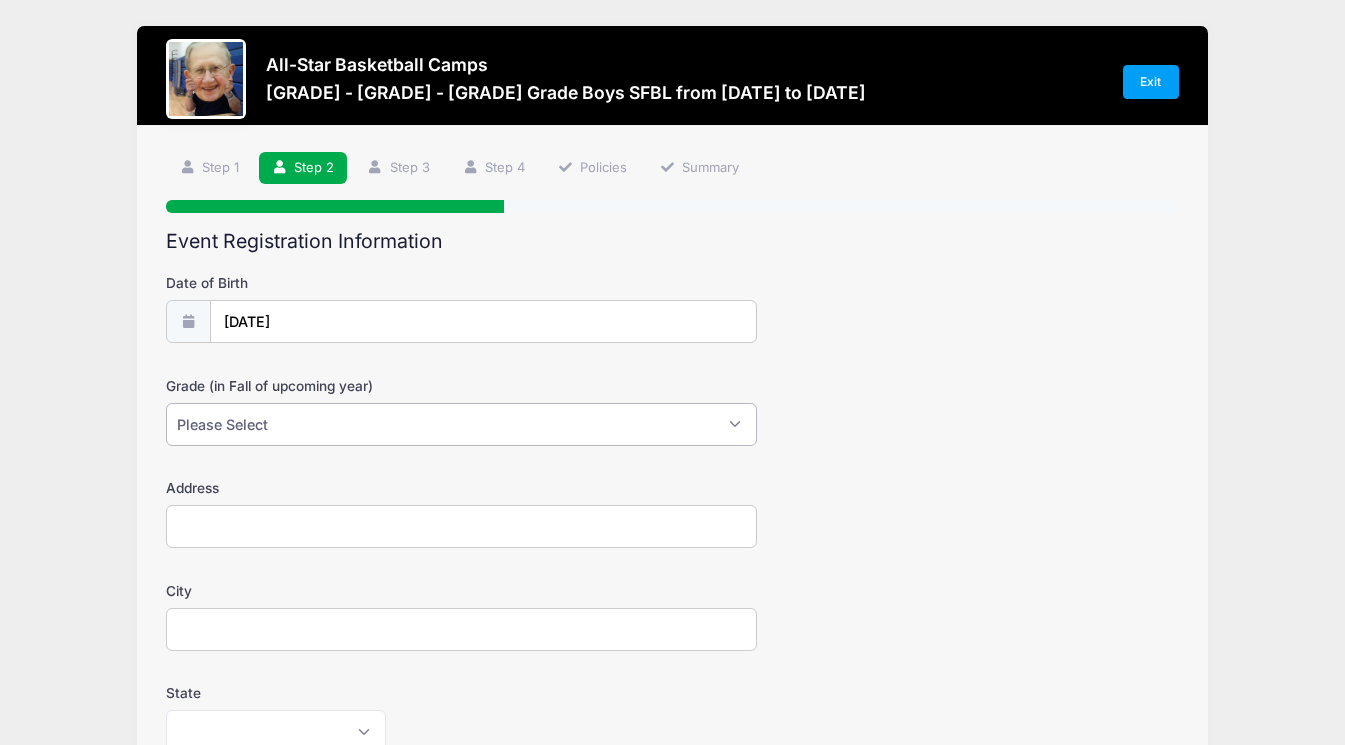 select on "6th" 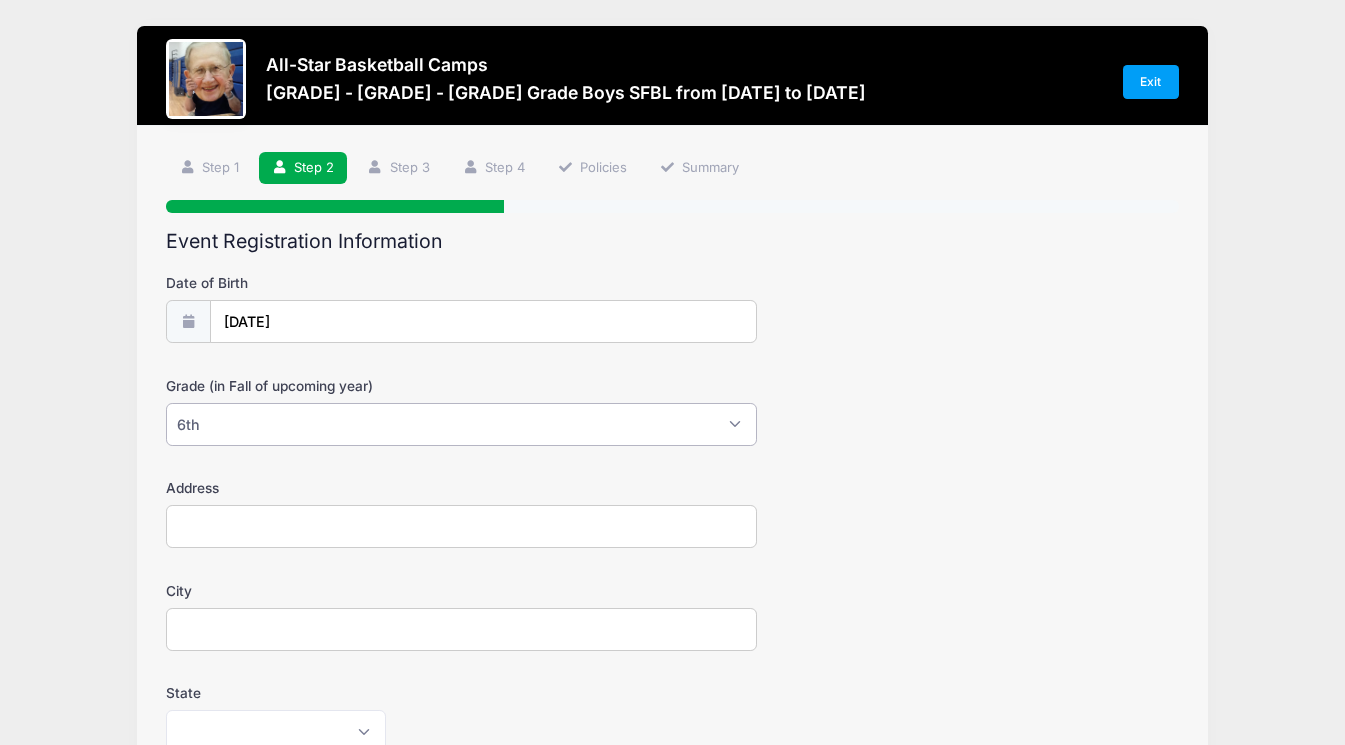 click on "Please Select 1st
2nd
3rd
4th
5th
6th
7th
8th
9th
10th
11th
12th" at bounding box center (461, 424) 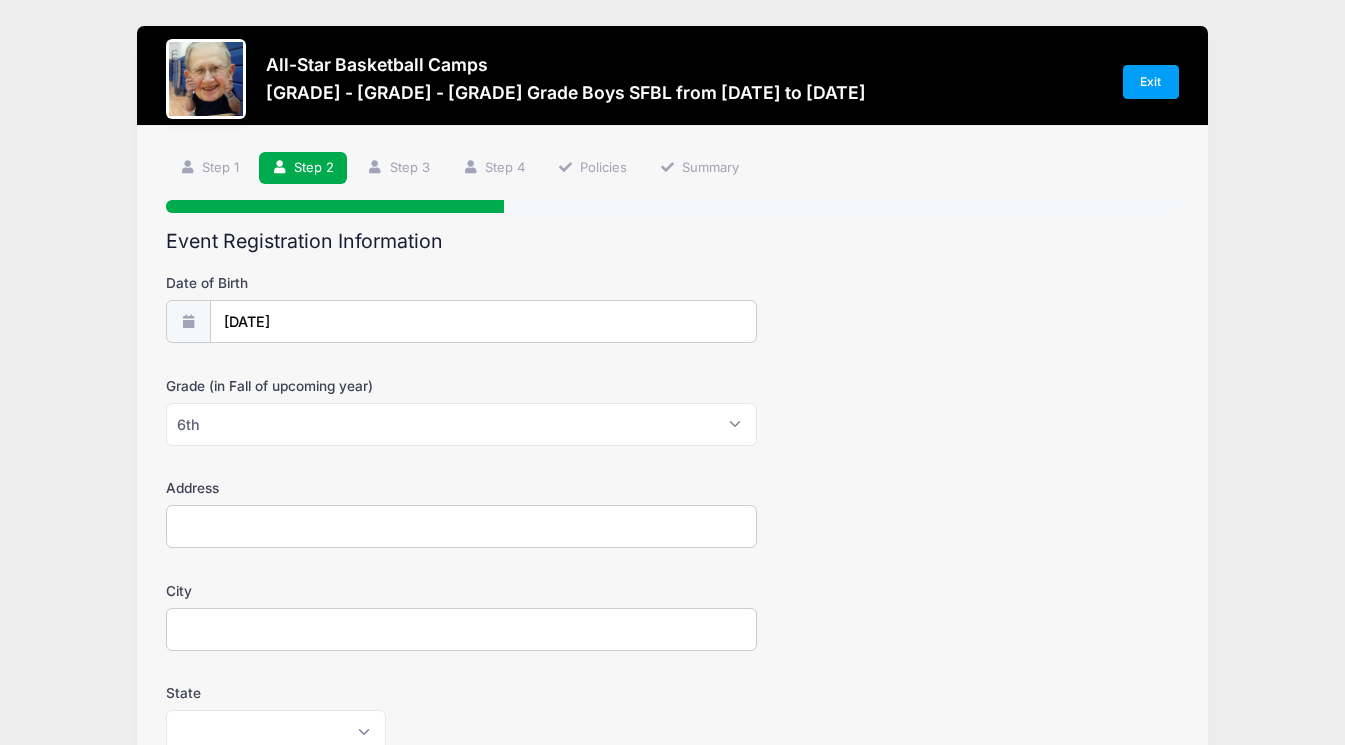 click on "Address" at bounding box center [461, 526] 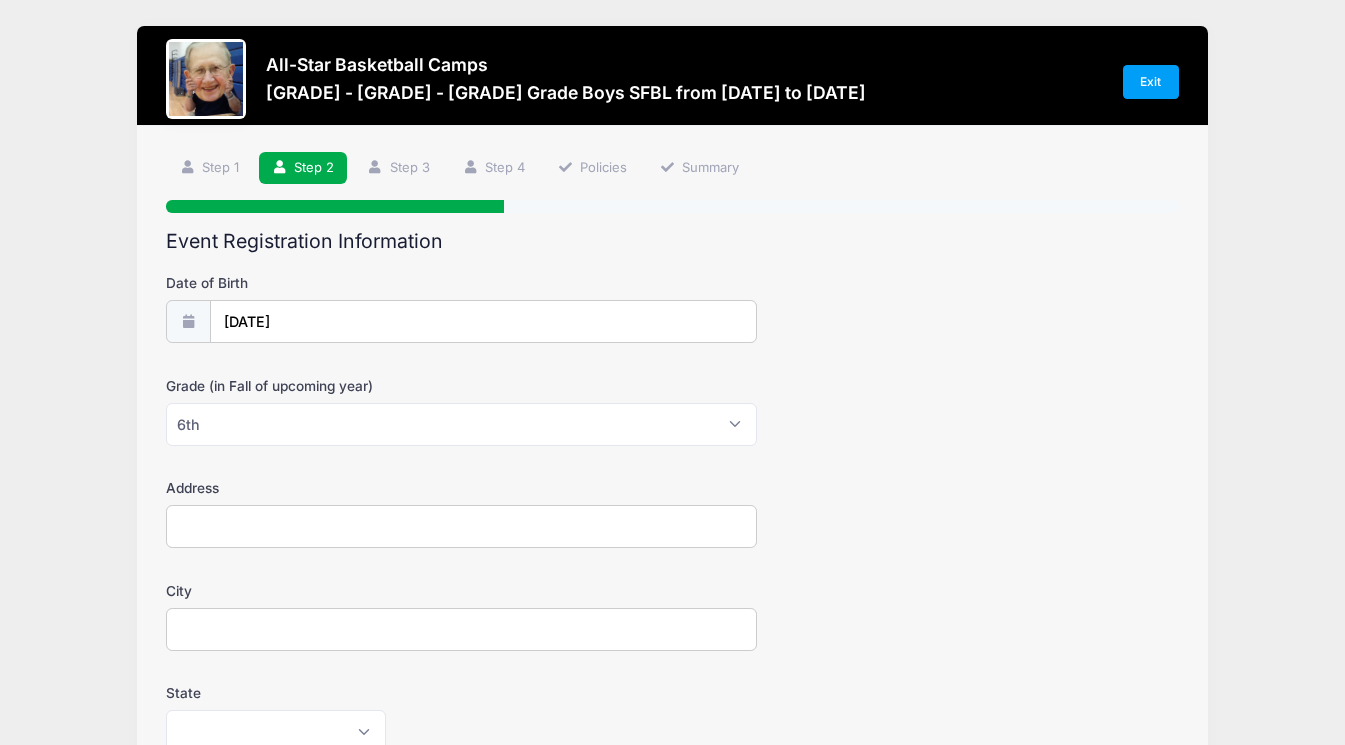 type on "[NUMBER] [STREET]" 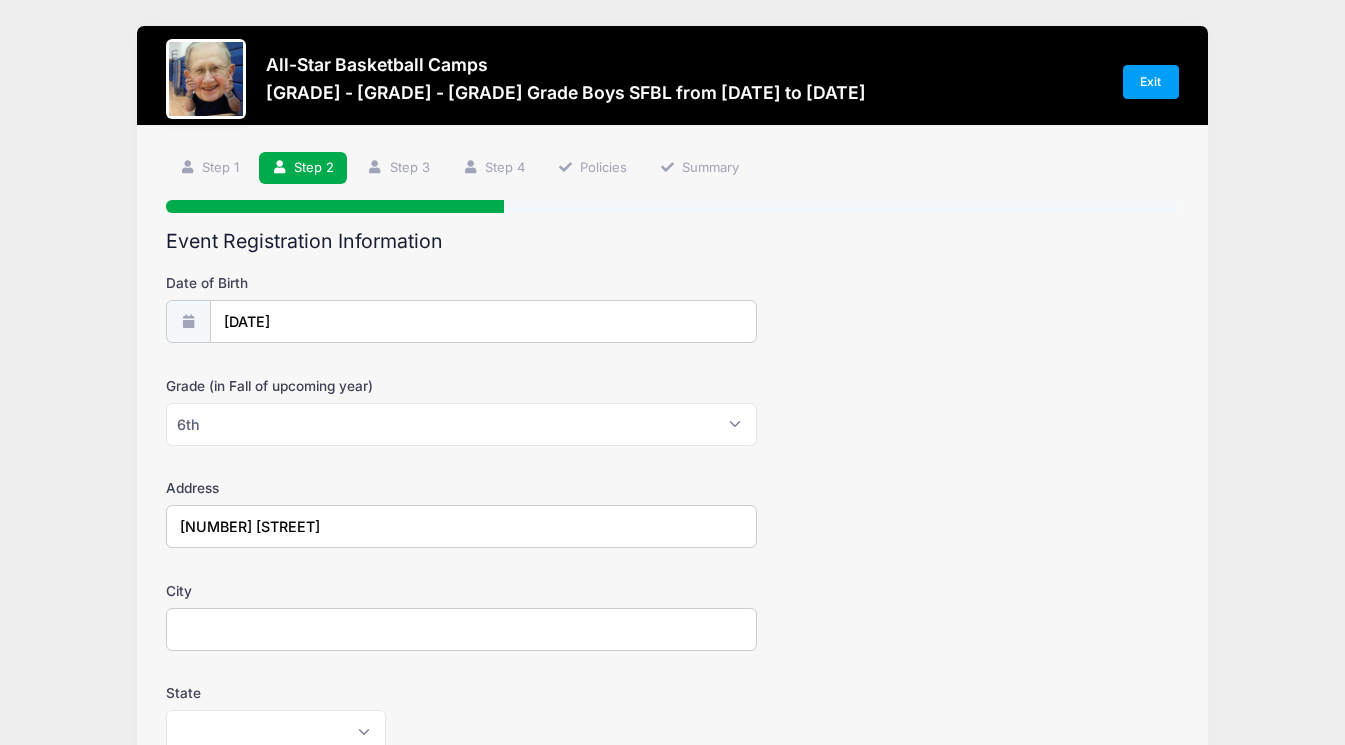 type on "Livonia" 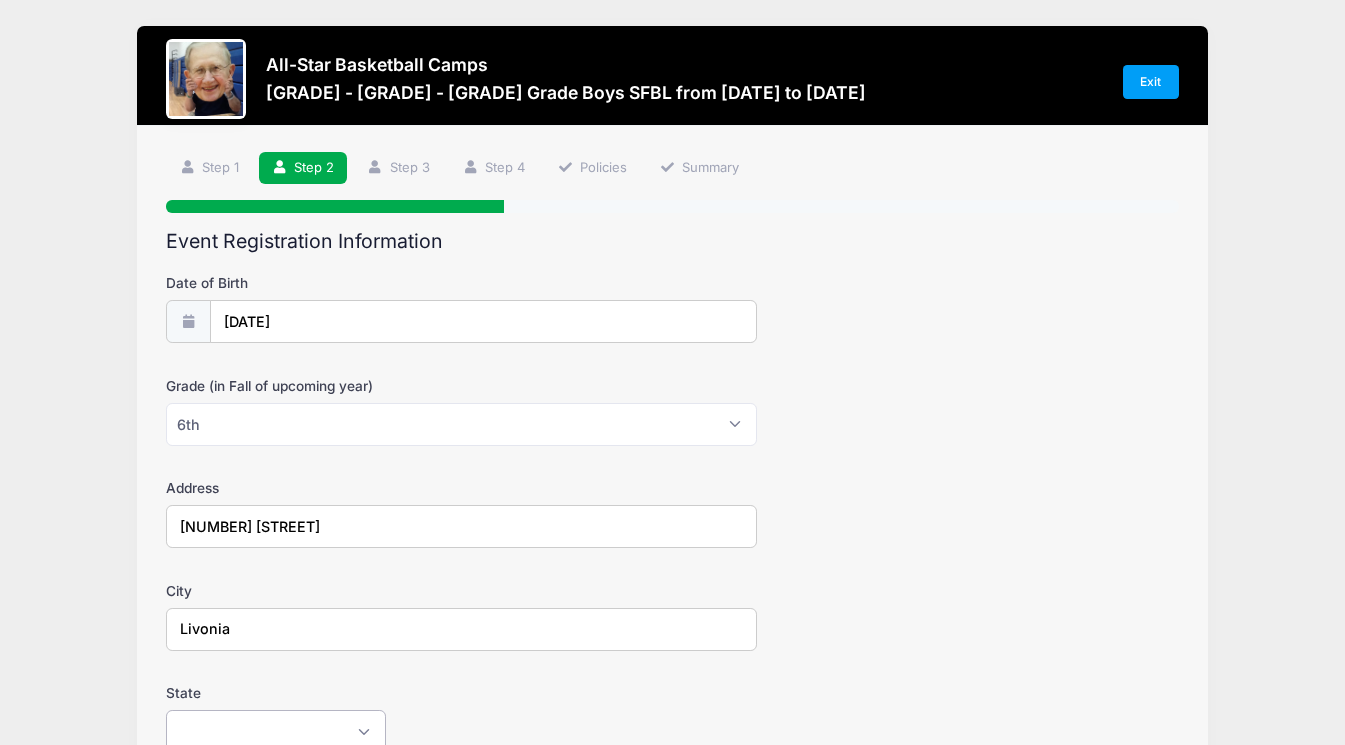 select on "MI" 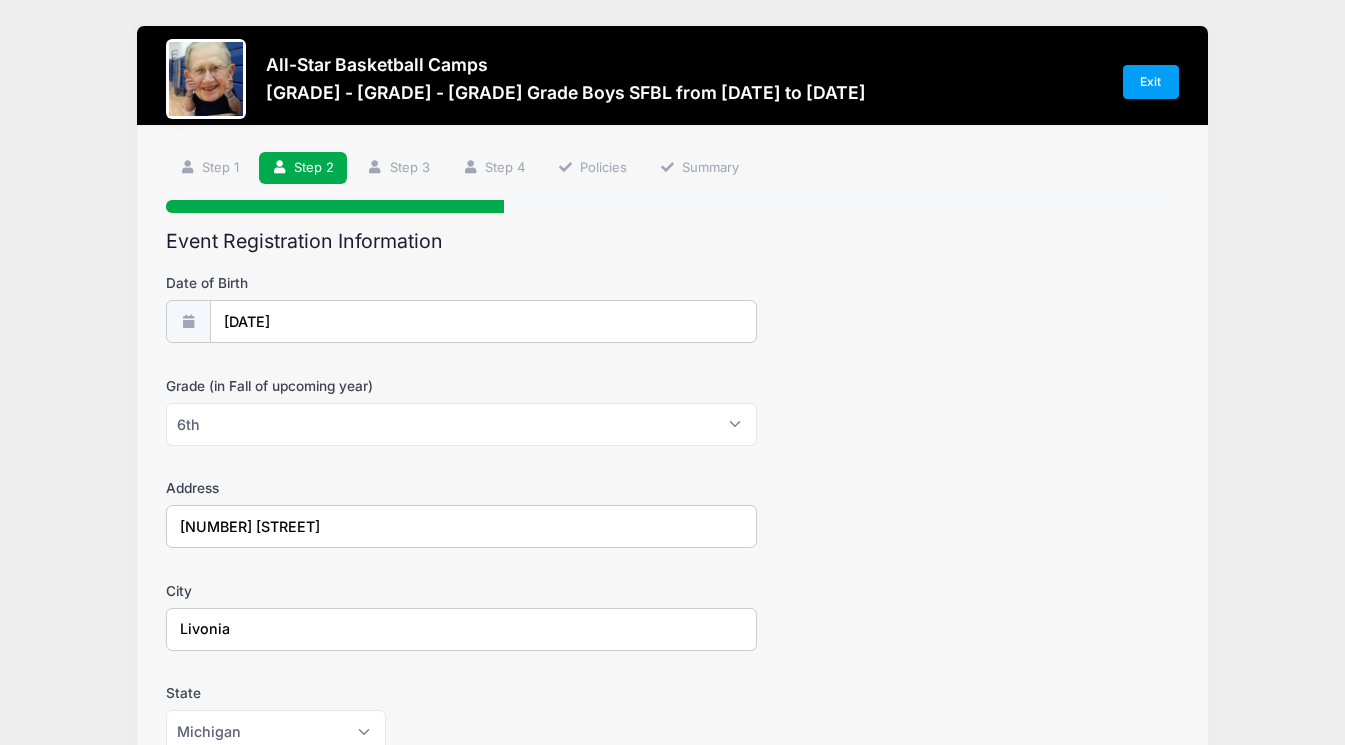 type on "[POSTAL CODE]" 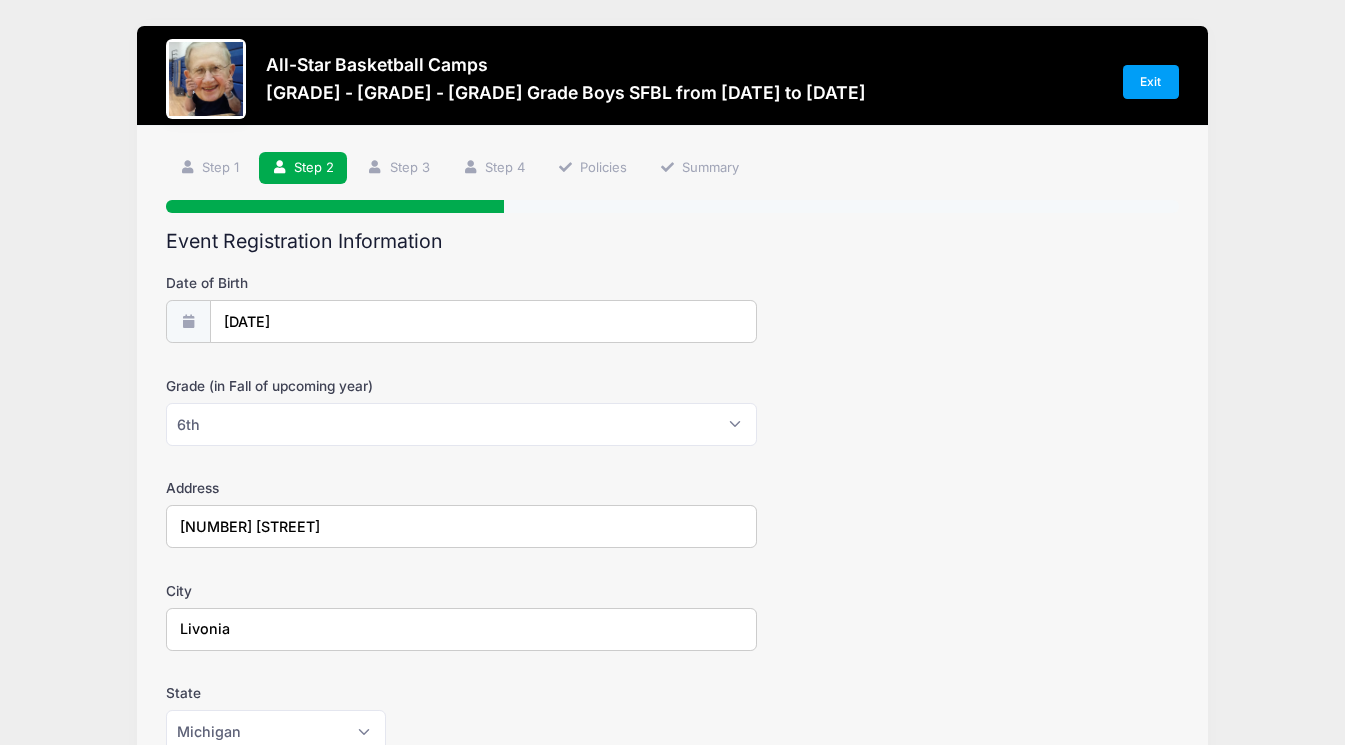 type on "[PHONE]" 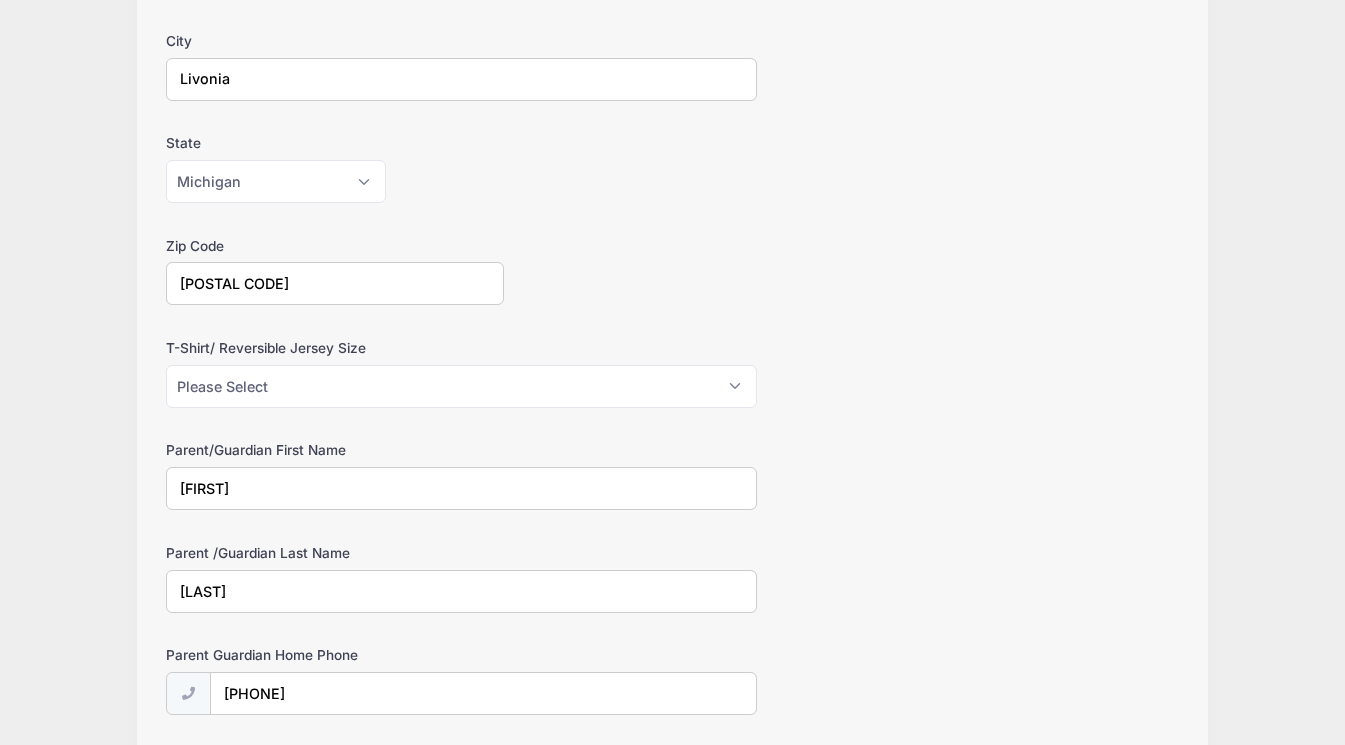 scroll, scrollTop: 618, scrollLeft: 0, axis: vertical 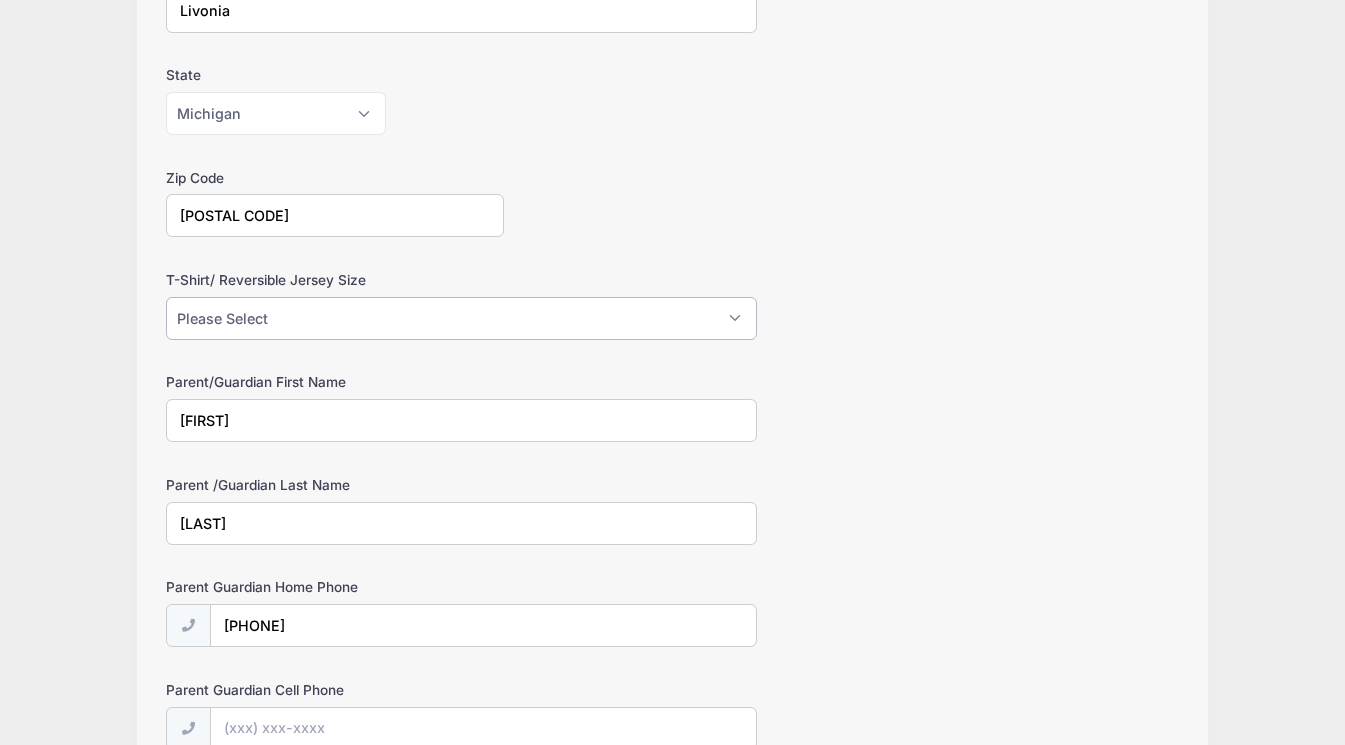 click on "Please Select Youth Large
Youth XL
Adult Small
Adult Medium
Adult Large
Adult XL" at bounding box center [461, 318] 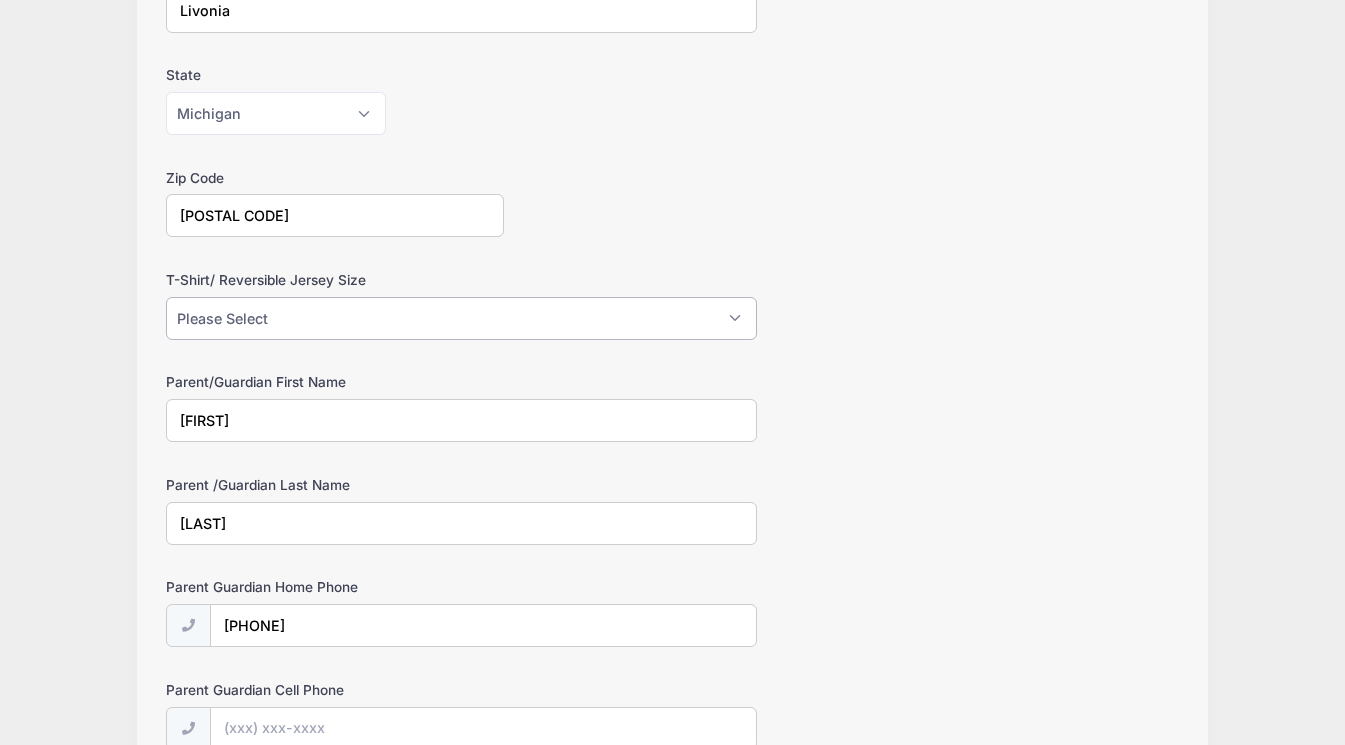 select on "Youth Large" 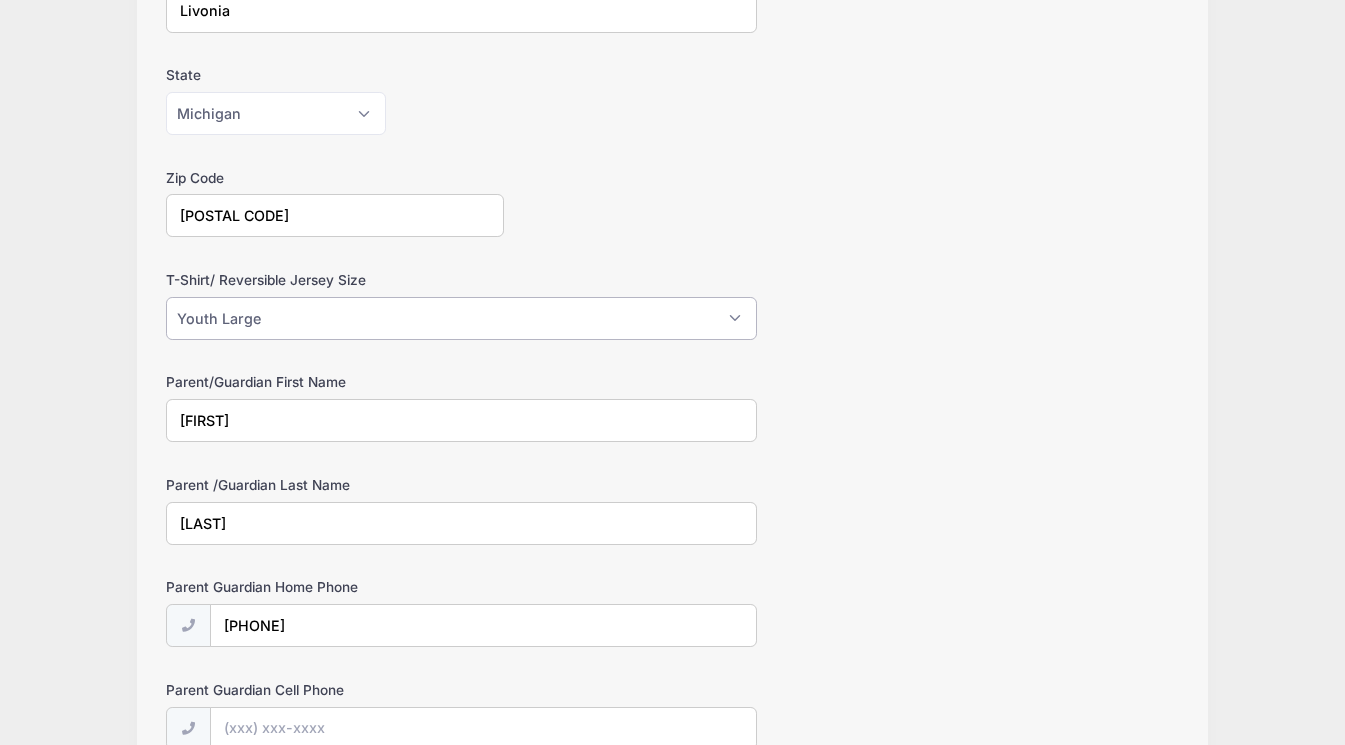 click on "Please Select Youth Large
Youth XL
Adult Small
Adult Medium
Adult Large
Adult XL" at bounding box center [461, 318] 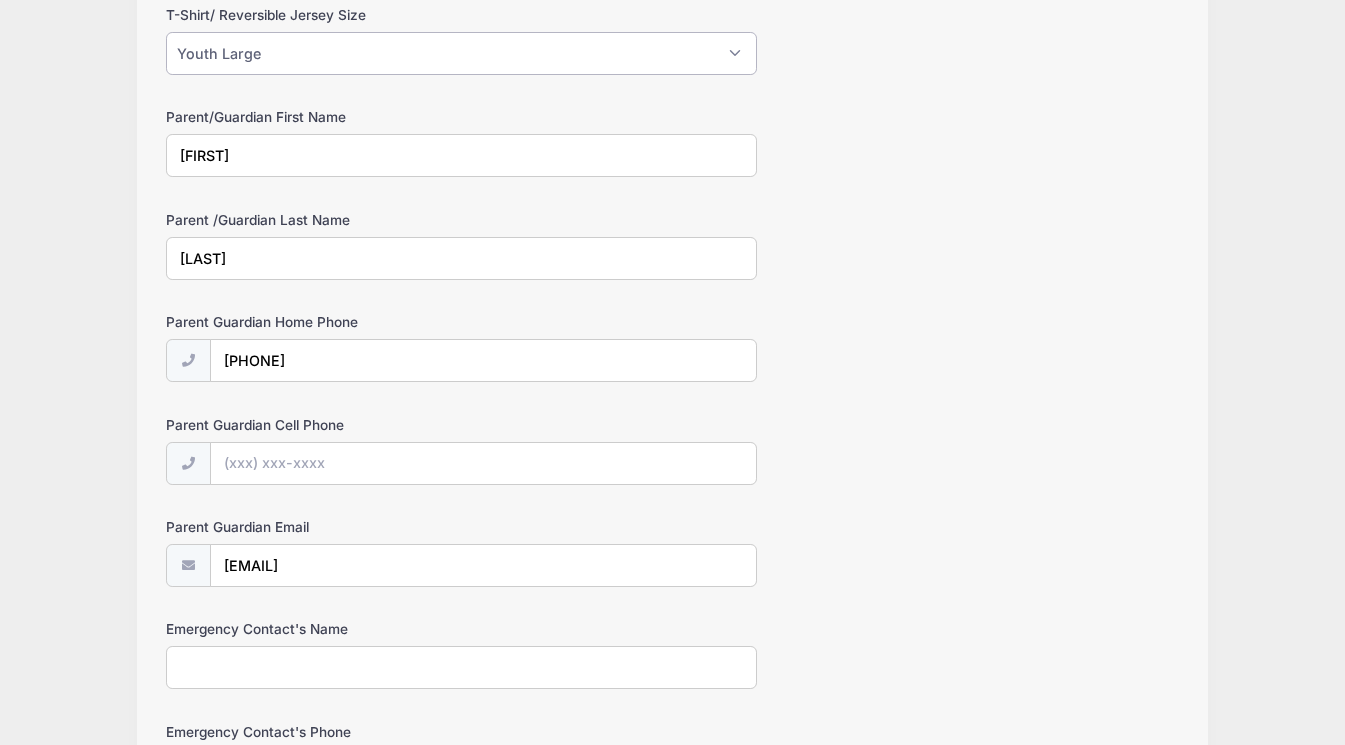 scroll, scrollTop: 891, scrollLeft: 0, axis: vertical 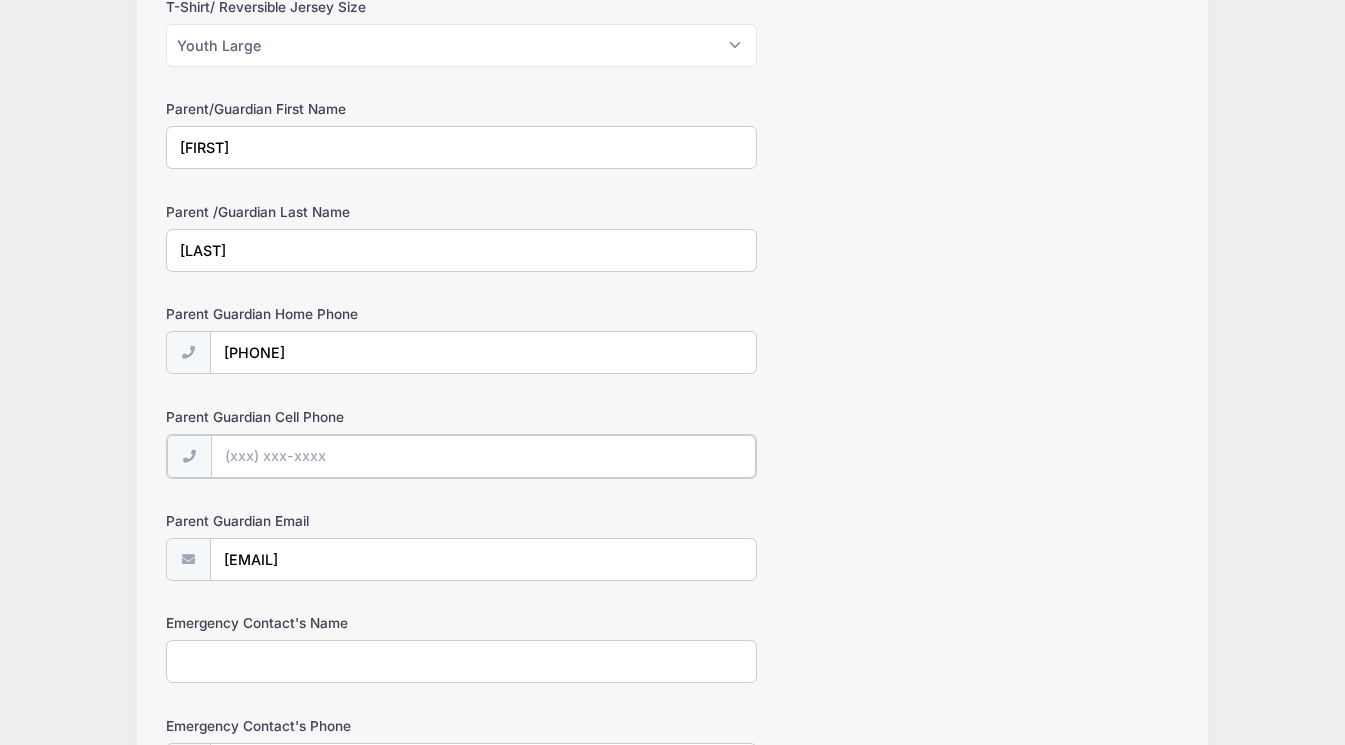 click on "Parent Guardian Cell Phone" at bounding box center (483, 456) 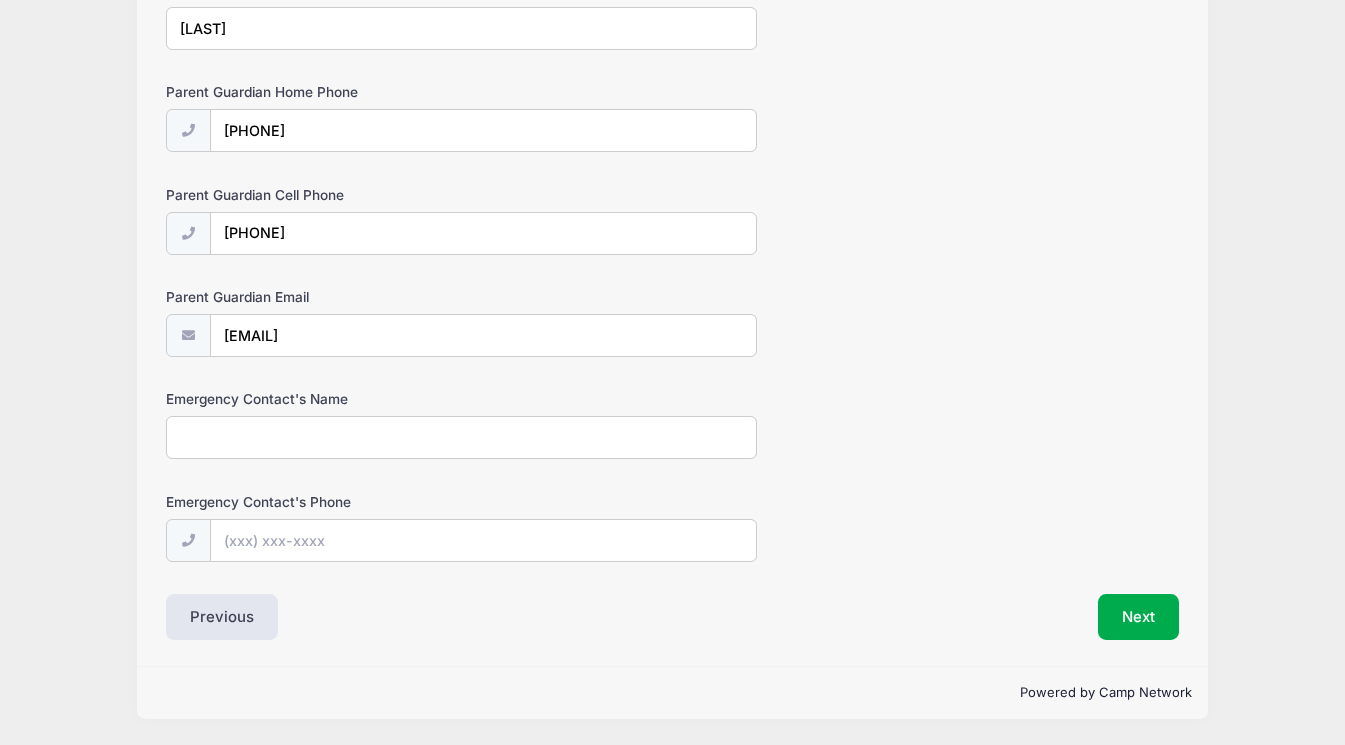 scroll, scrollTop: 1112, scrollLeft: 0, axis: vertical 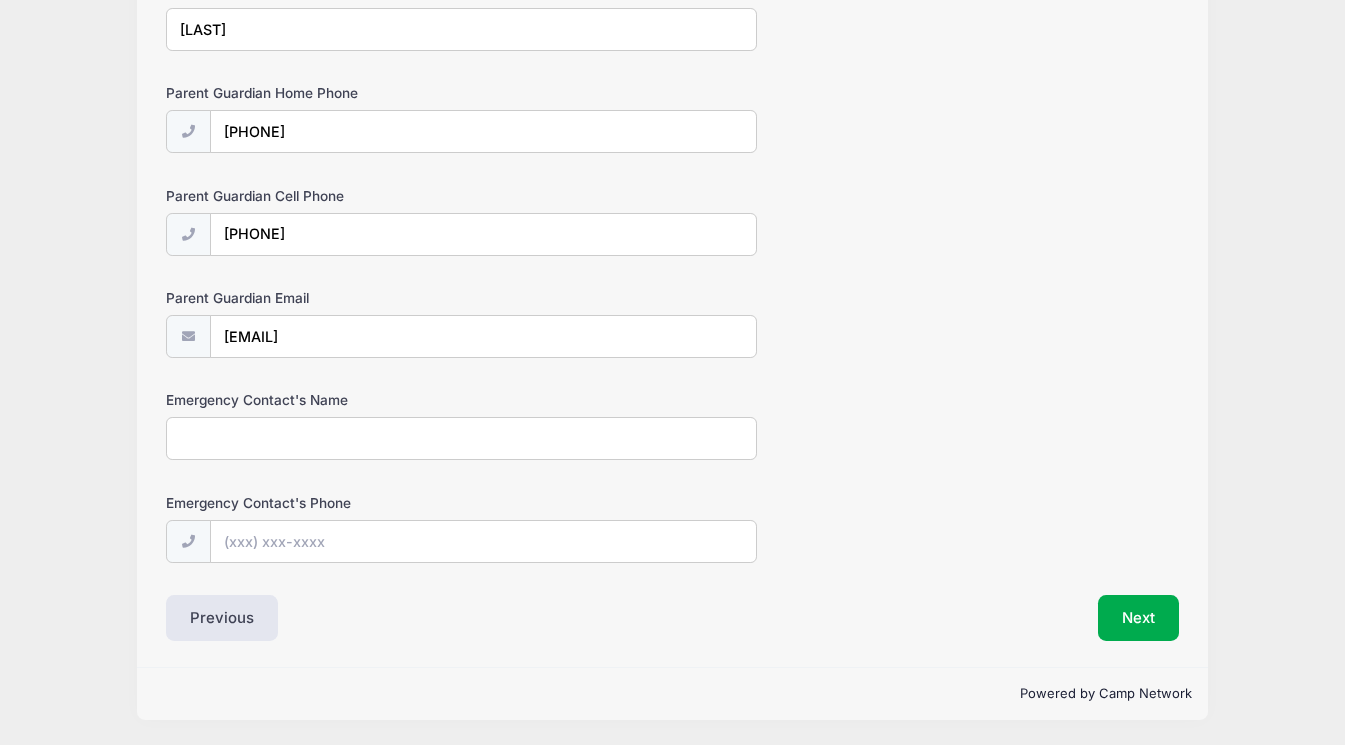 click on "Emergency Contact's Name" at bounding box center (461, 438) 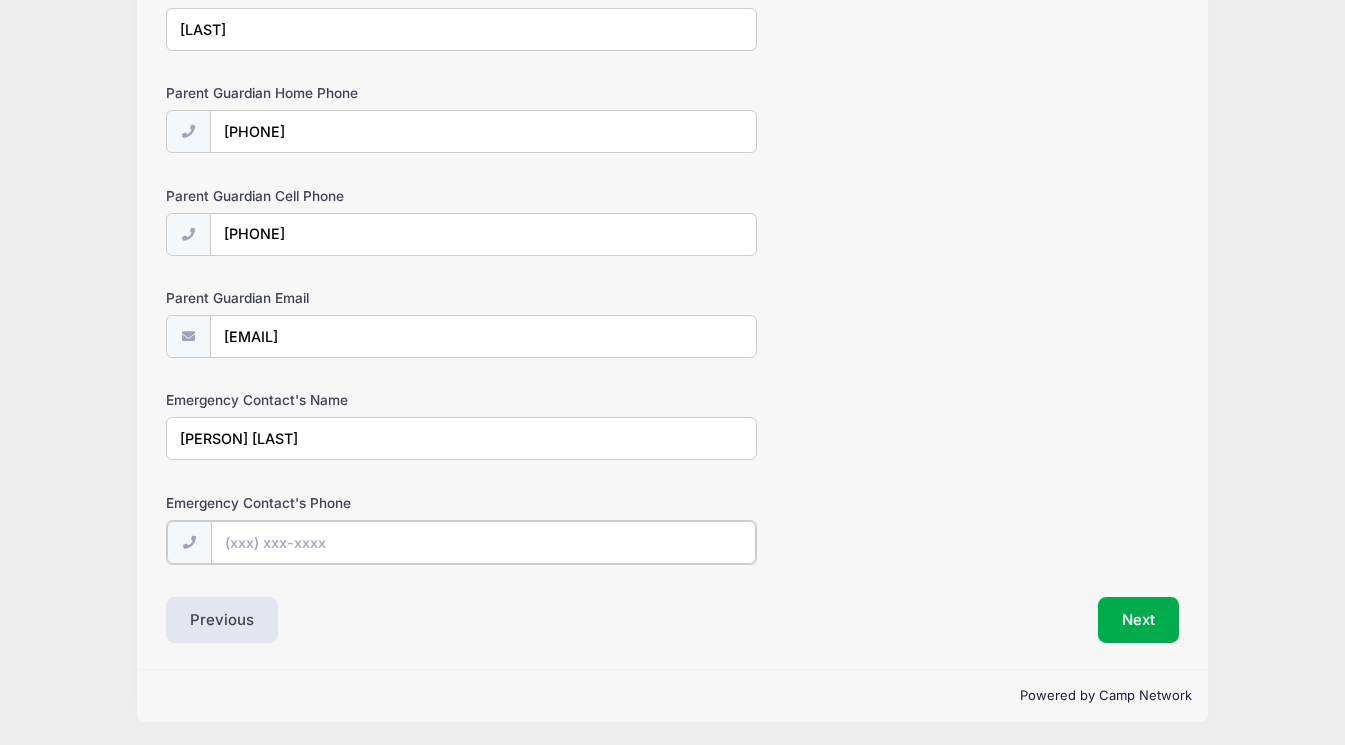 type on "[PHONE]" 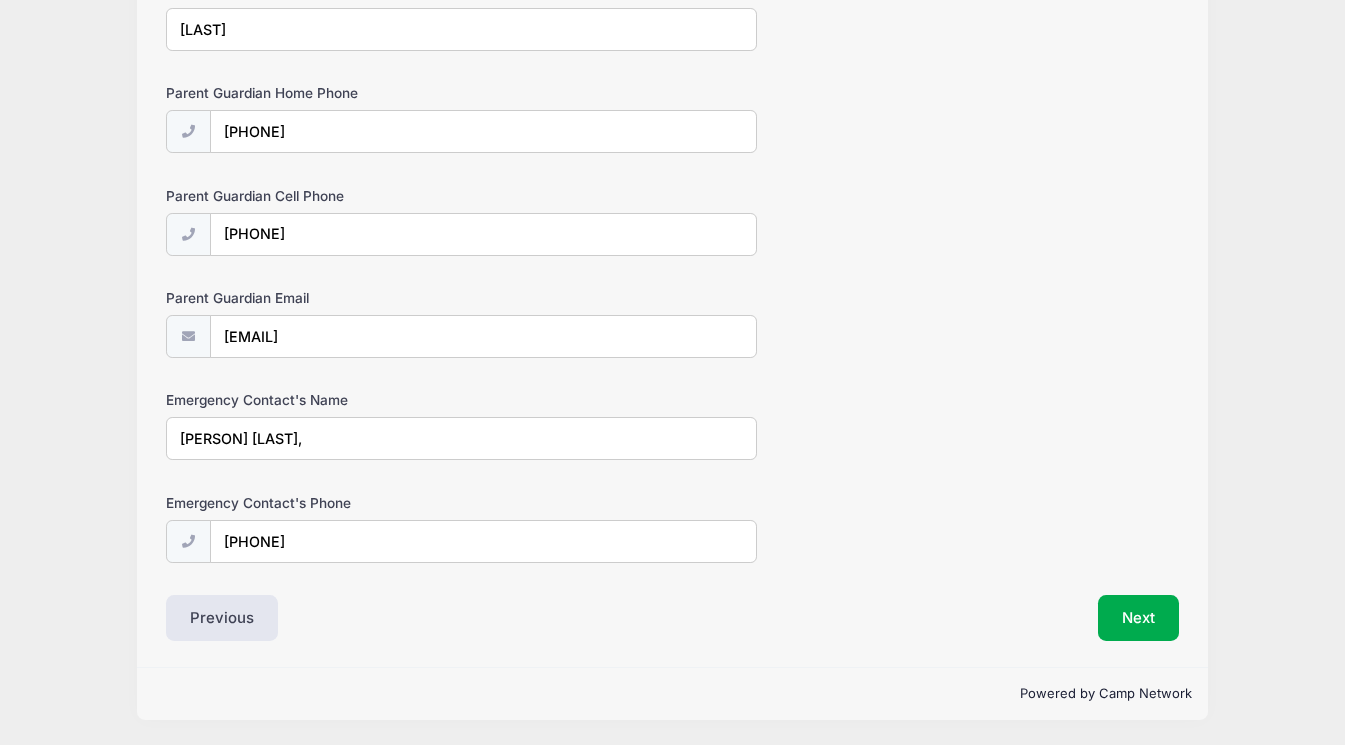 type on "[PERSON] [LAST]" 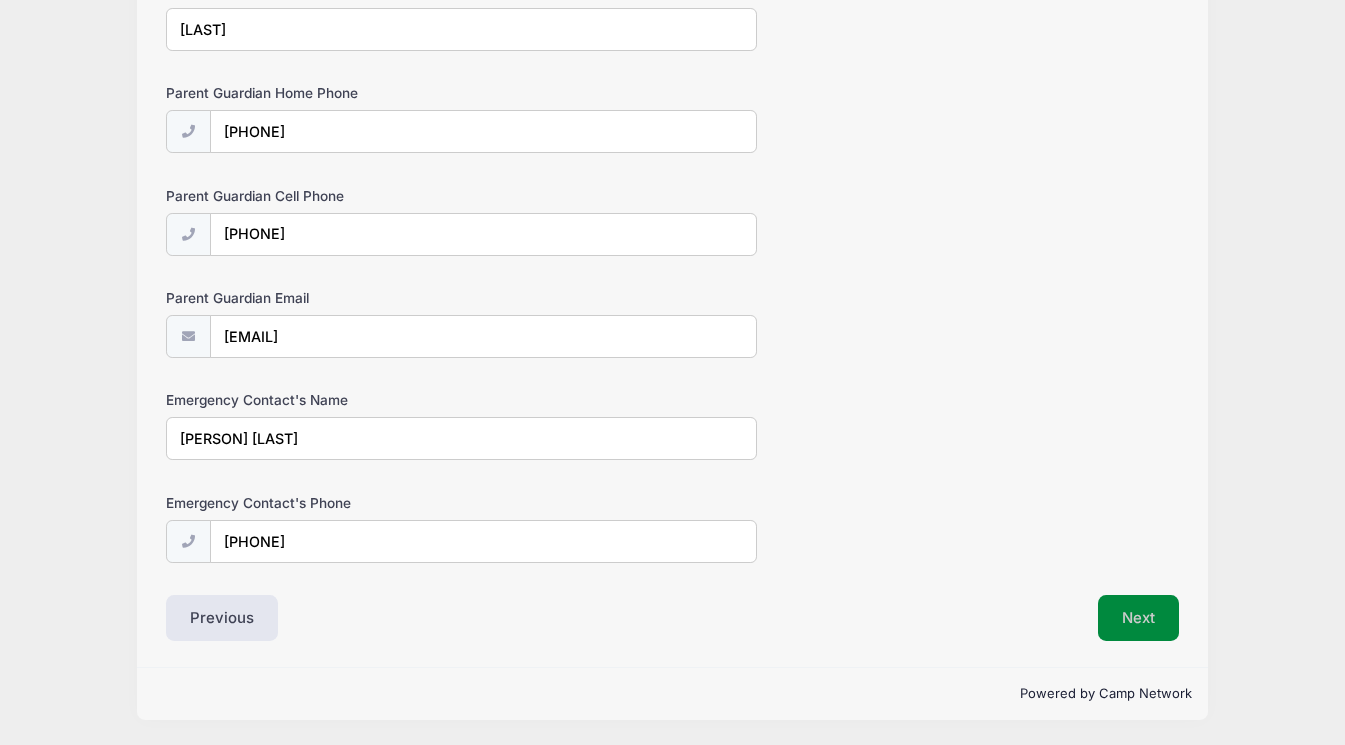 click on "Next" at bounding box center [1138, 618] 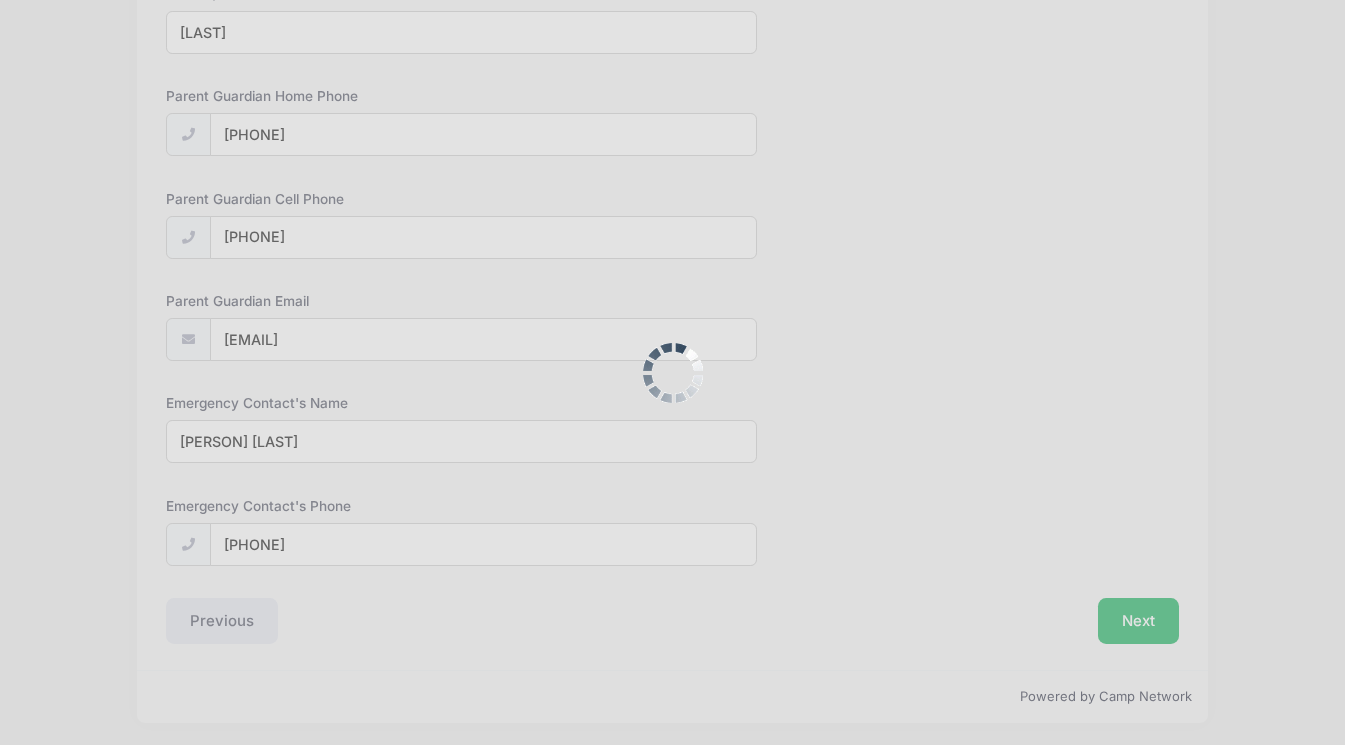 scroll, scrollTop: 0, scrollLeft: 0, axis: both 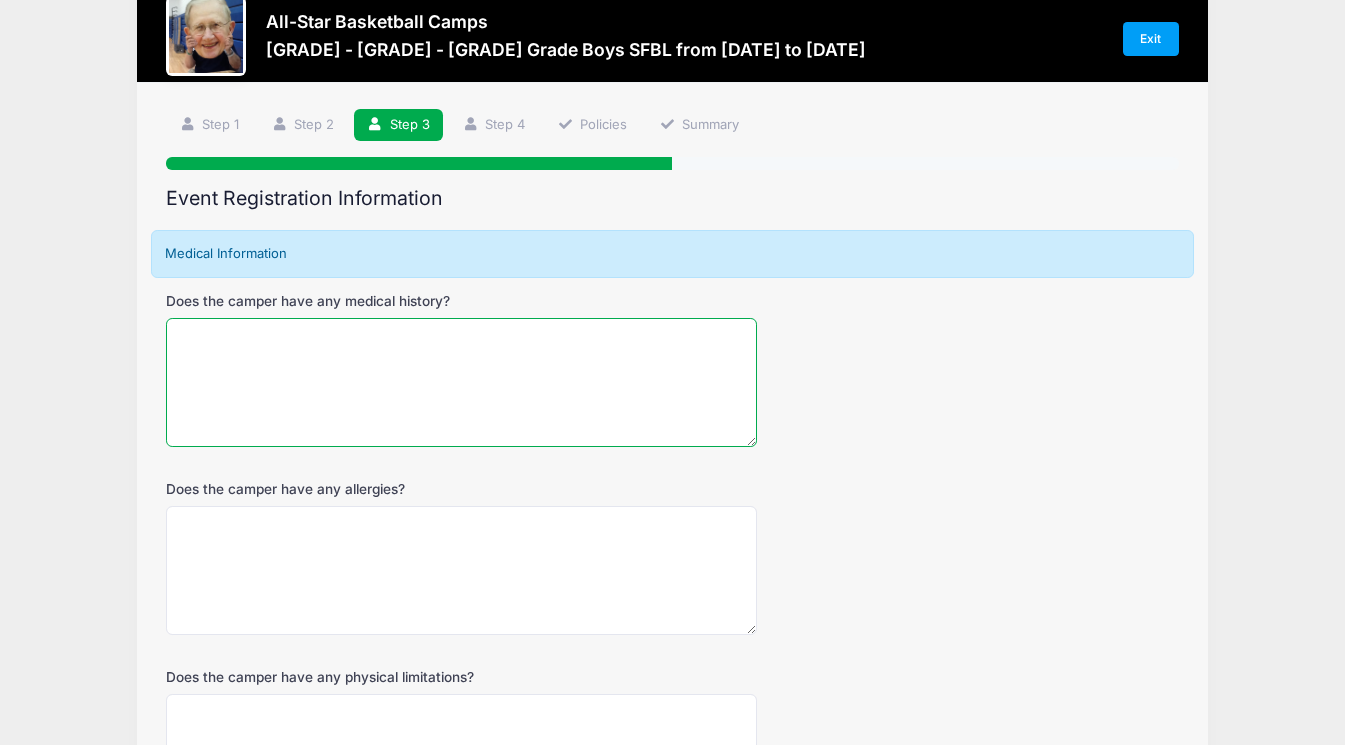 click on "Does the camper have any medical history?" at bounding box center [461, 382] 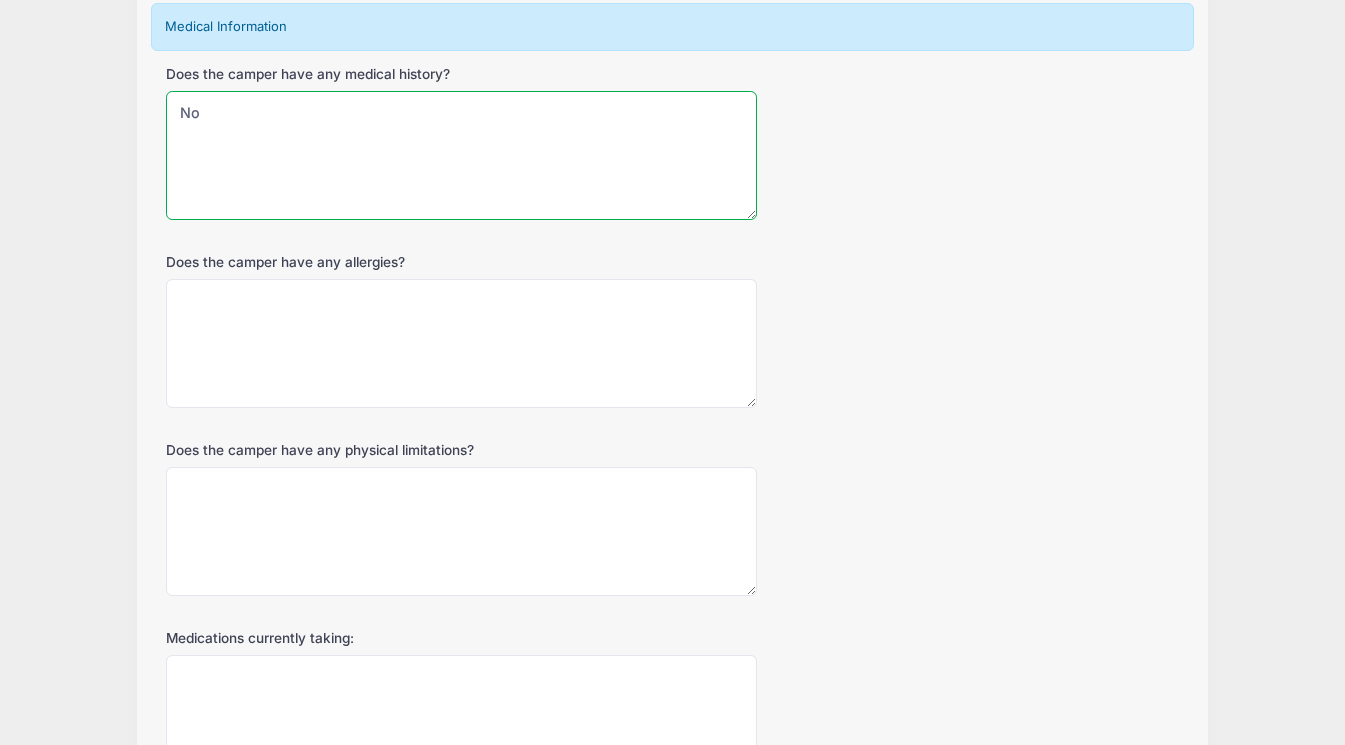 scroll, scrollTop: 295, scrollLeft: 0, axis: vertical 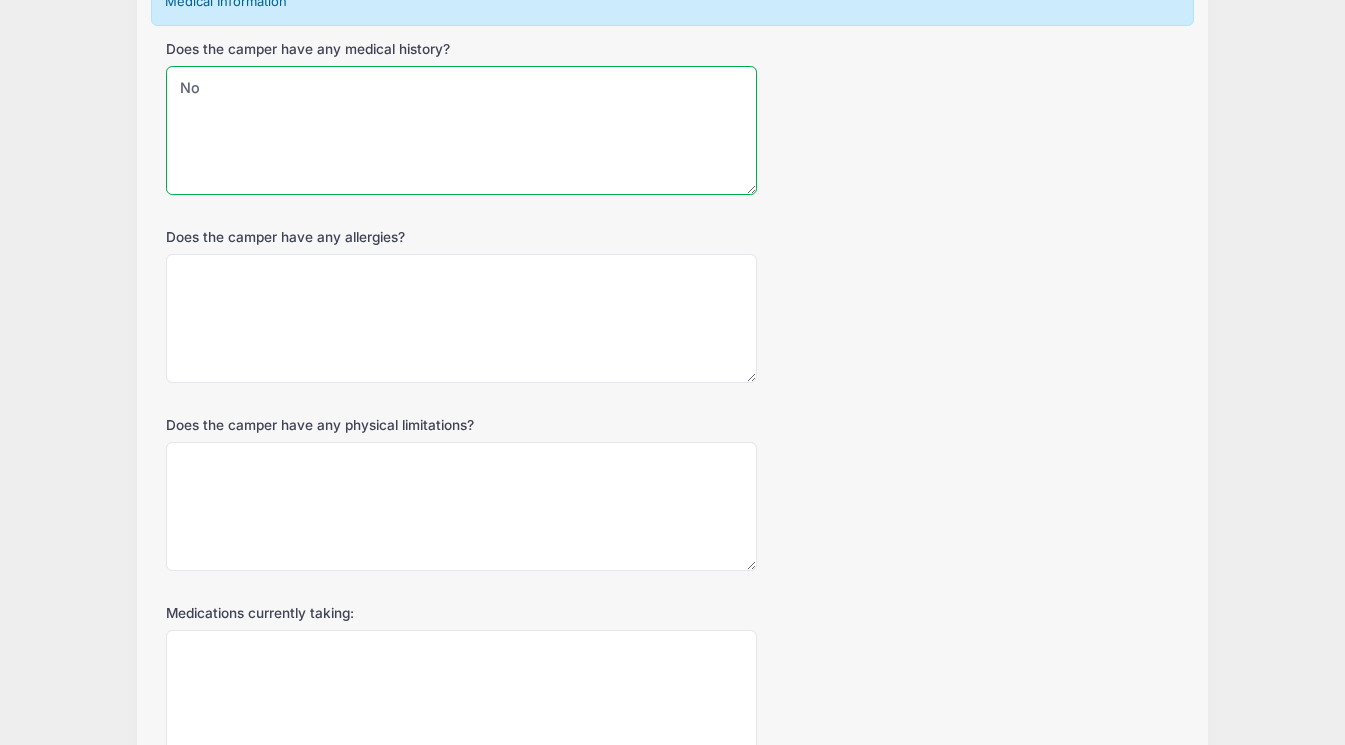 type on "No" 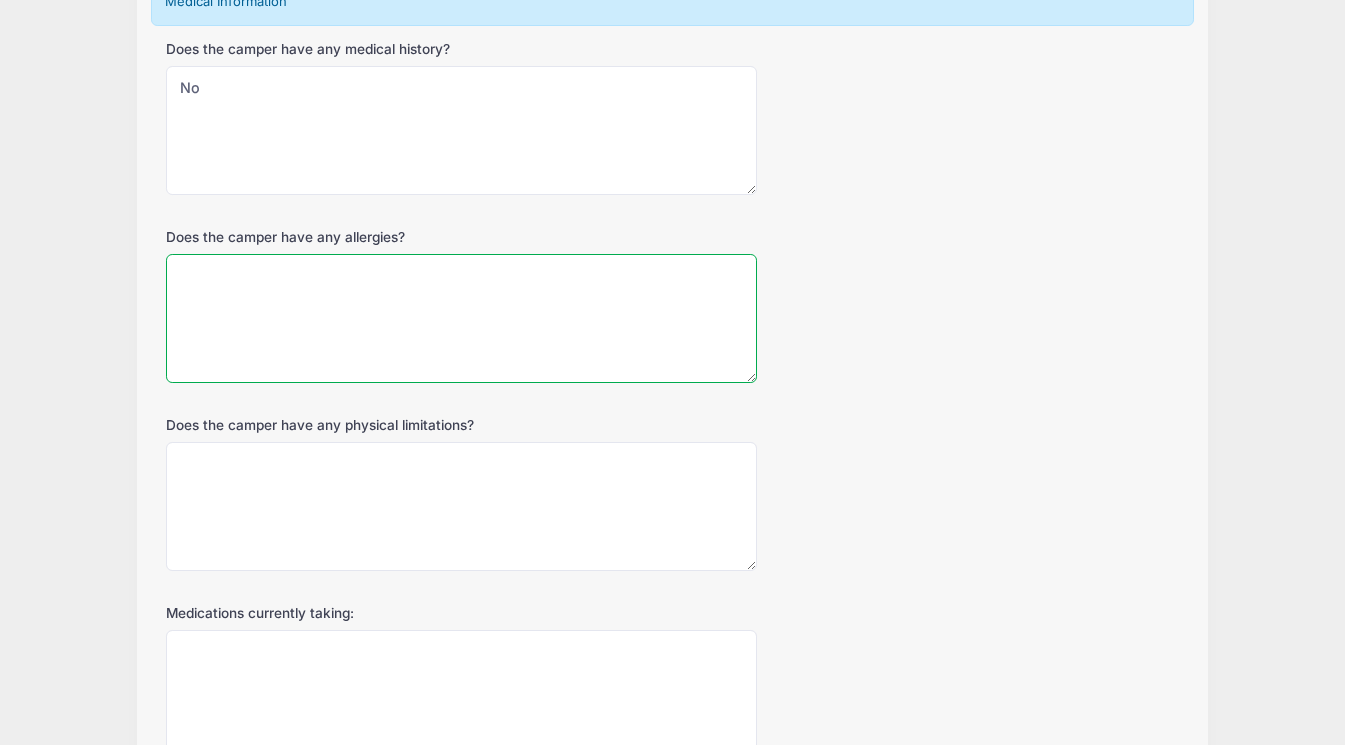 click on "Does the camper have any allergies?" at bounding box center [461, 318] 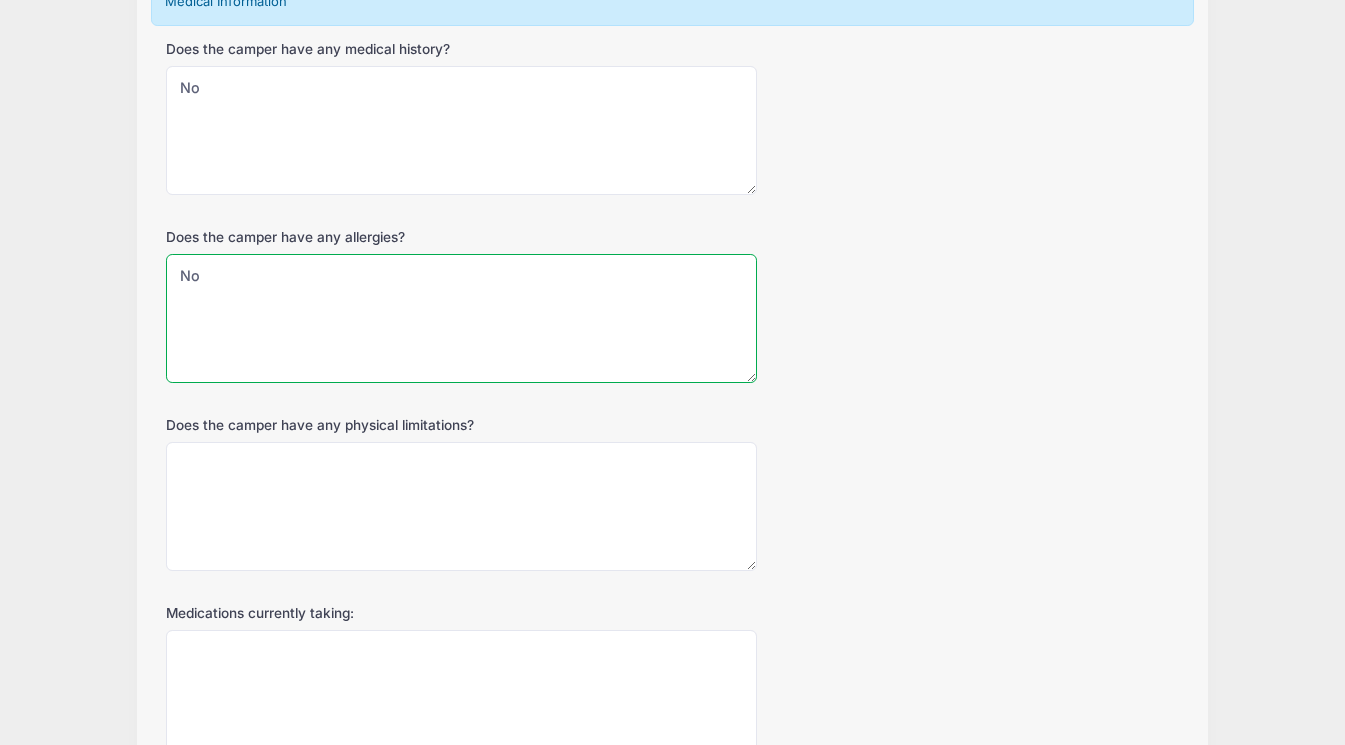 scroll, scrollTop: 387, scrollLeft: 0, axis: vertical 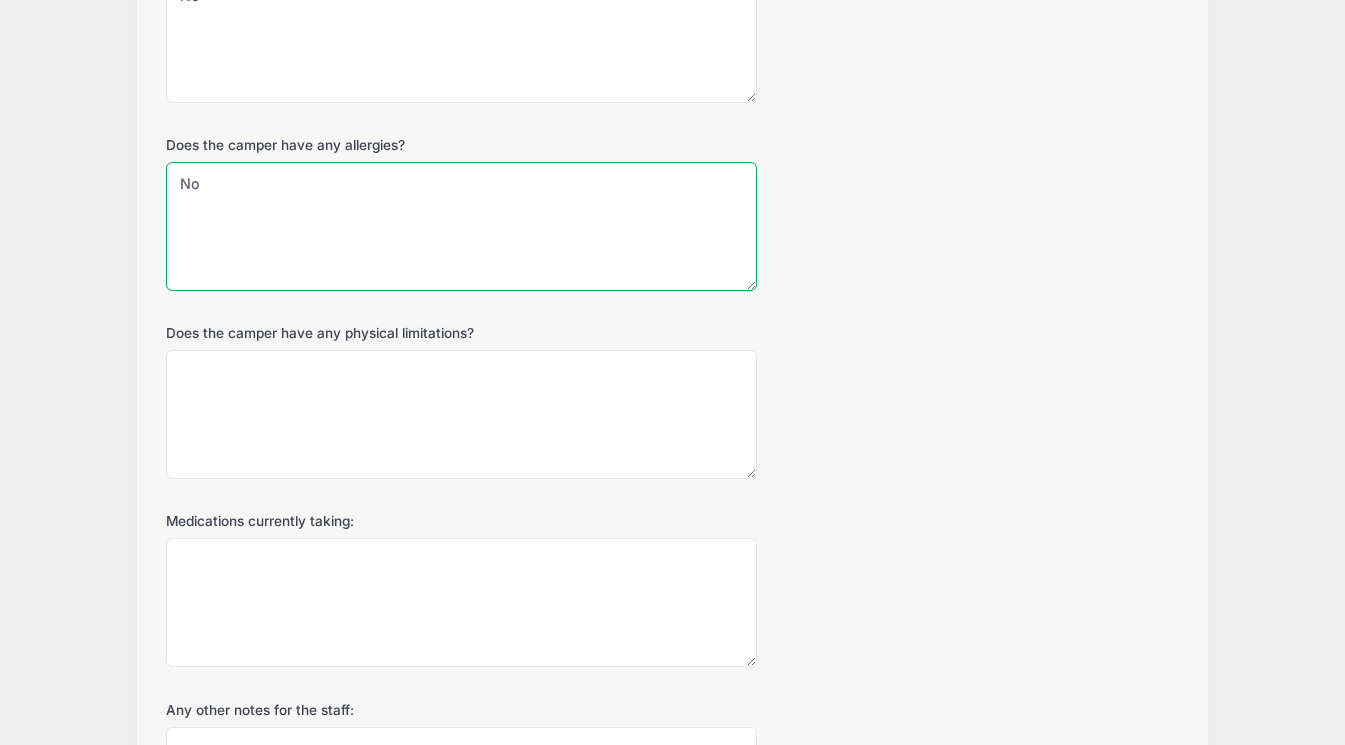type on "No" 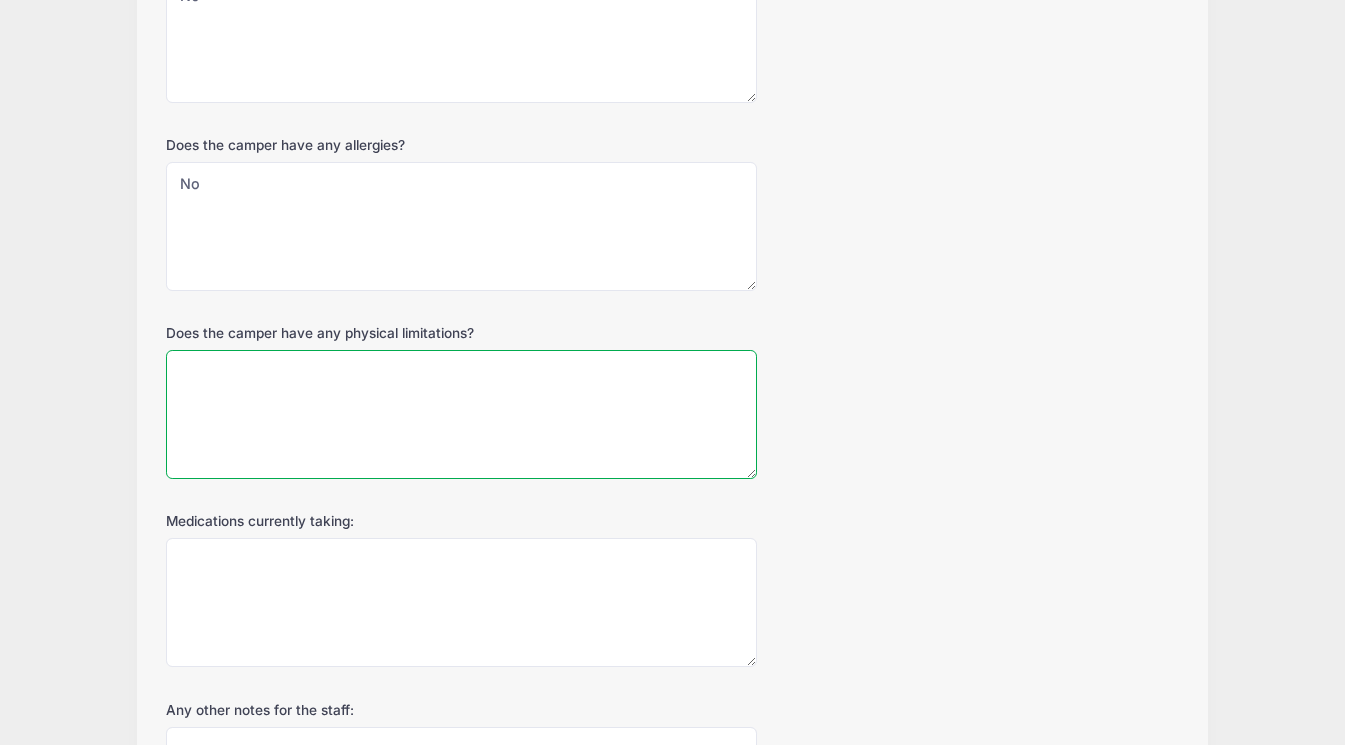 click on "Does the camper have any physical limitations?" at bounding box center (461, 414) 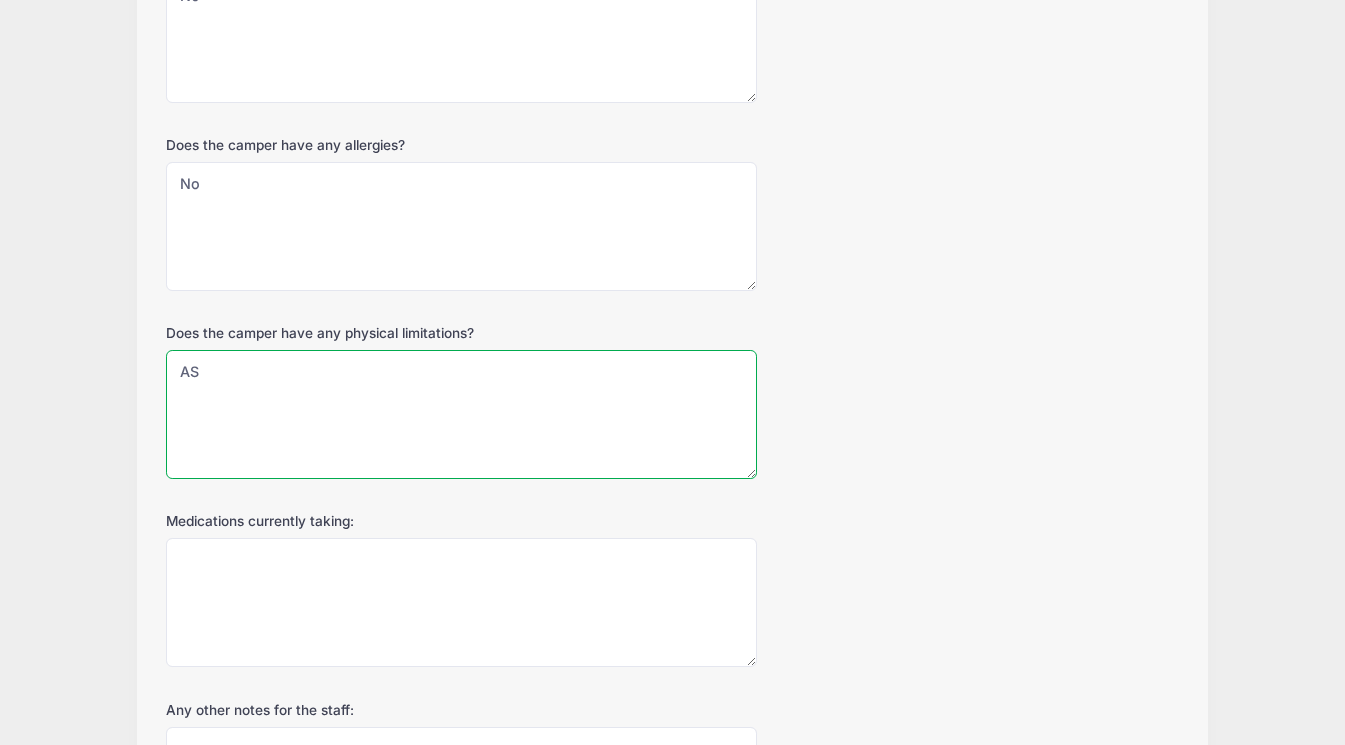 type on "A" 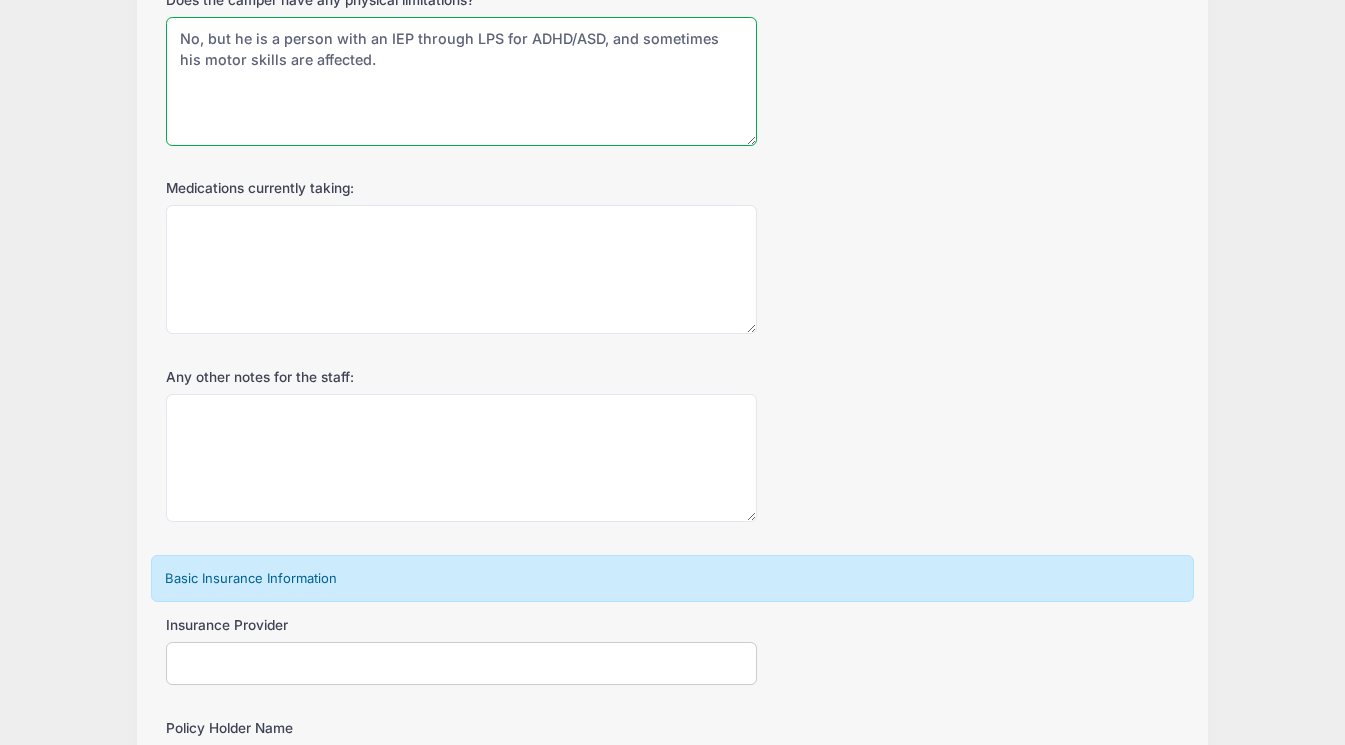 scroll, scrollTop: 749, scrollLeft: 0, axis: vertical 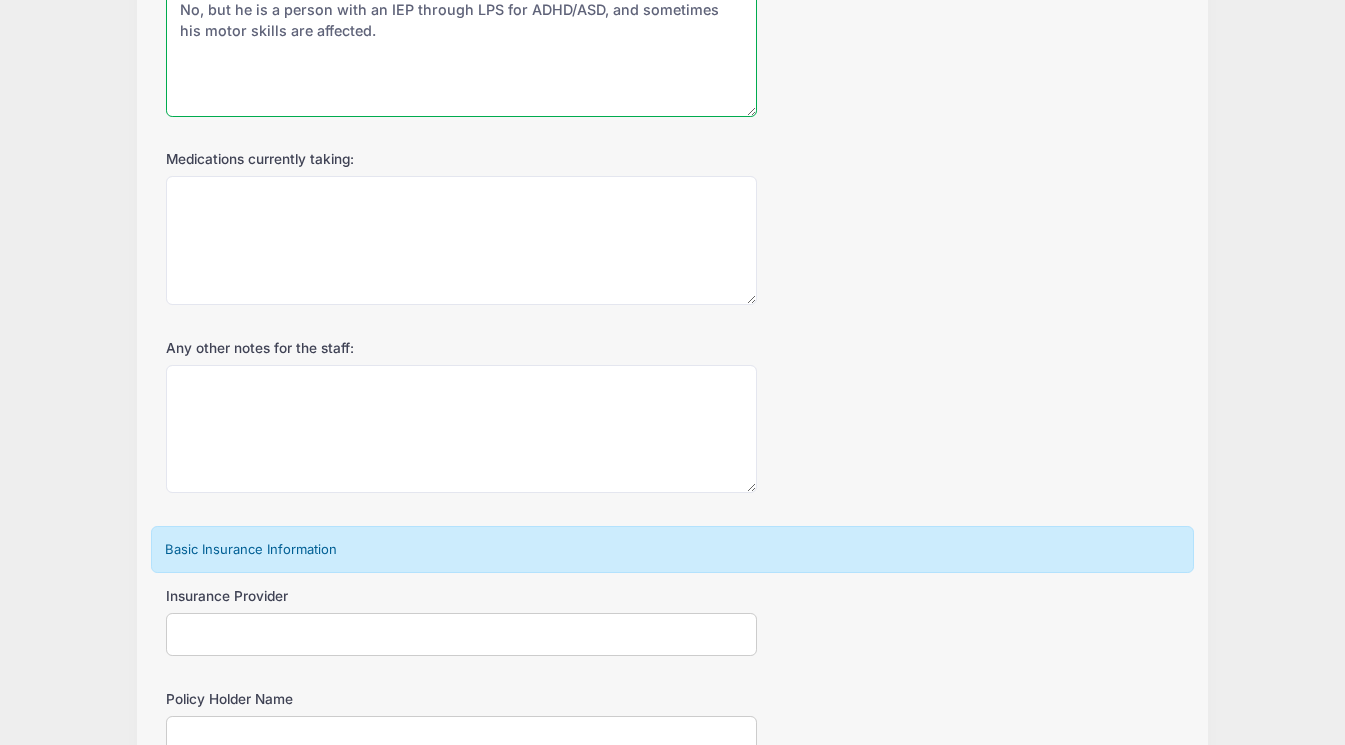 type on "No, but he is a person with an IEP through LPS for ADHD/ASD, and sometimes his motor skills are affected." 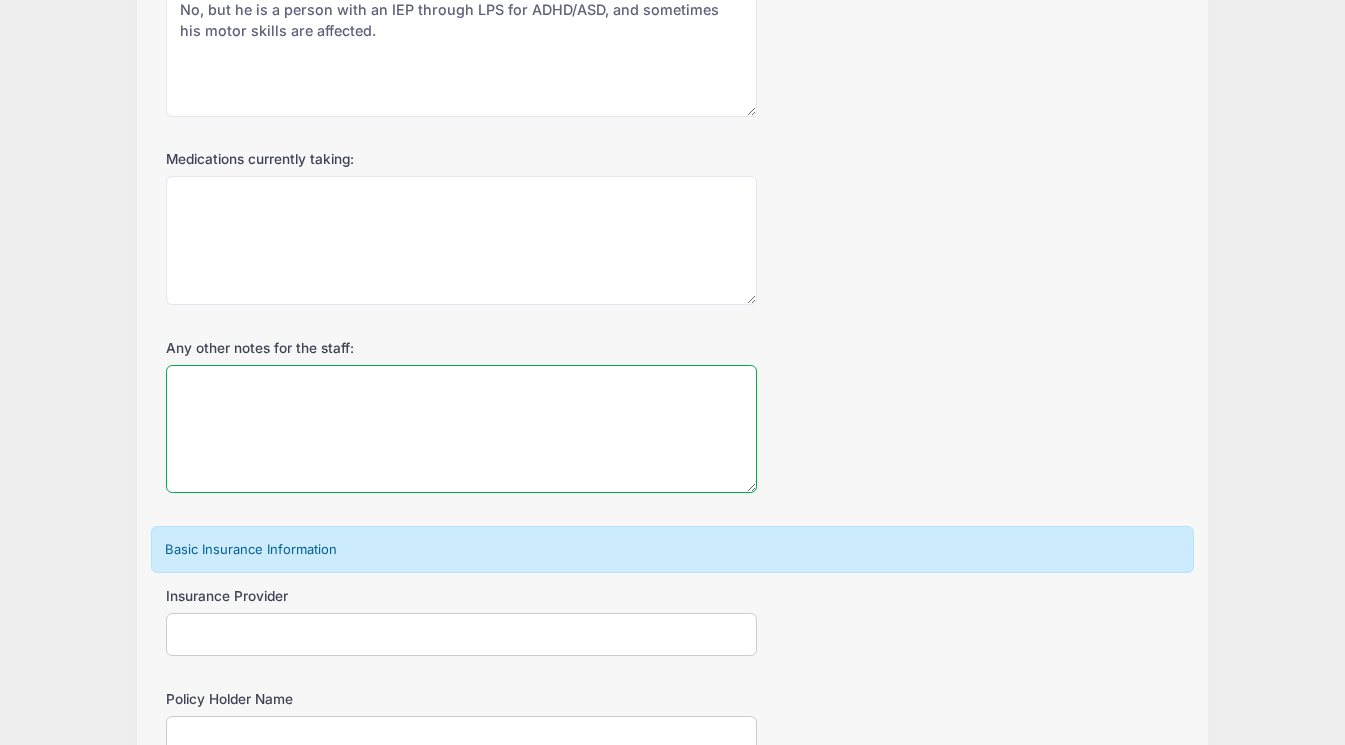 click on "Any other notes for the staff:" at bounding box center [461, 429] 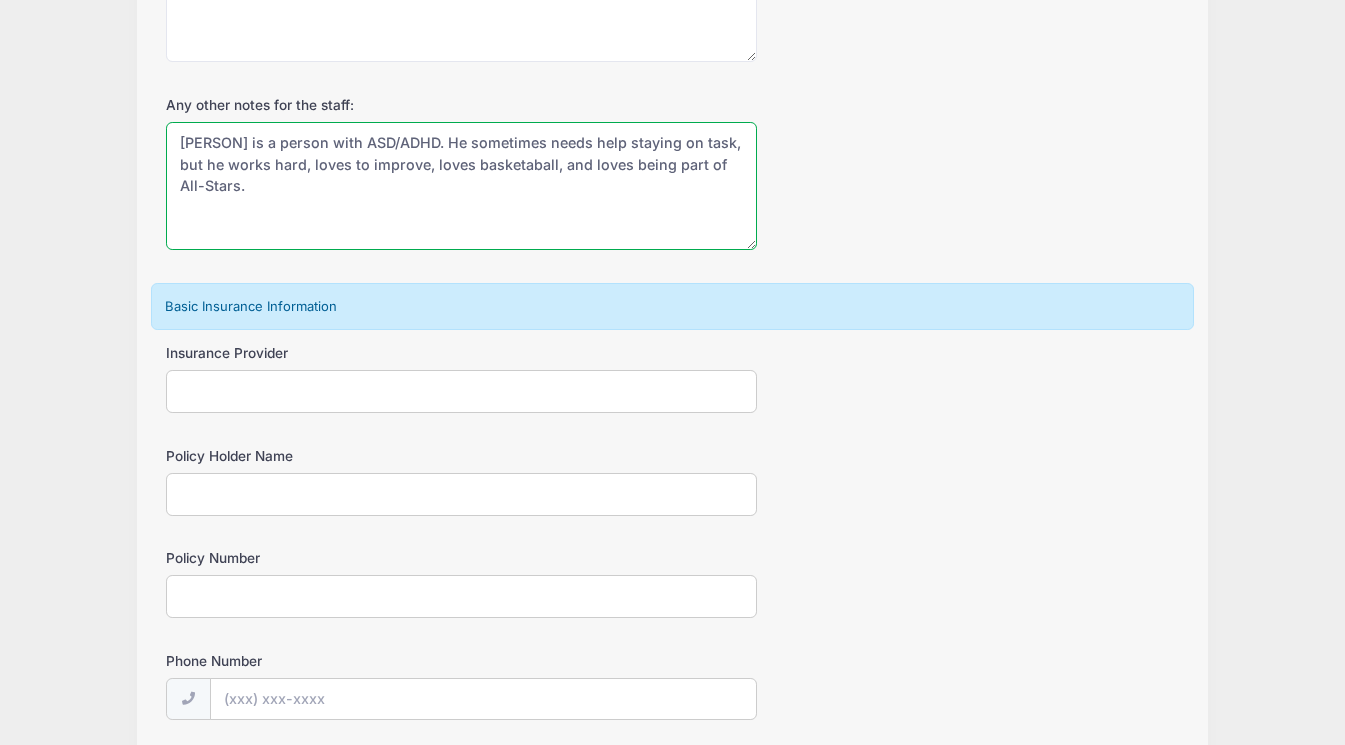 scroll, scrollTop: 1022, scrollLeft: 0, axis: vertical 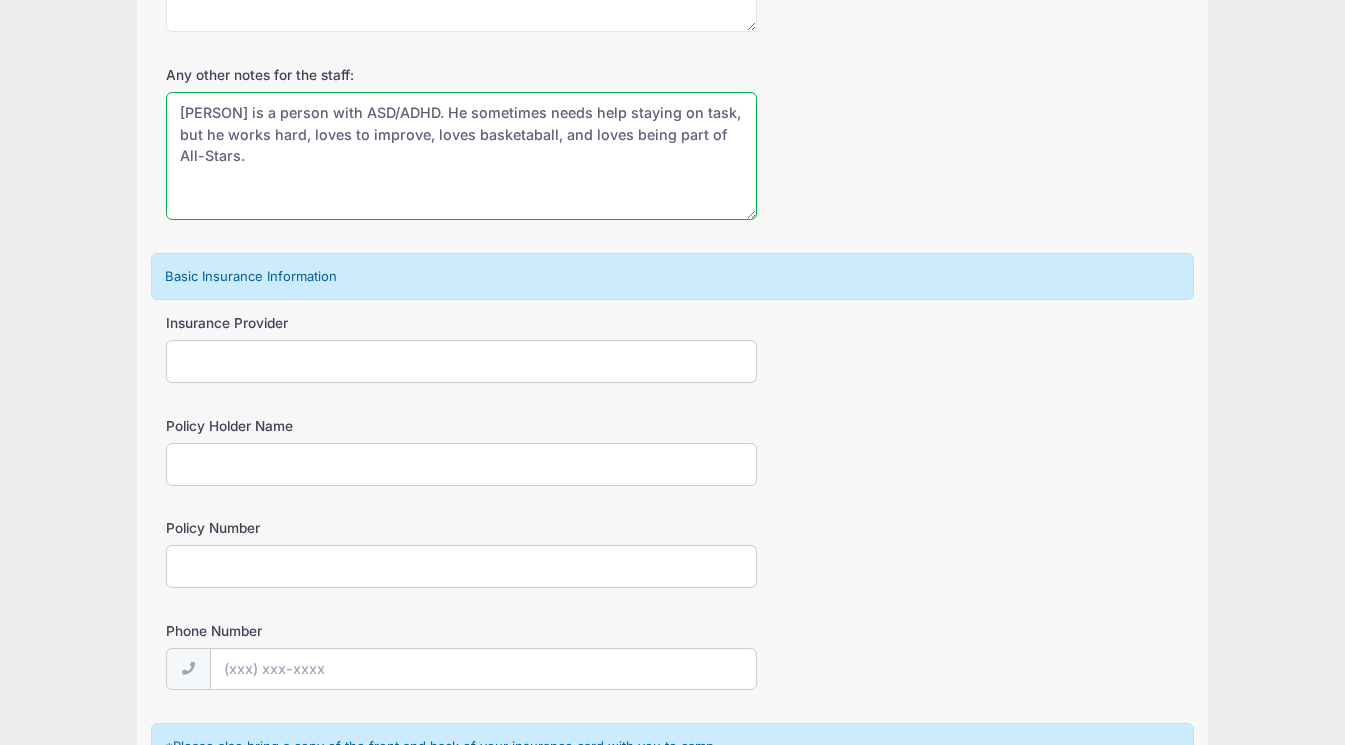 type on "[PERSON] is a person with ASD/ADHD. He sometimes needs help staying on task, but he works hard, loves to improve, loves basketaball, and loves being part of All-Stars." 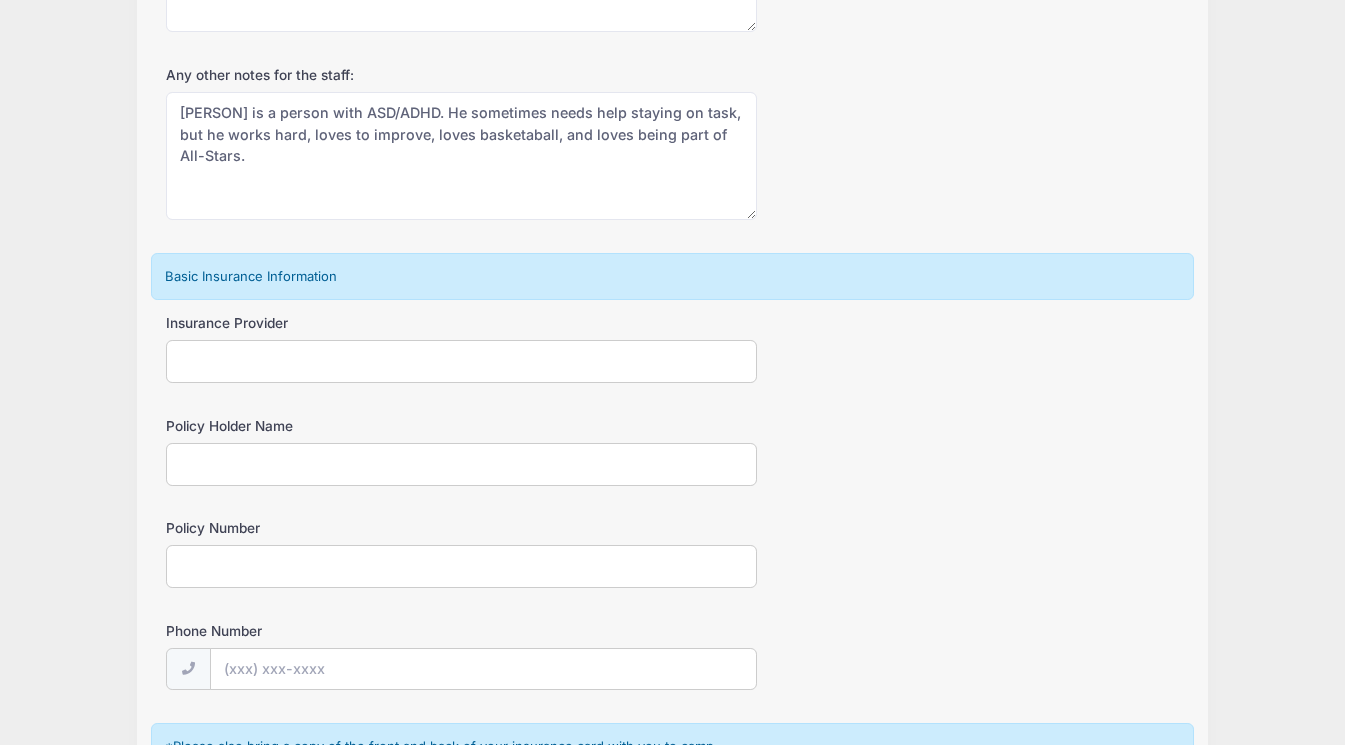 click on "Insurance Provider" at bounding box center (461, 361) 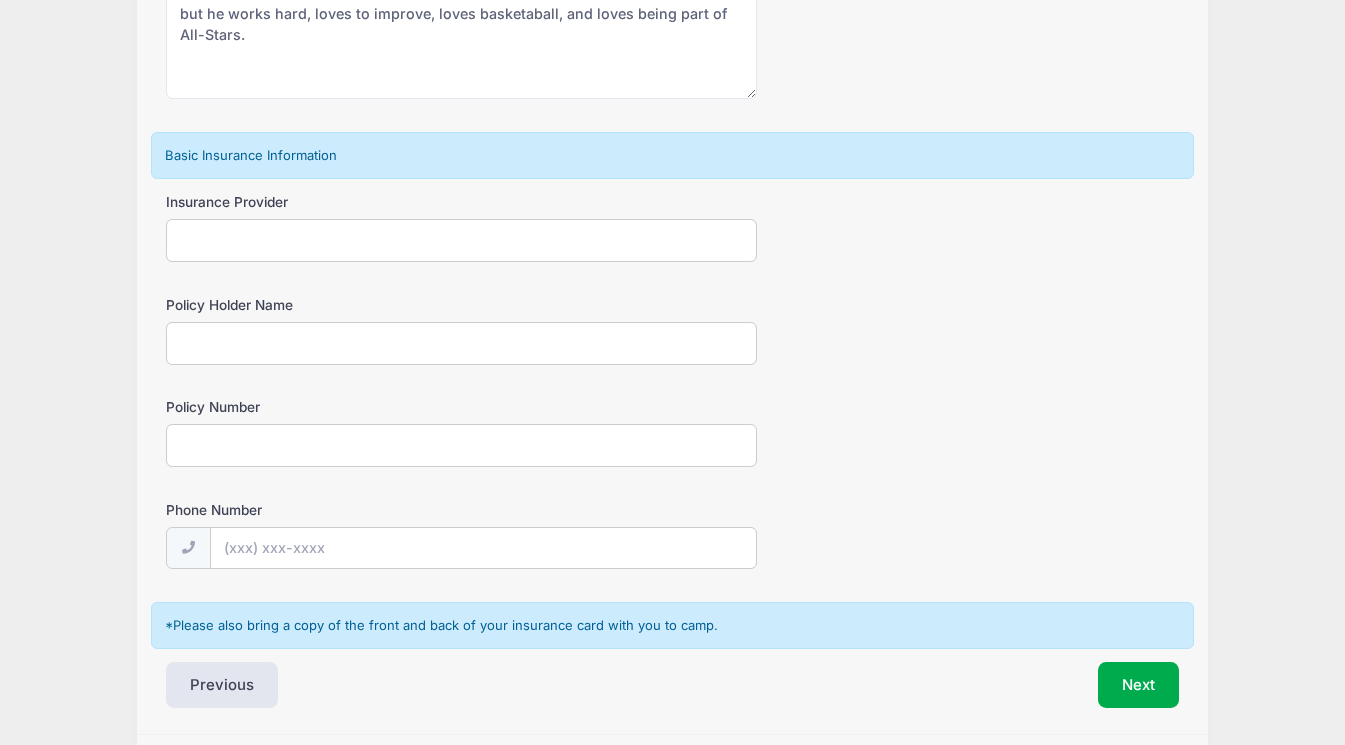 scroll, scrollTop: 1211, scrollLeft: 0, axis: vertical 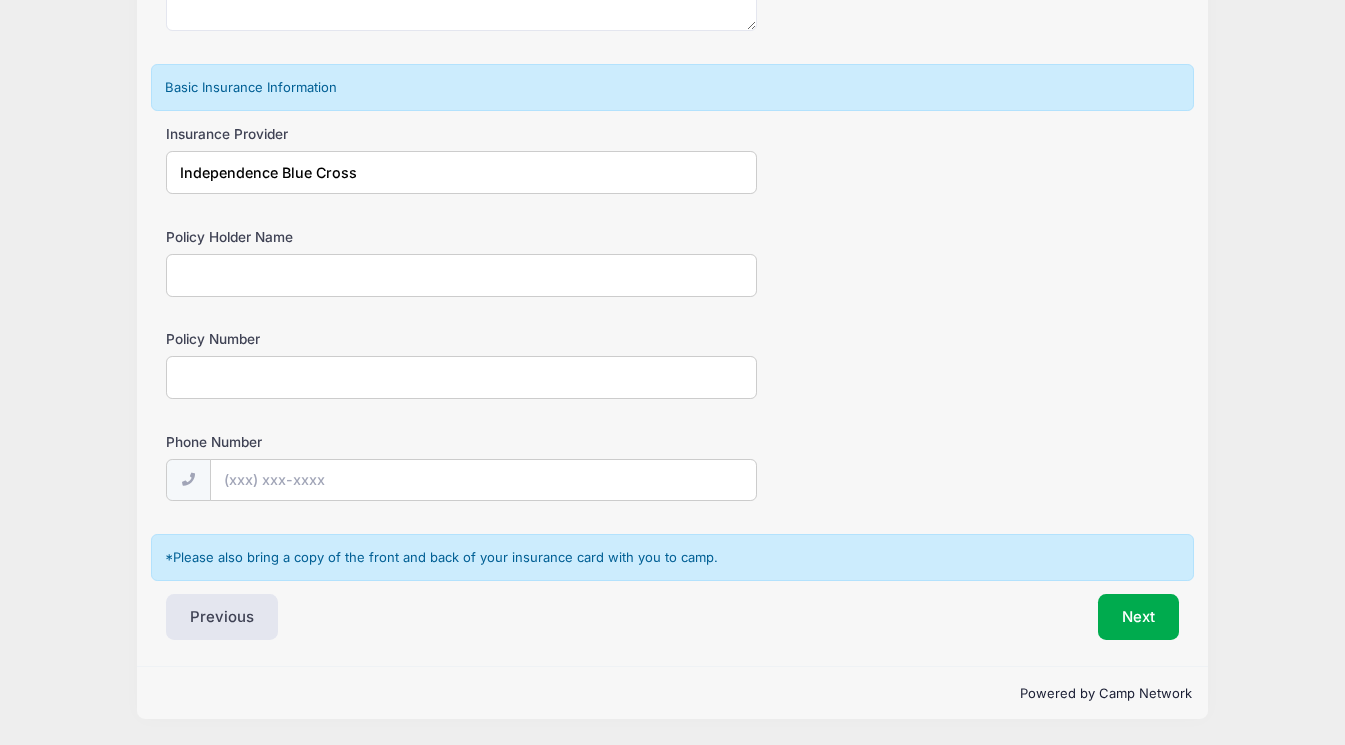 type on "Independence Blue Cross" 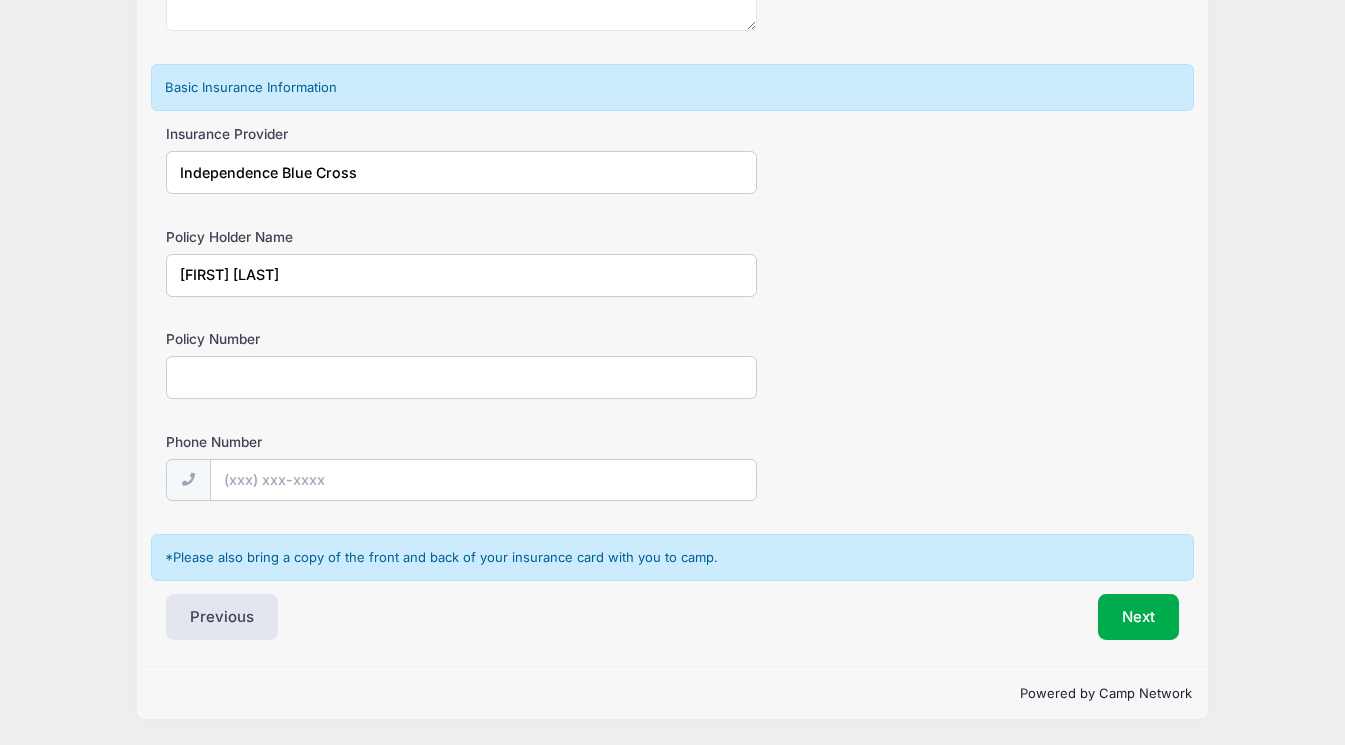type on "[FIRST] [LAST]" 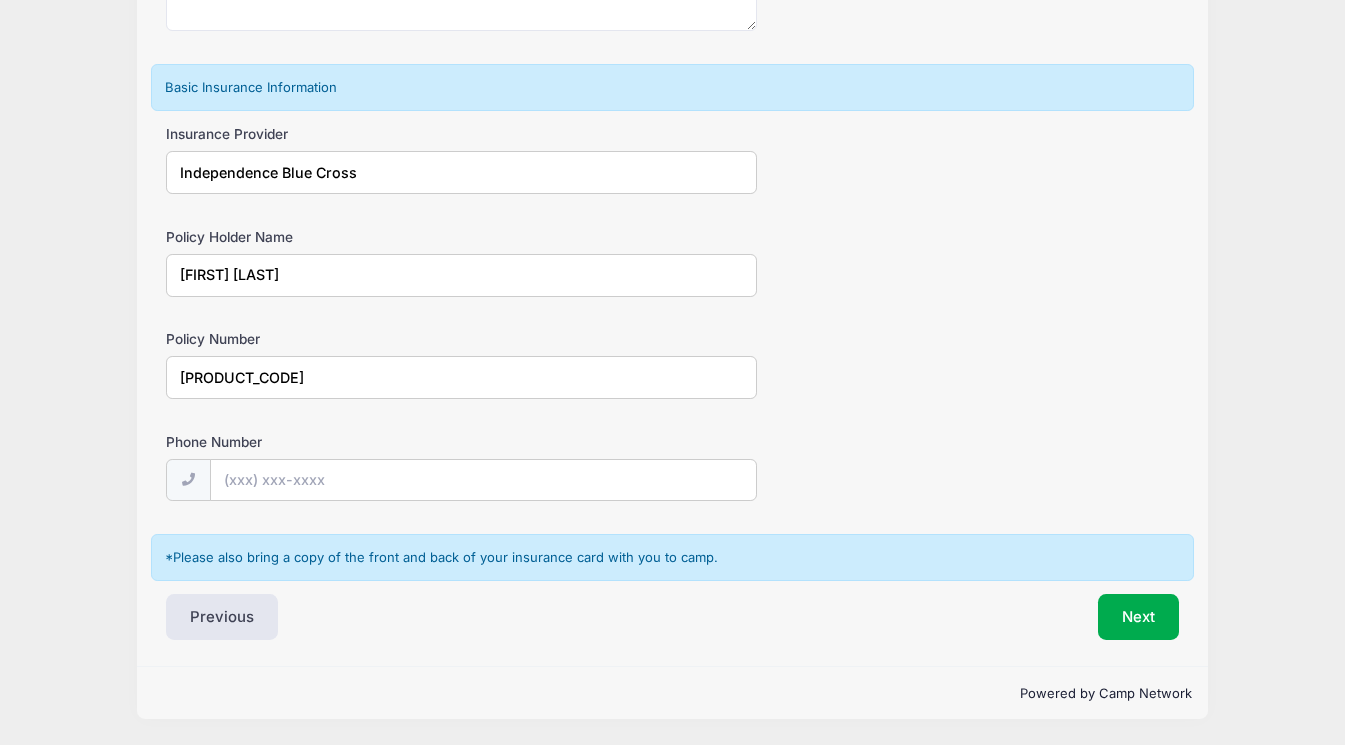 type on "[PRODUCT_CODE]" 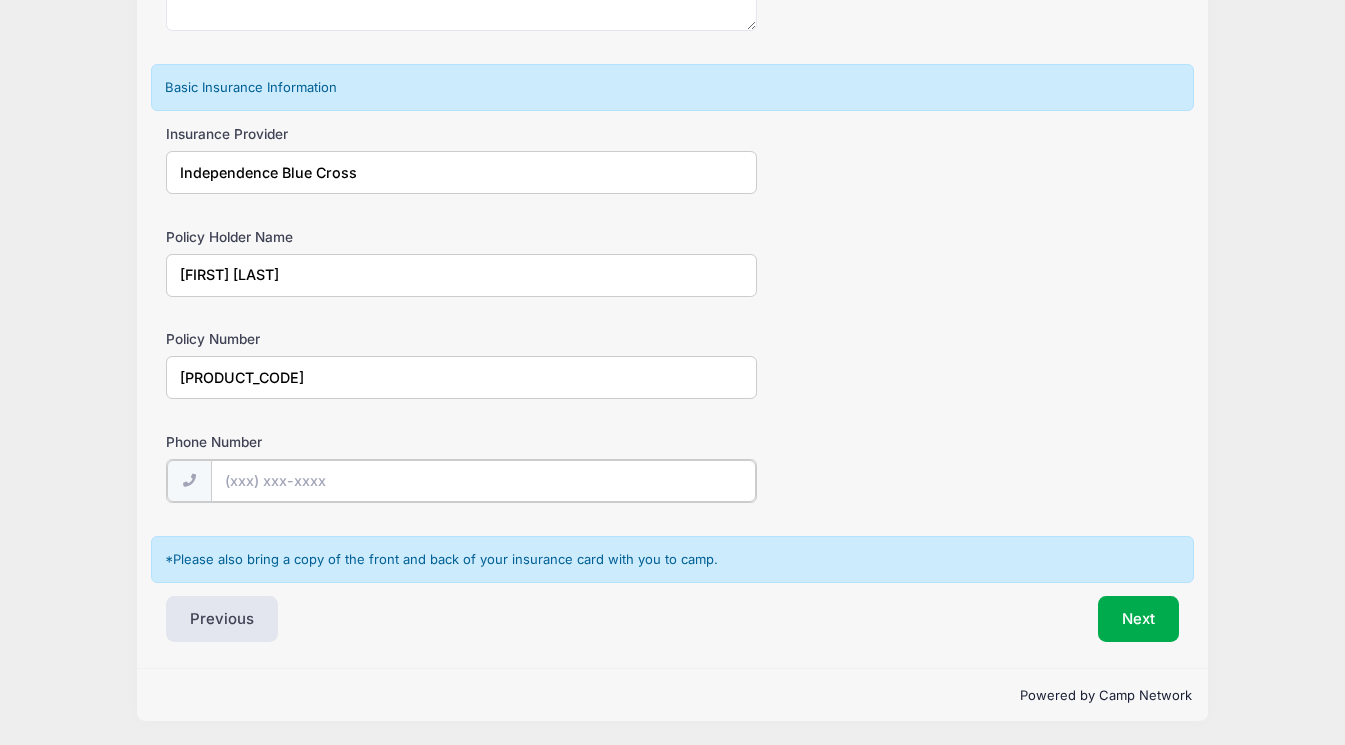 click on "Phone Number" at bounding box center (483, 481) 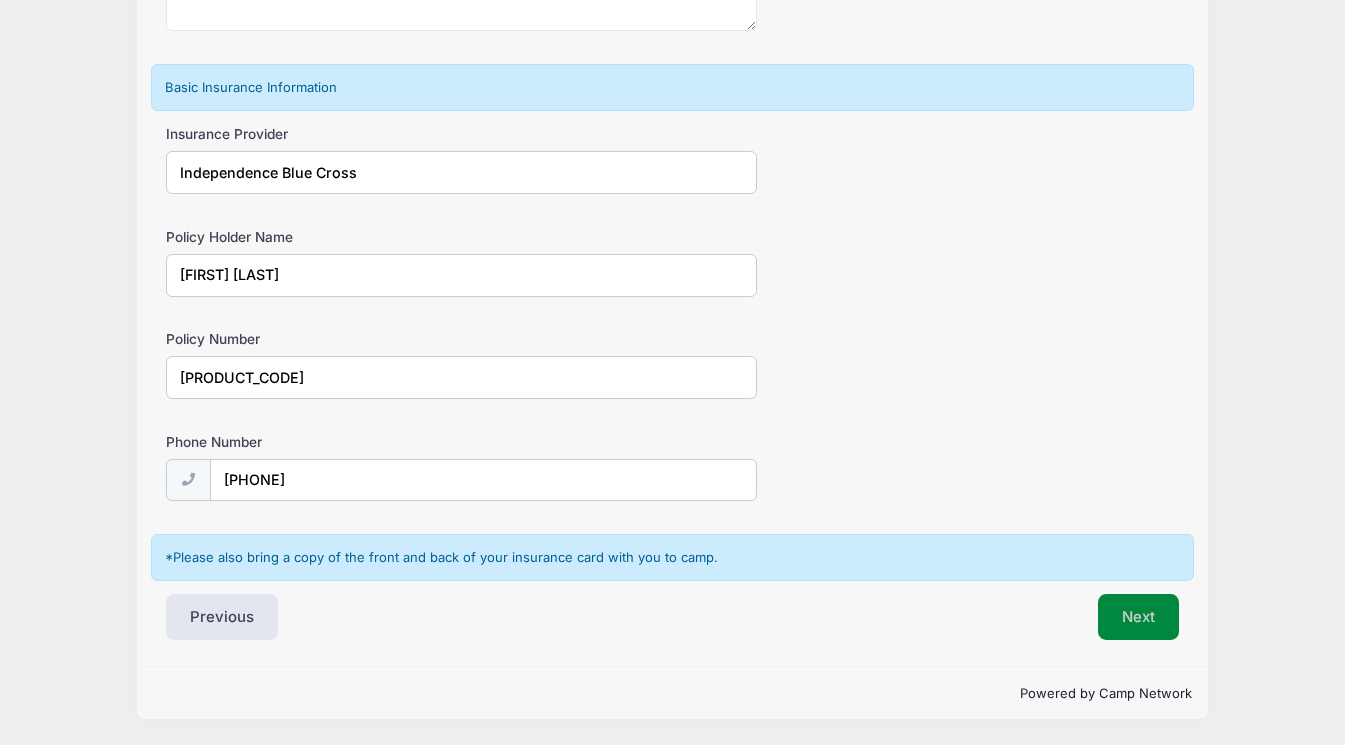 click on "Next" at bounding box center (1138, 617) 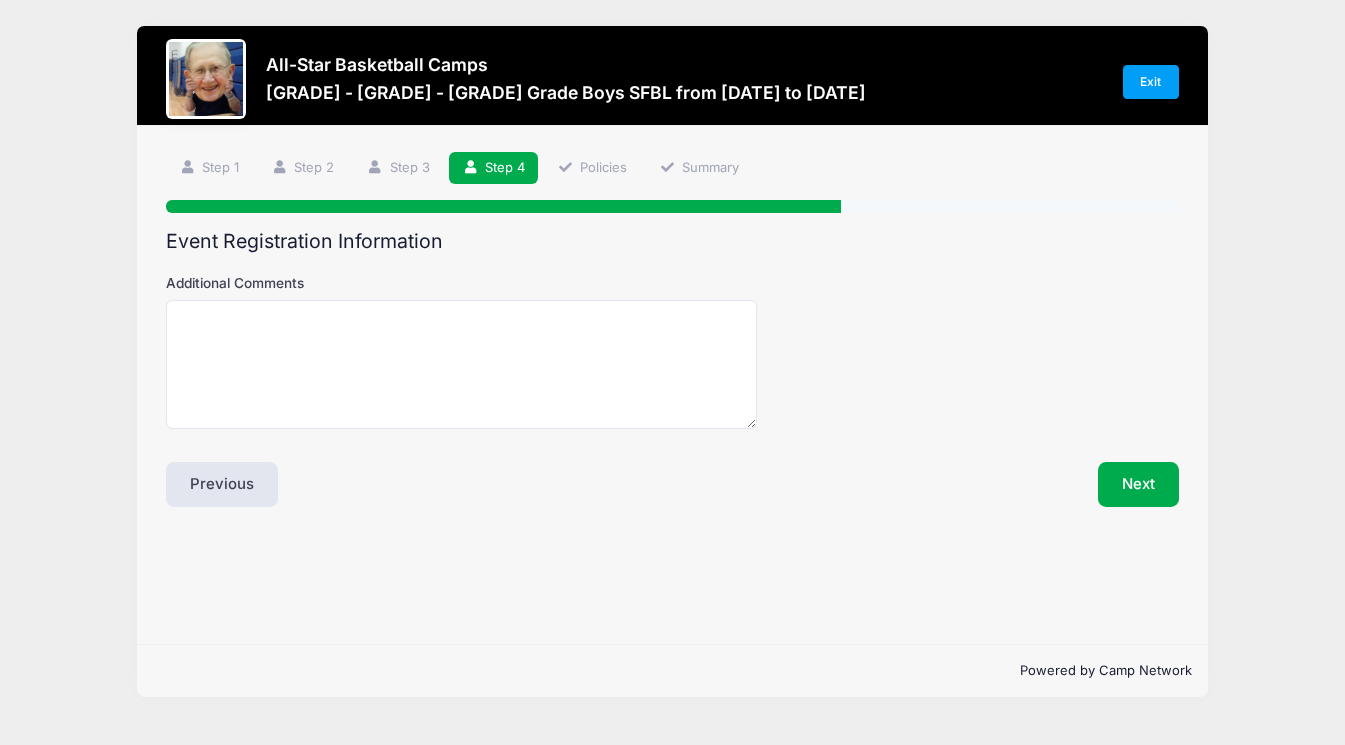 scroll, scrollTop: 0, scrollLeft: 0, axis: both 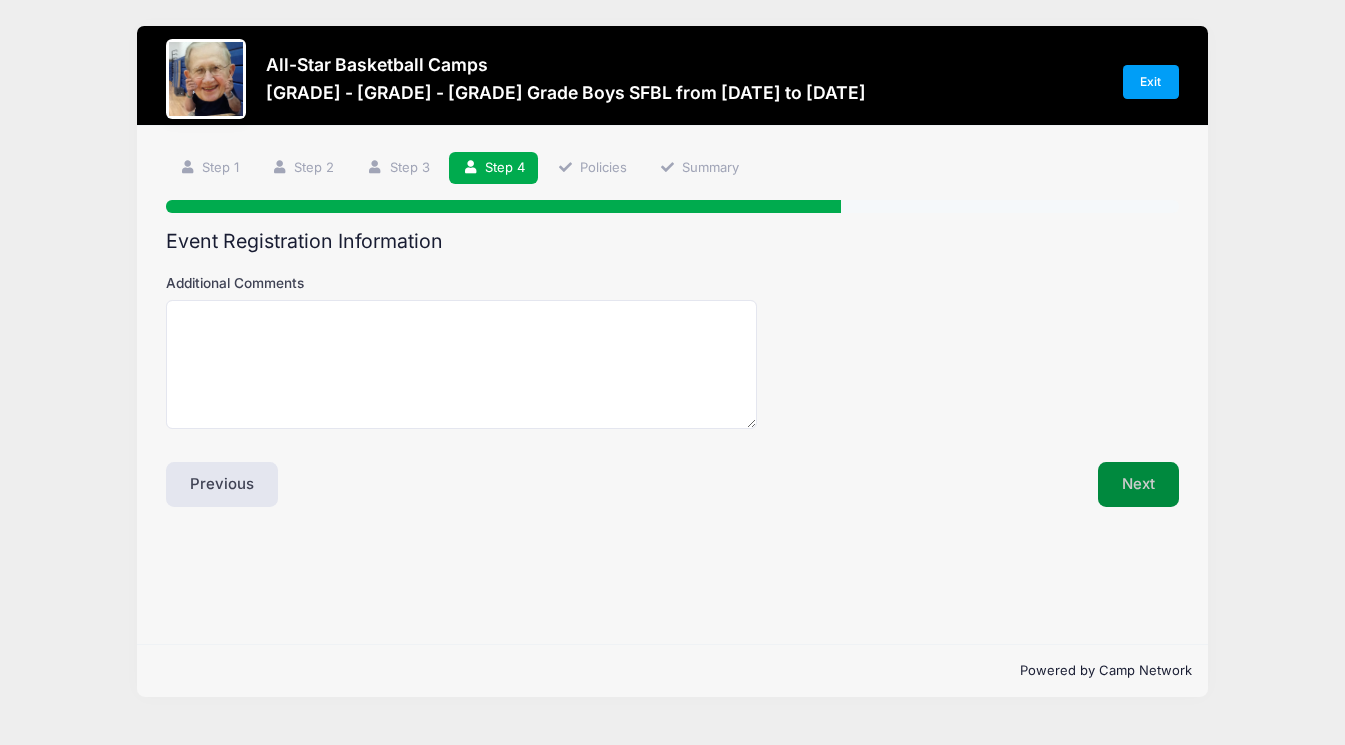 click on "Next" at bounding box center [1138, 485] 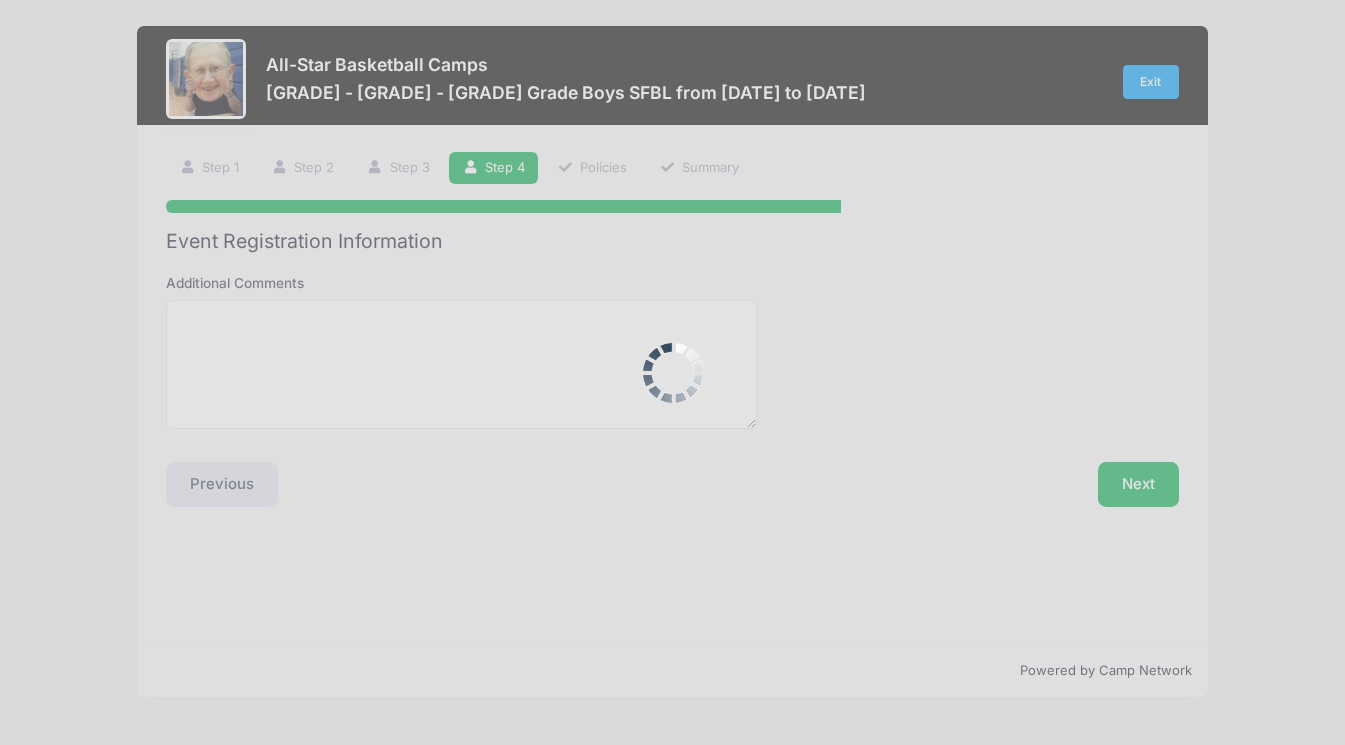 scroll, scrollTop: 0, scrollLeft: 0, axis: both 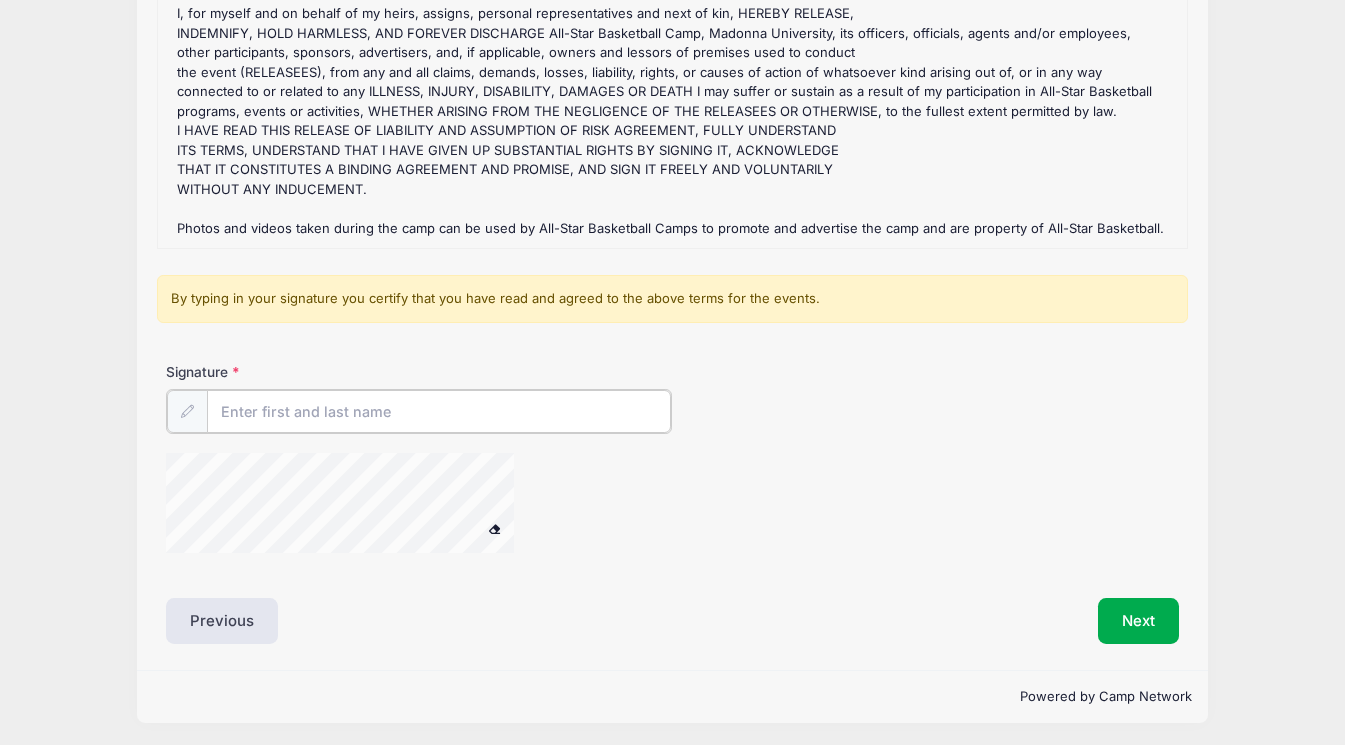 click on "Signature" at bounding box center (439, 411) 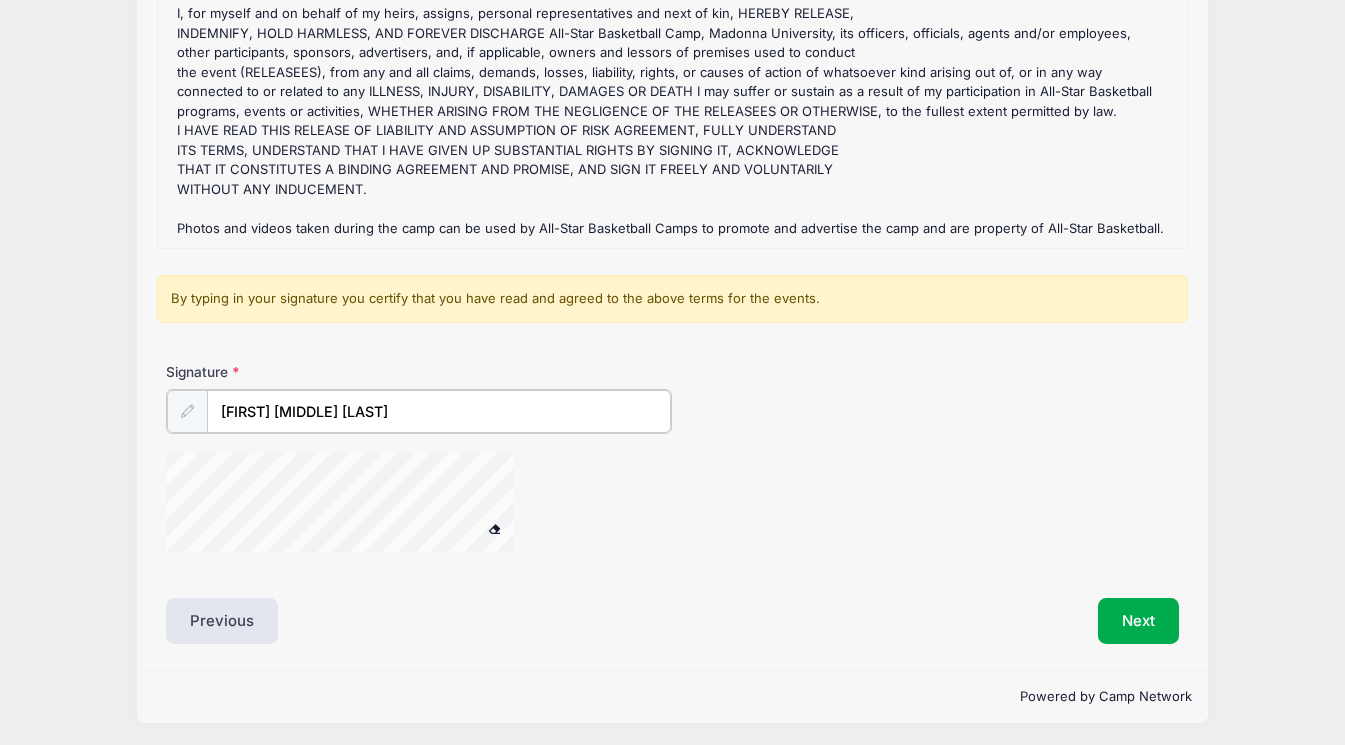 click at bounding box center (366, 506) 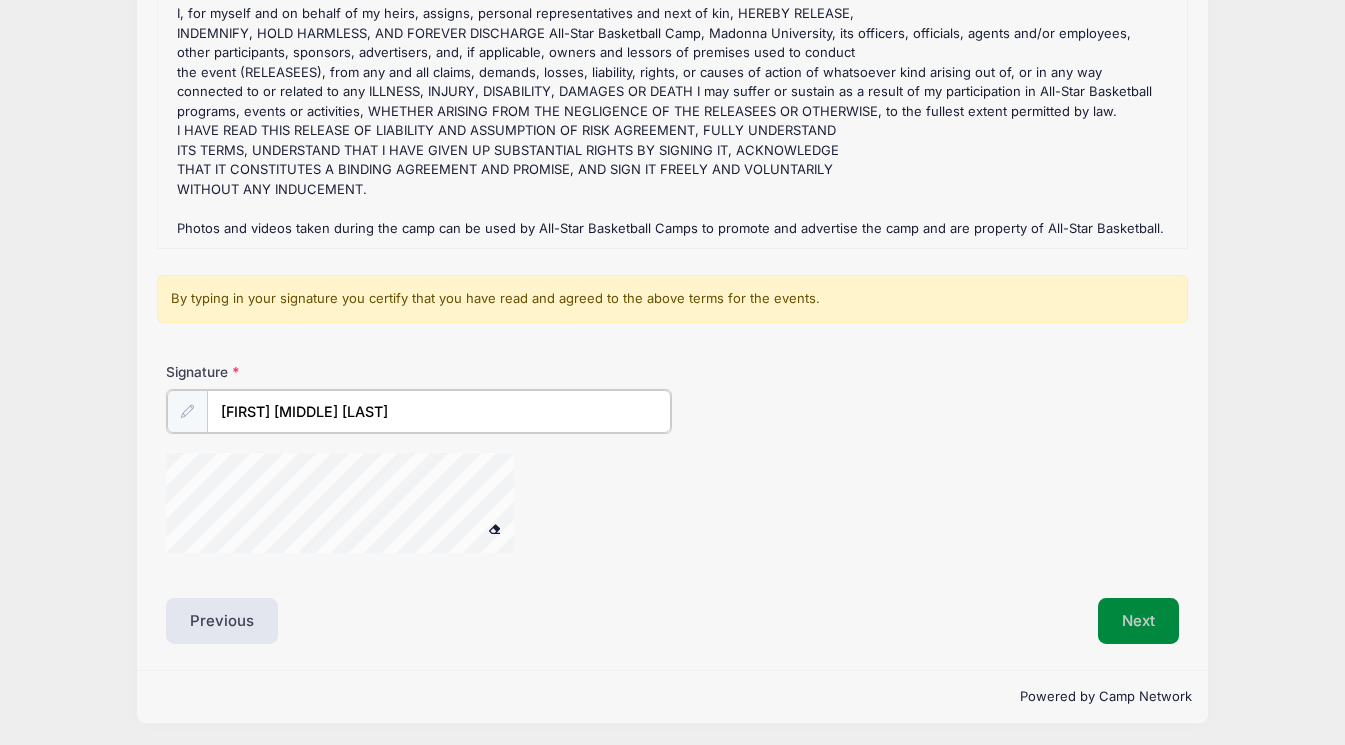 type on "[FIRST] [MIDDLE] [LAST]" 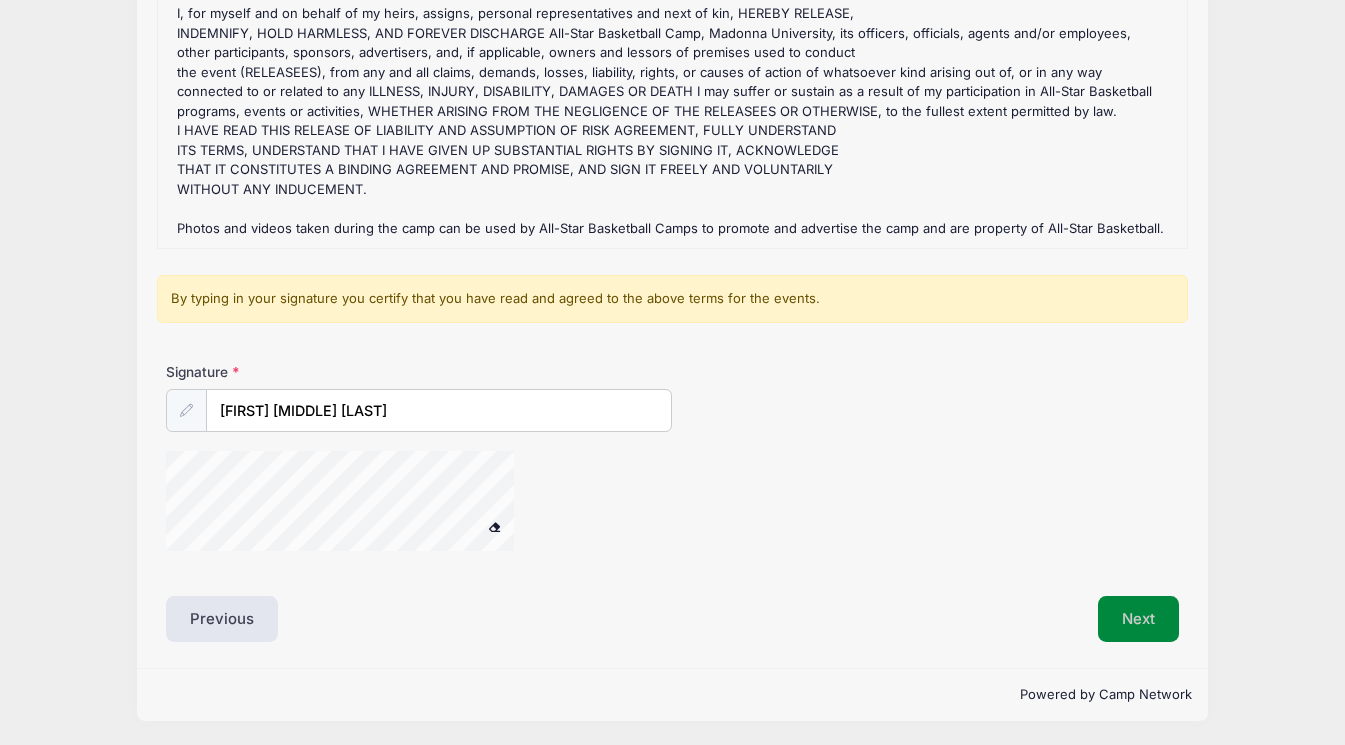 click on "Next" at bounding box center (1138, 619) 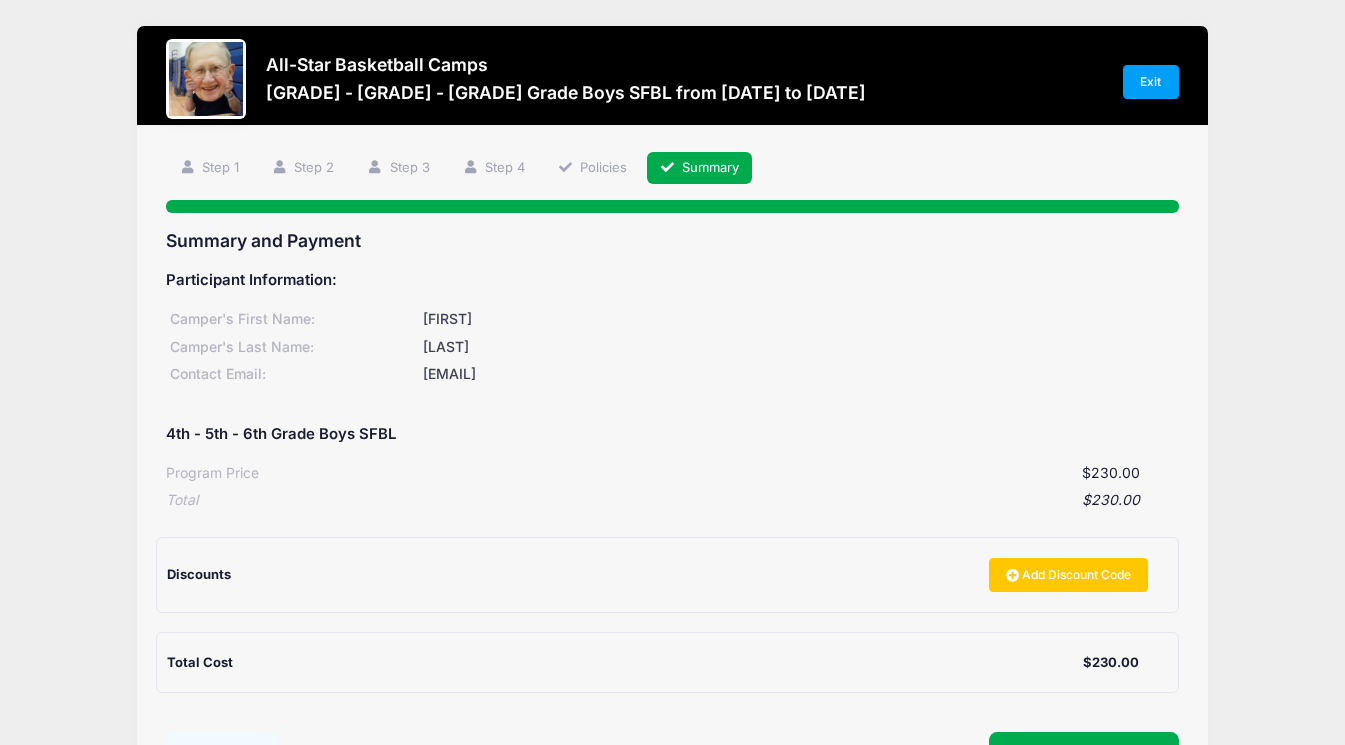 scroll, scrollTop: 176, scrollLeft: 0, axis: vertical 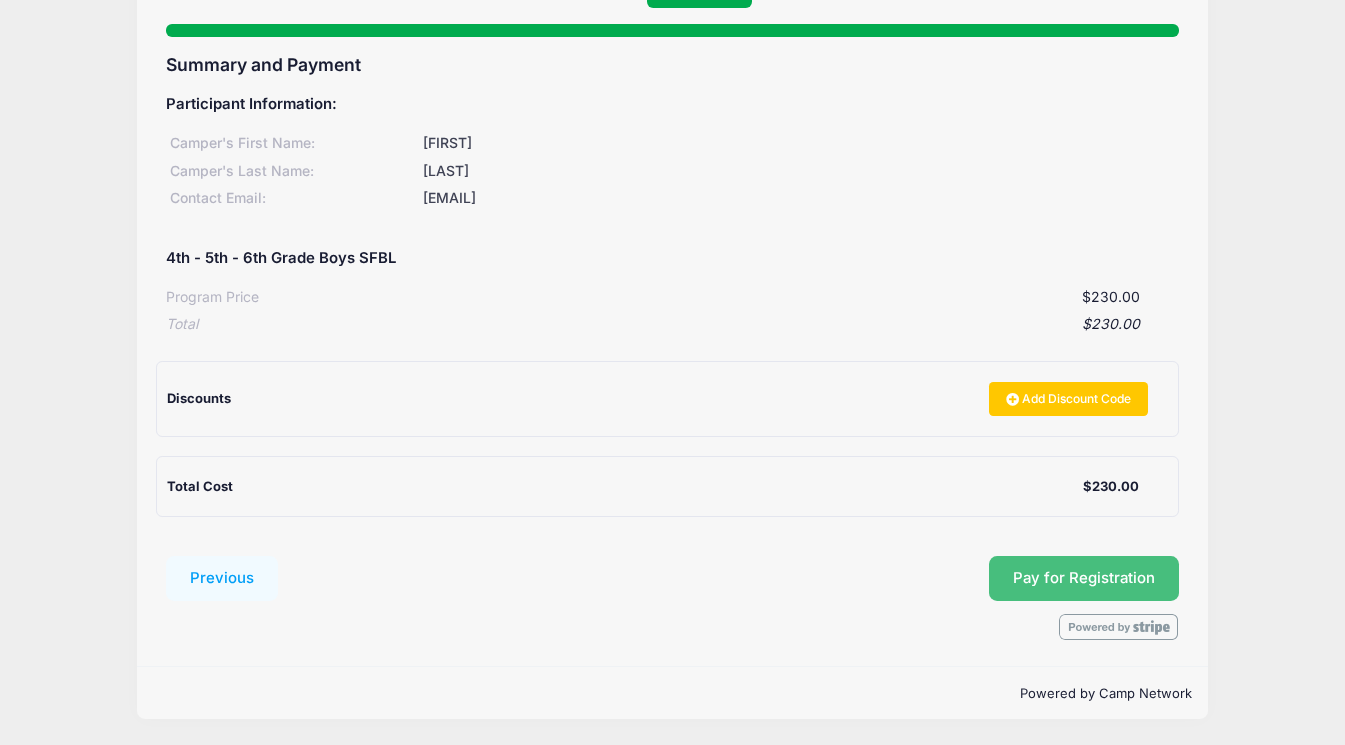 click on "Pay for Registration" at bounding box center (1084, 578) 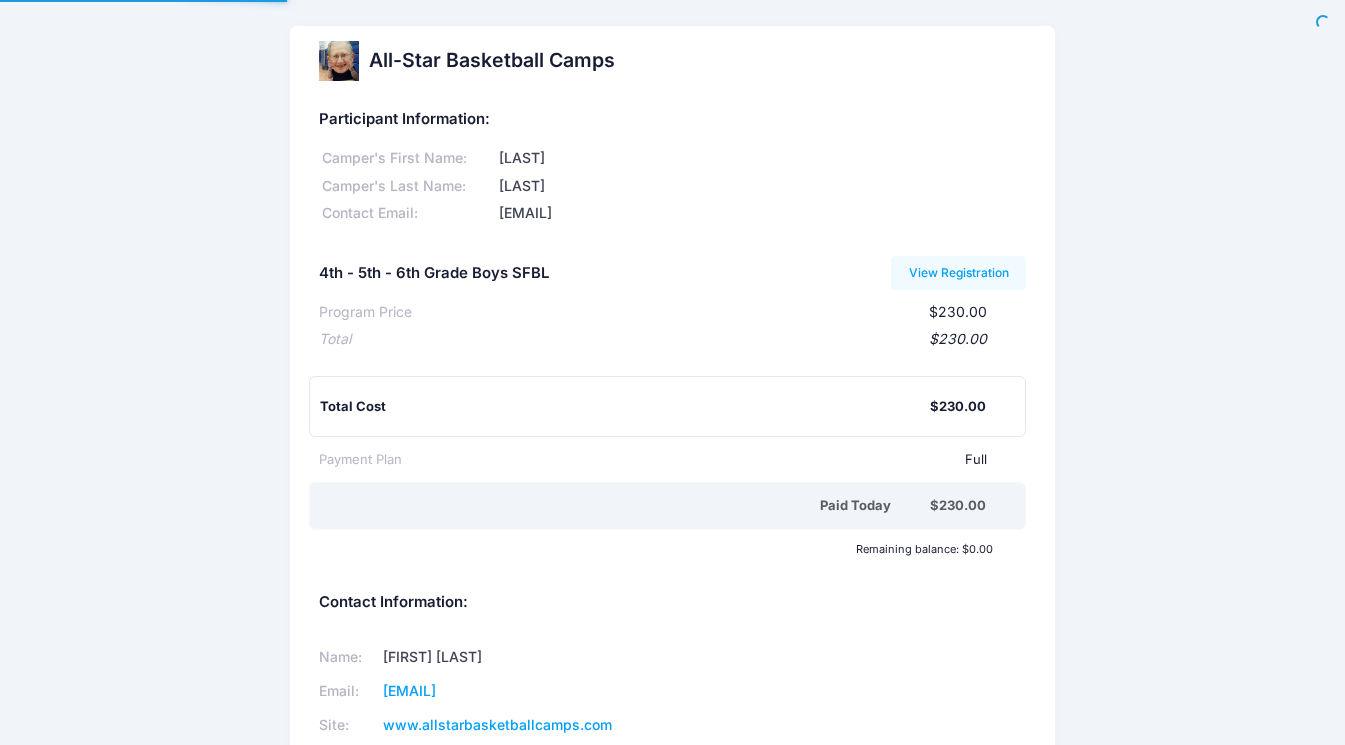 scroll, scrollTop: 0, scrollLeft: 0, axis: both 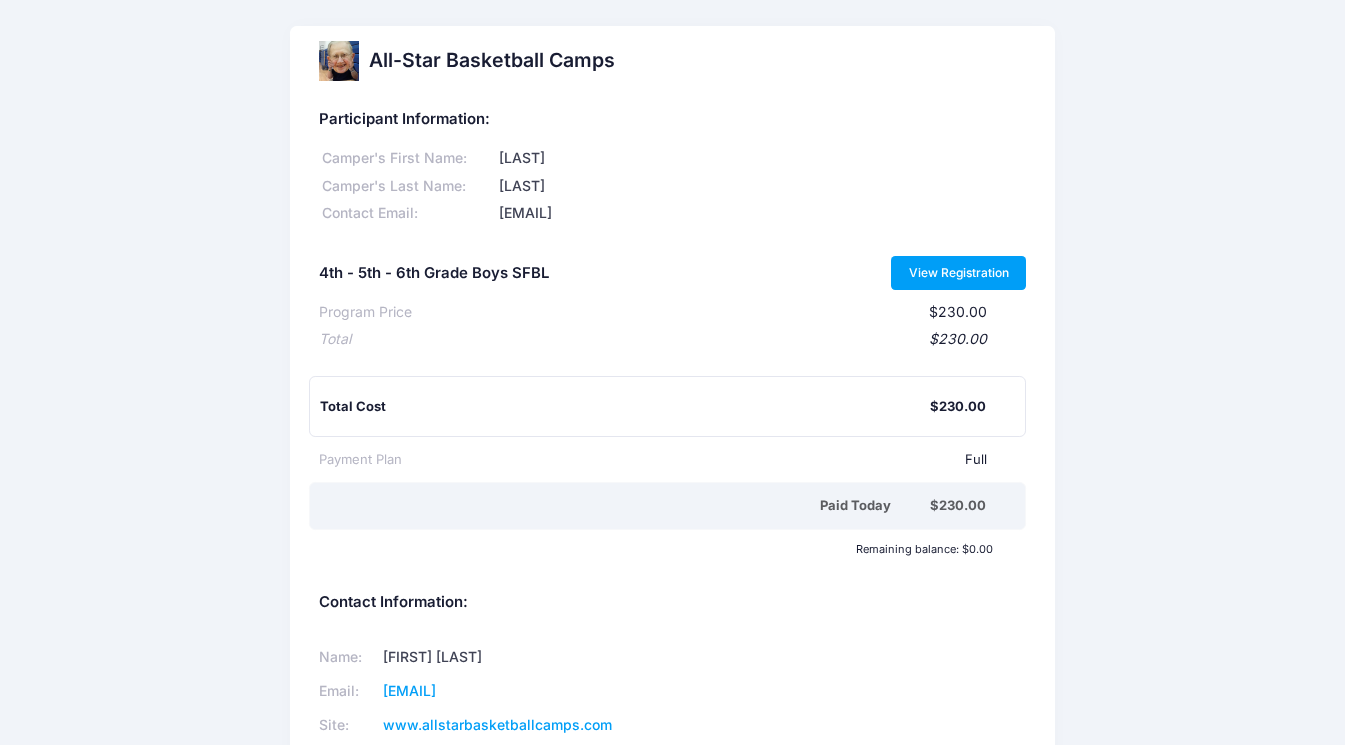 click on "View Registration" at bounding box center (958, 273) 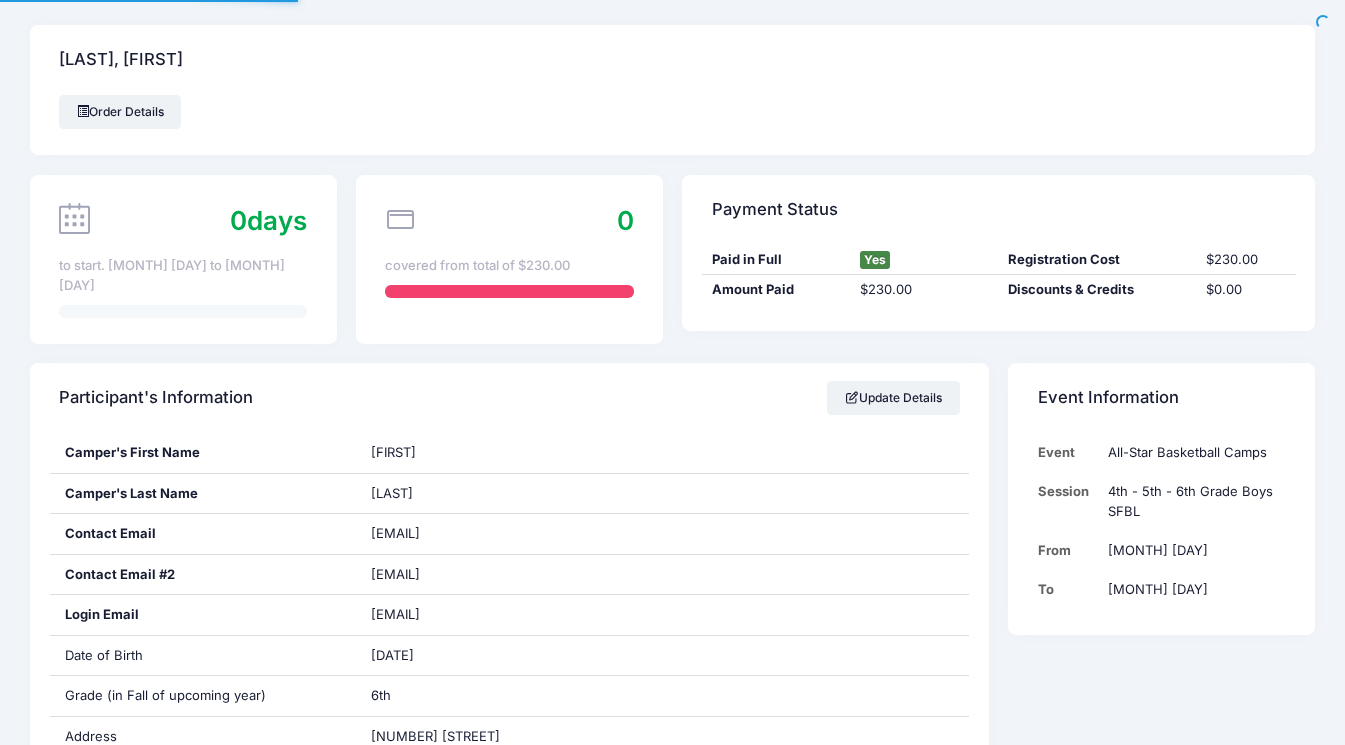 scroll, scrollTop: 0, scrollLeft: 0, axis: both 